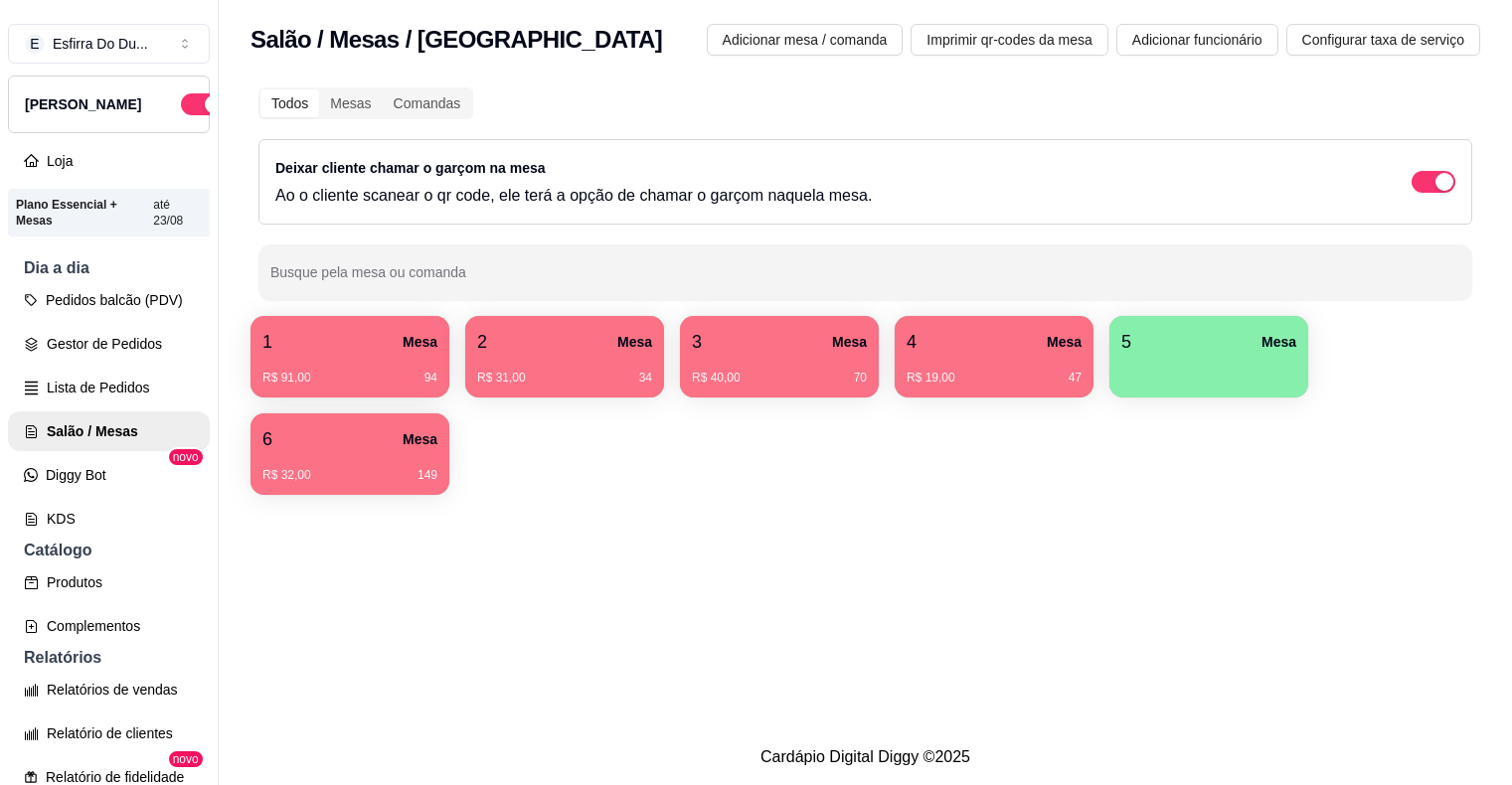 scroll, scrollTop: 0, scrollLeft: 0, axis: both 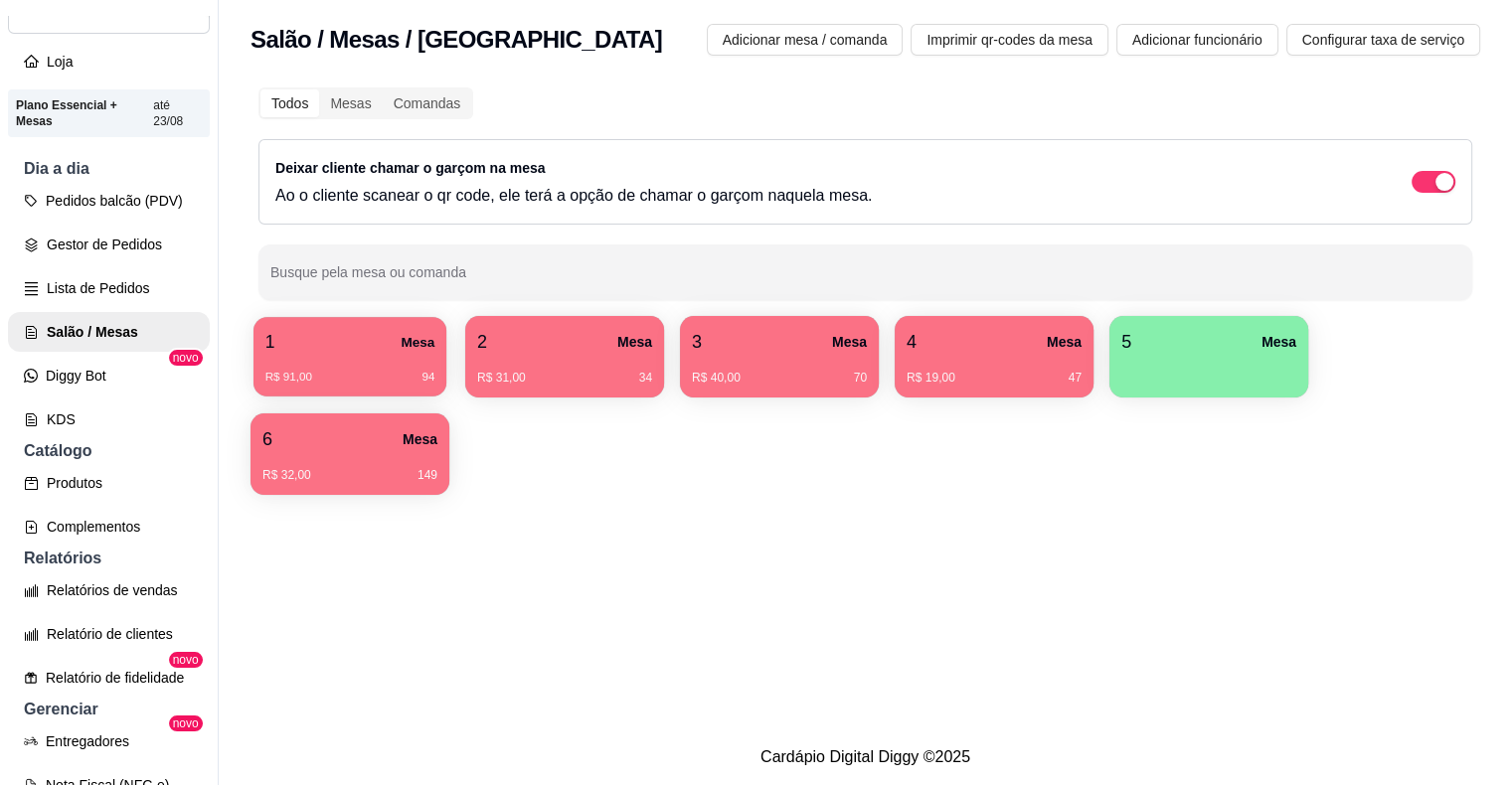 click on "R$ 91,00 94" at bounding box center (350, 378) 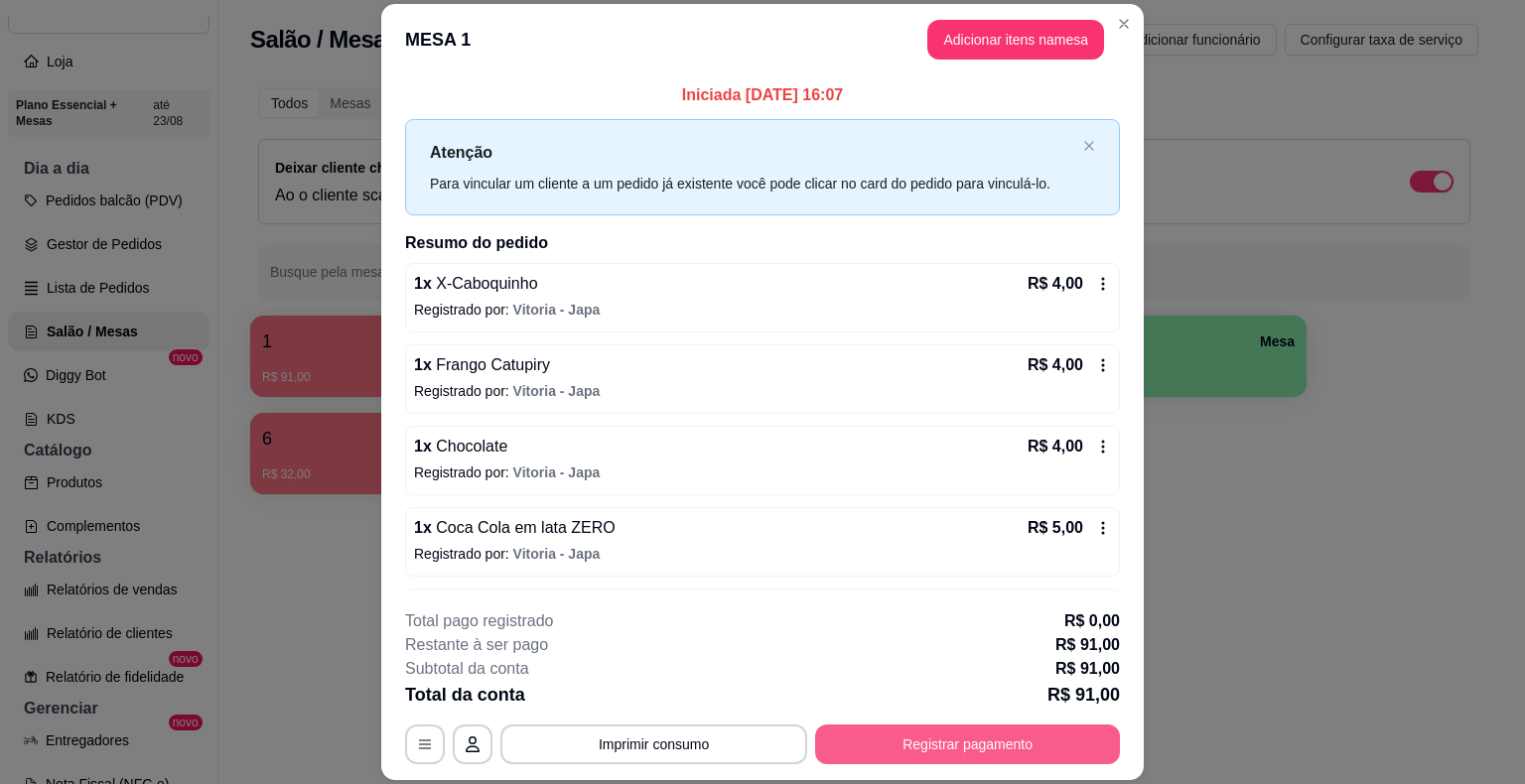 click on "Registrar pagamento" at bounding box center [967, 744] 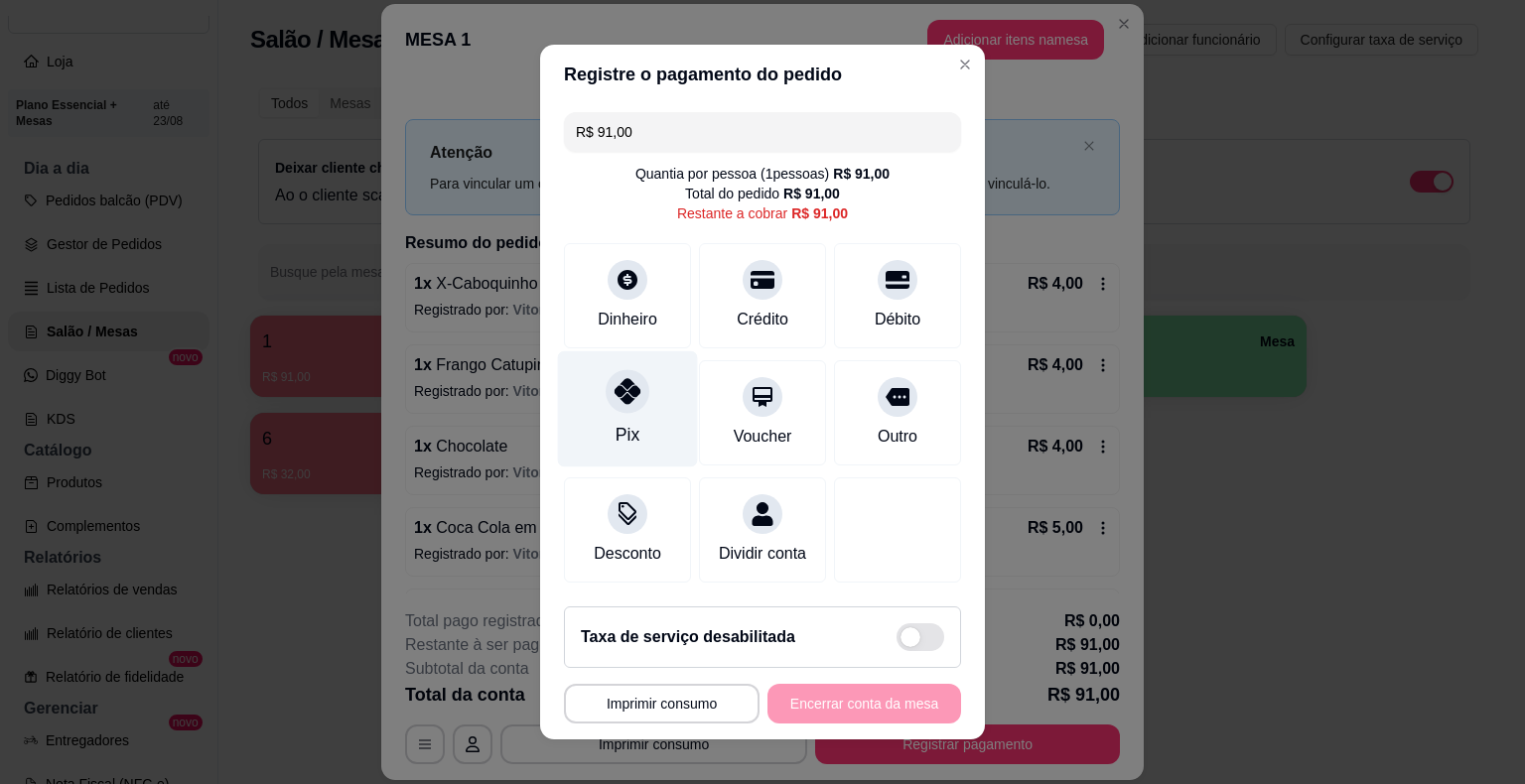 click on "Pix" at bounding box center [627, 409] 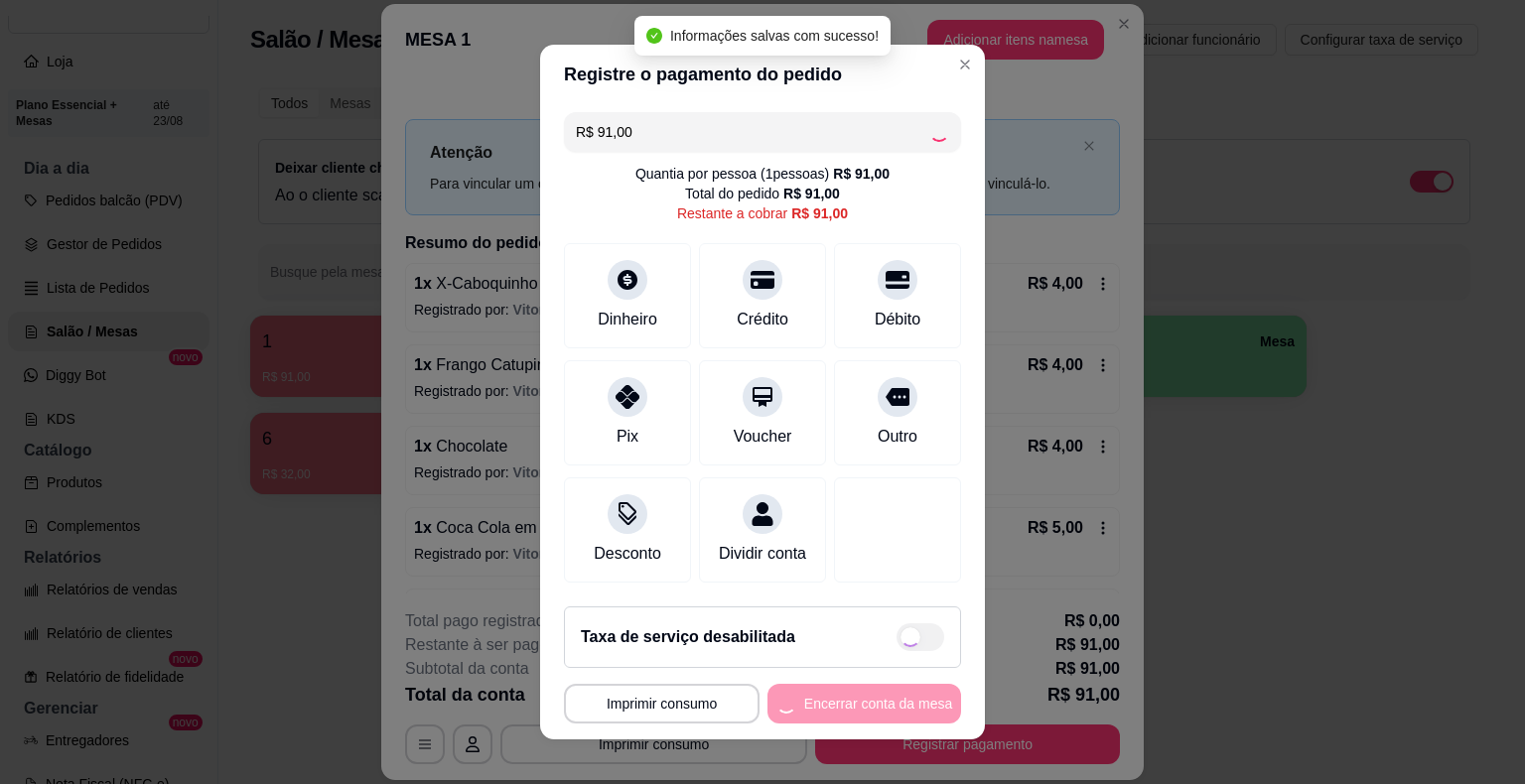 type on "R$ 0,00" 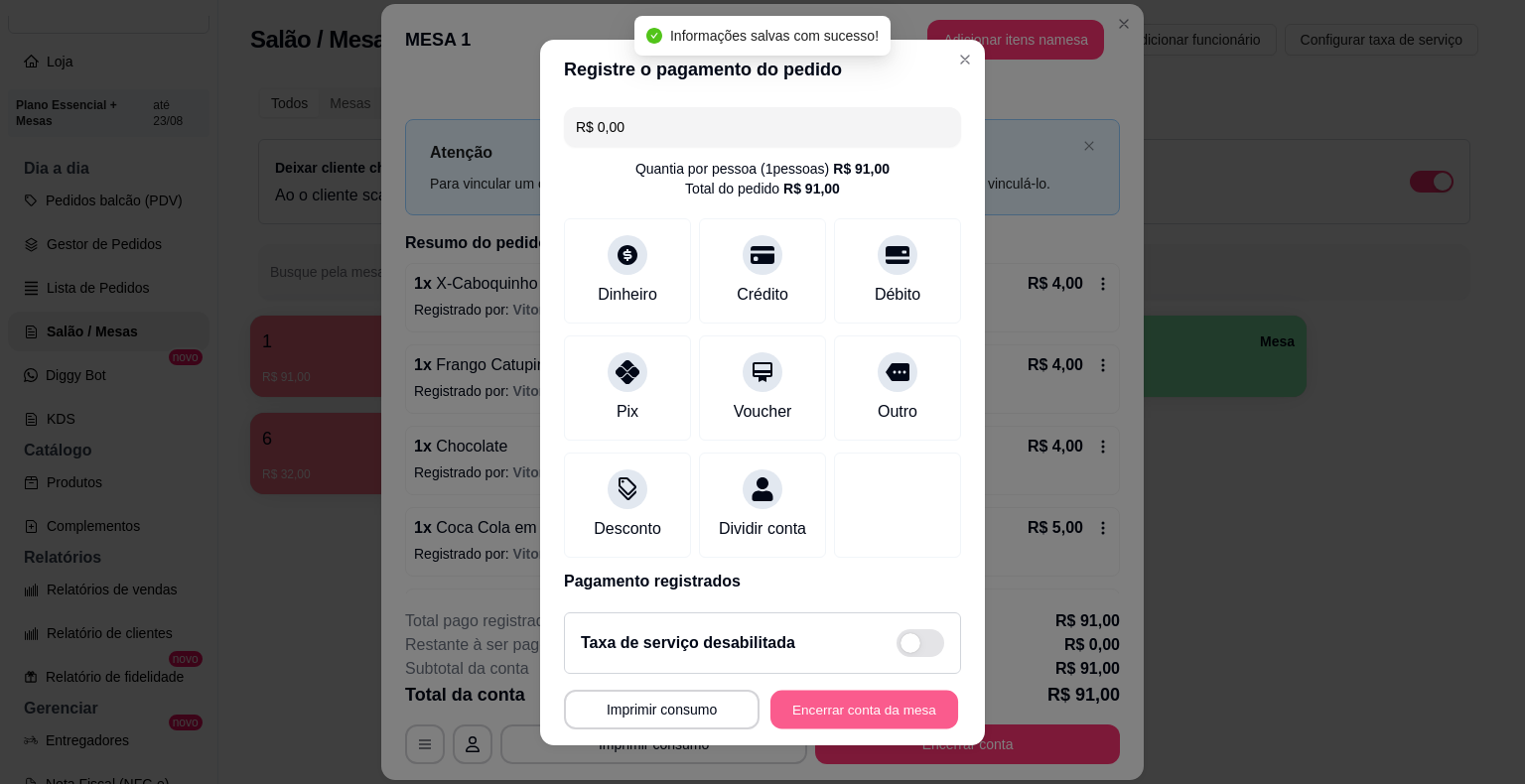 click on "Encerrar conta da mesa" at bounding box center (864, 709) 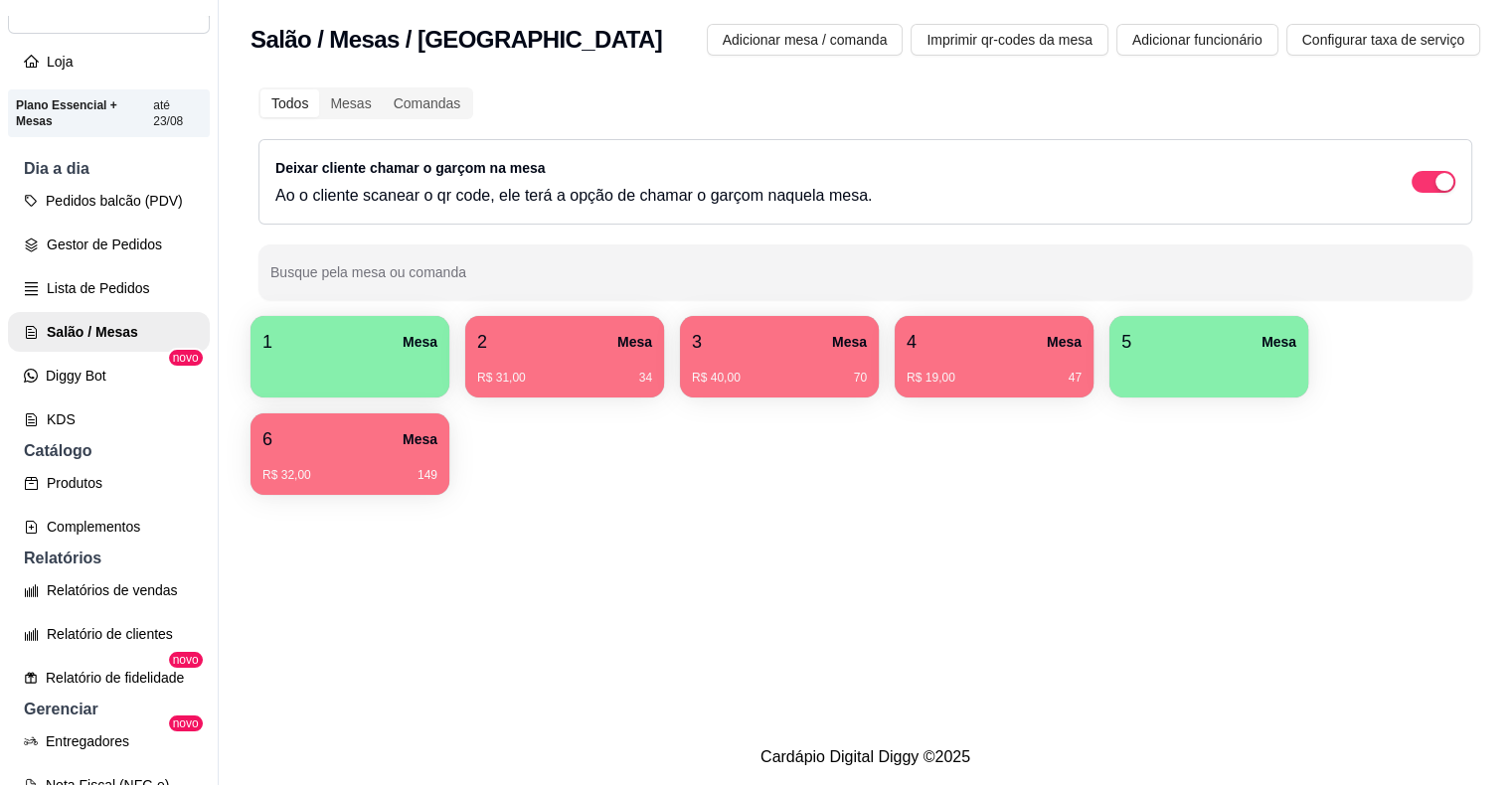 click on "R$ 31,00 34" at bounding box center (565, 371) 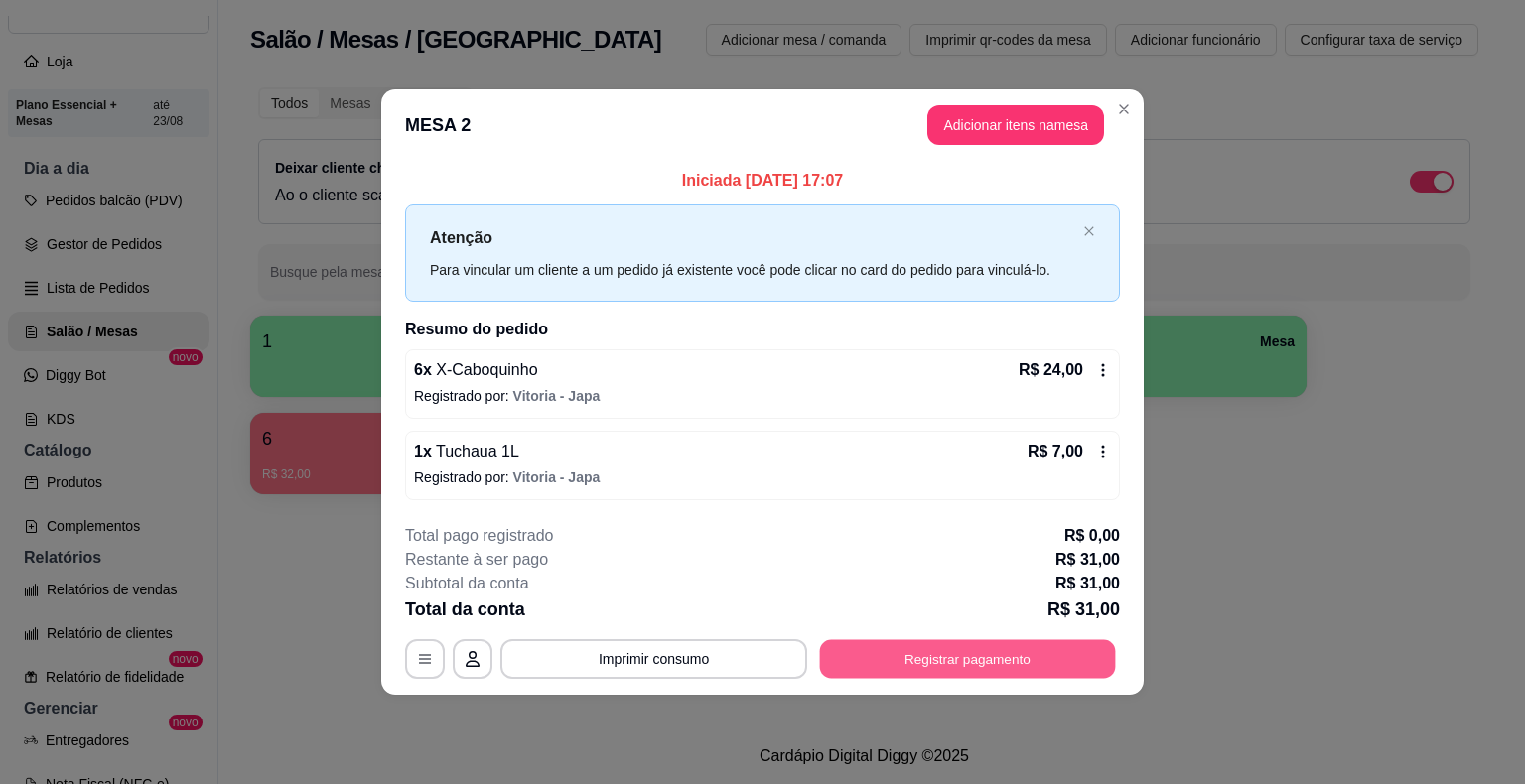 click on "Registrar pagamento" at bounding box center (968, 658) 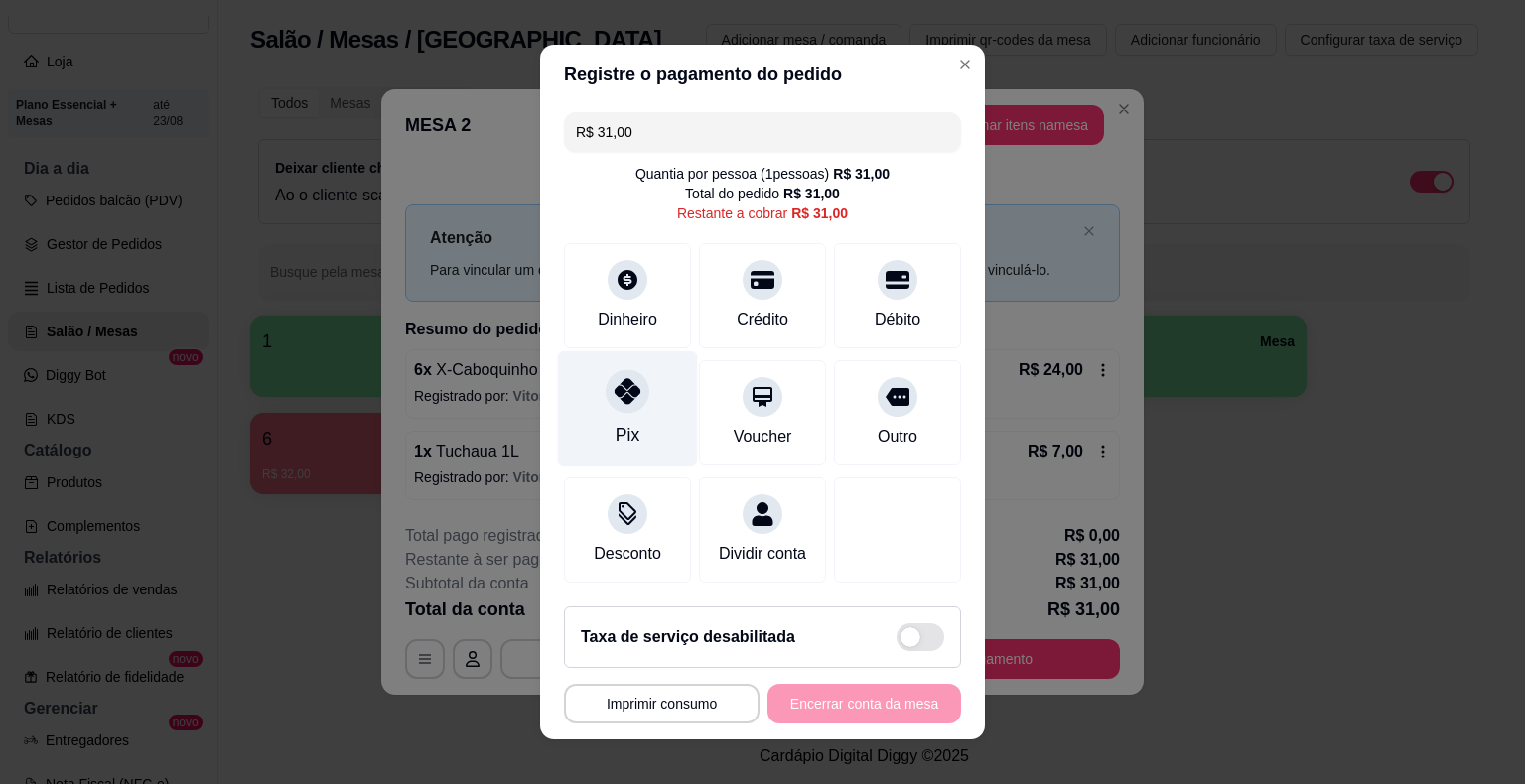 drag, startPoint x: 609, startPoint y: 433, endPoint x: 723, endPoint y: 521, distance: 144.01389 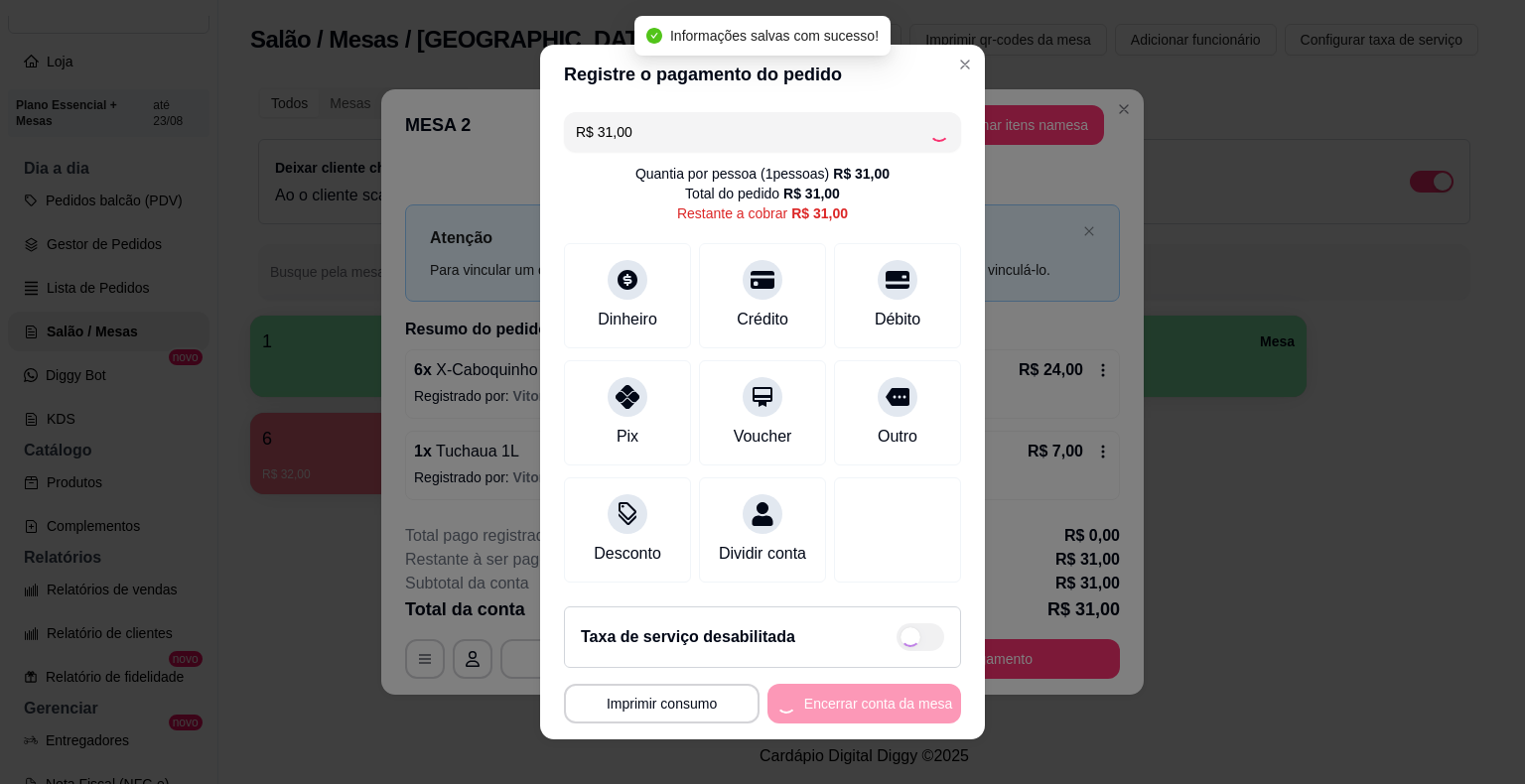 type on "R$ 0,00" 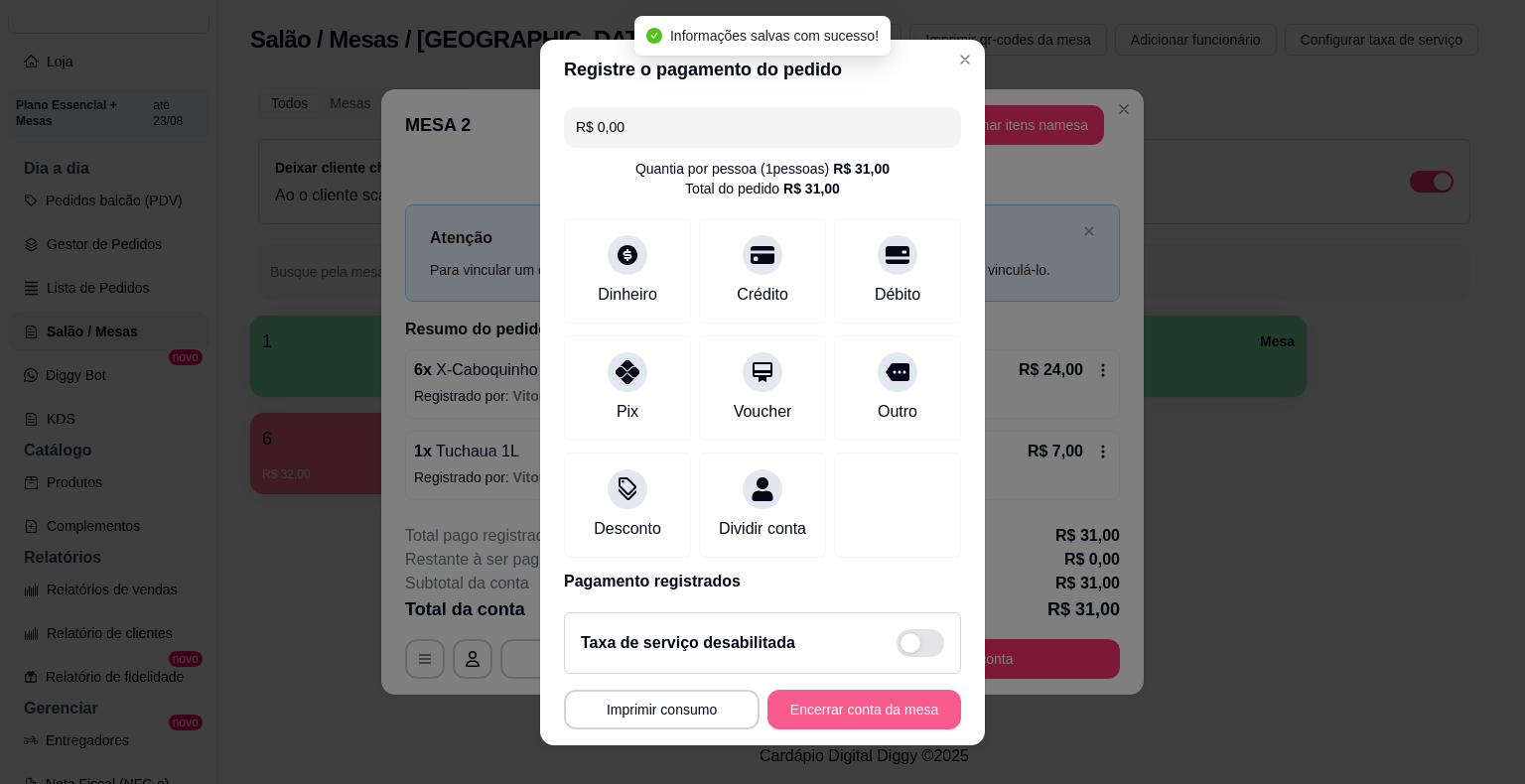 click on "**********" at bounding box center (762, 710) 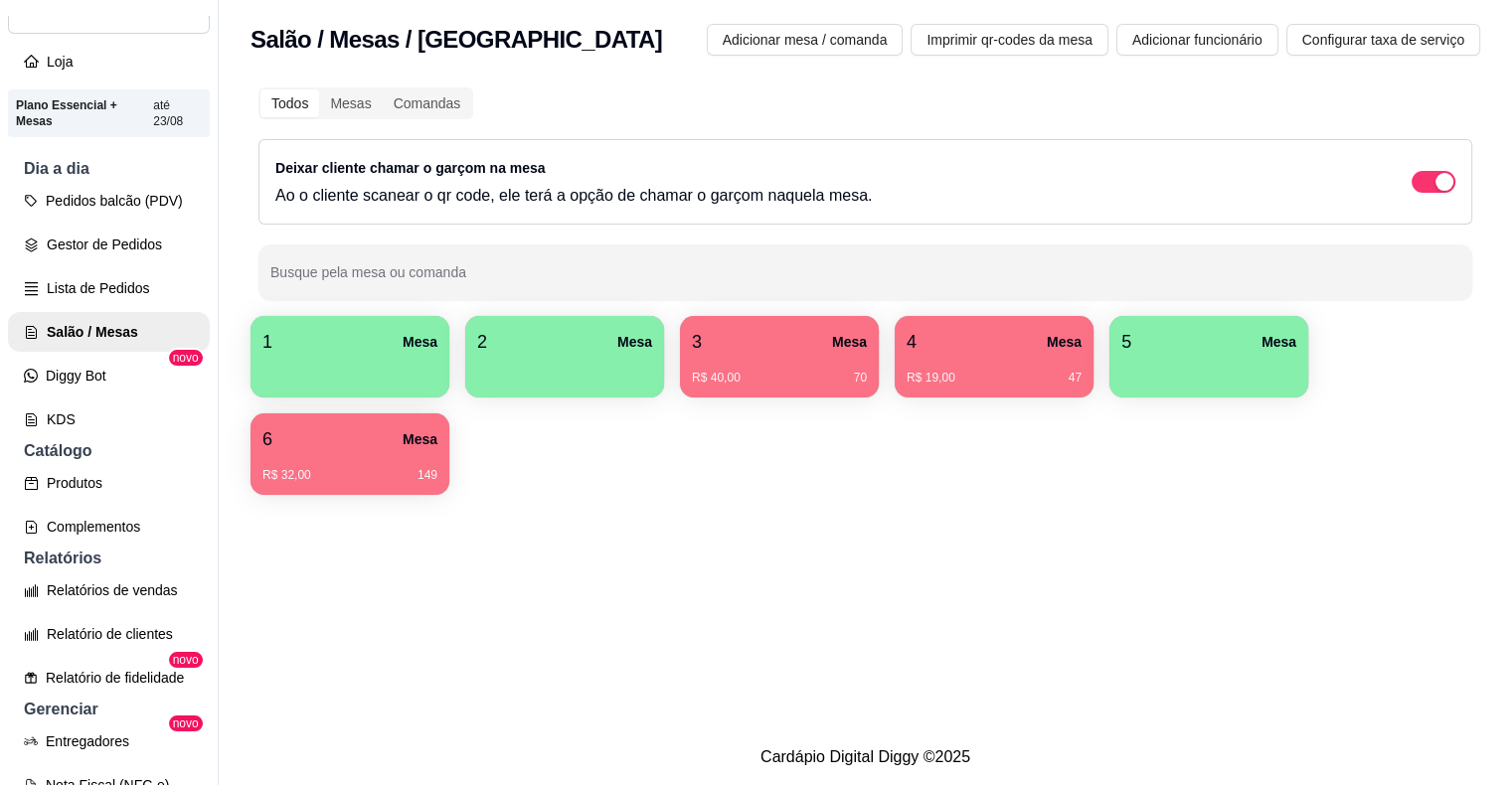 click on "R$ 40,00 70" at bounding box center (779, 371) 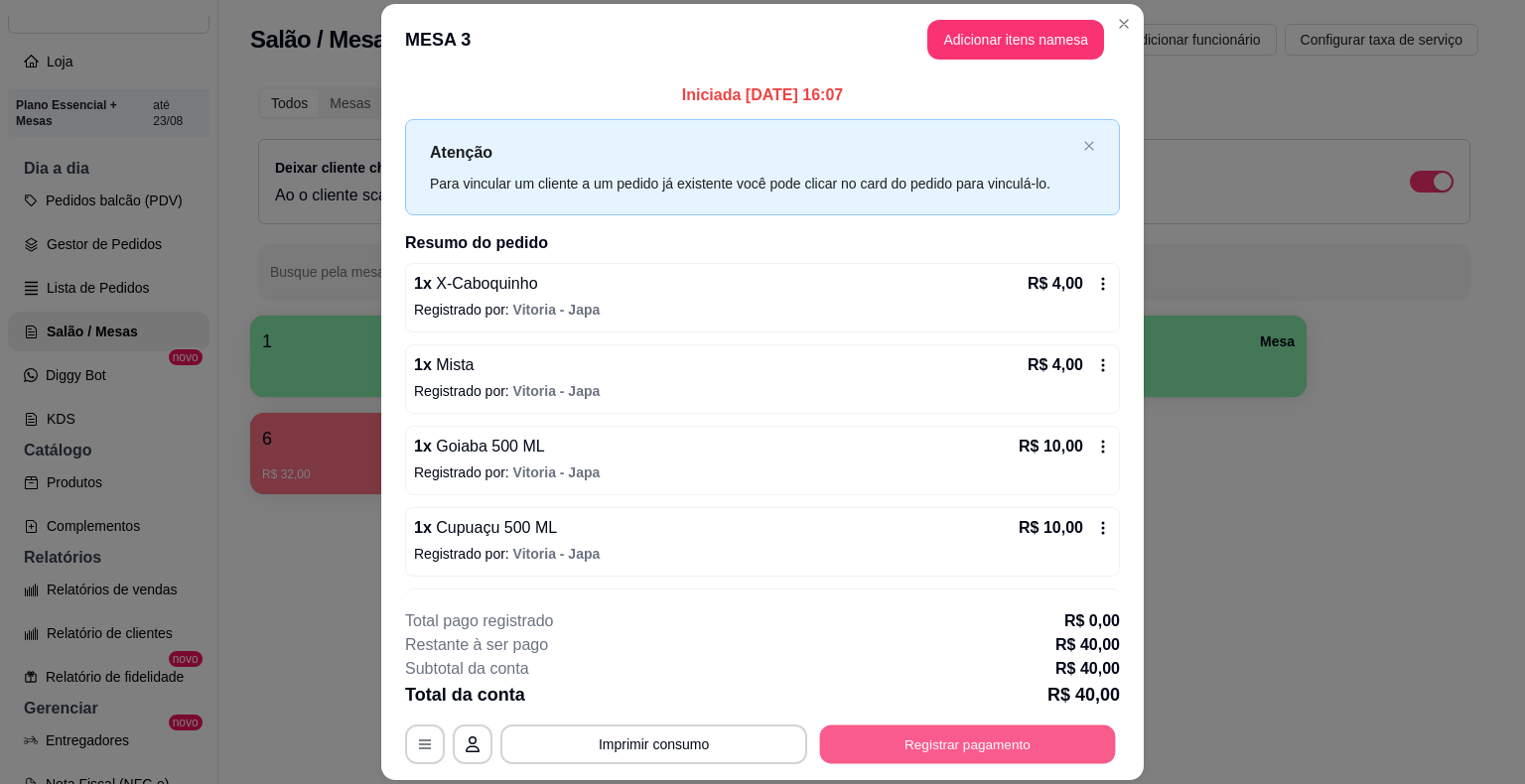 click on "Registrar pagamento" at bounding box center (968, 744) 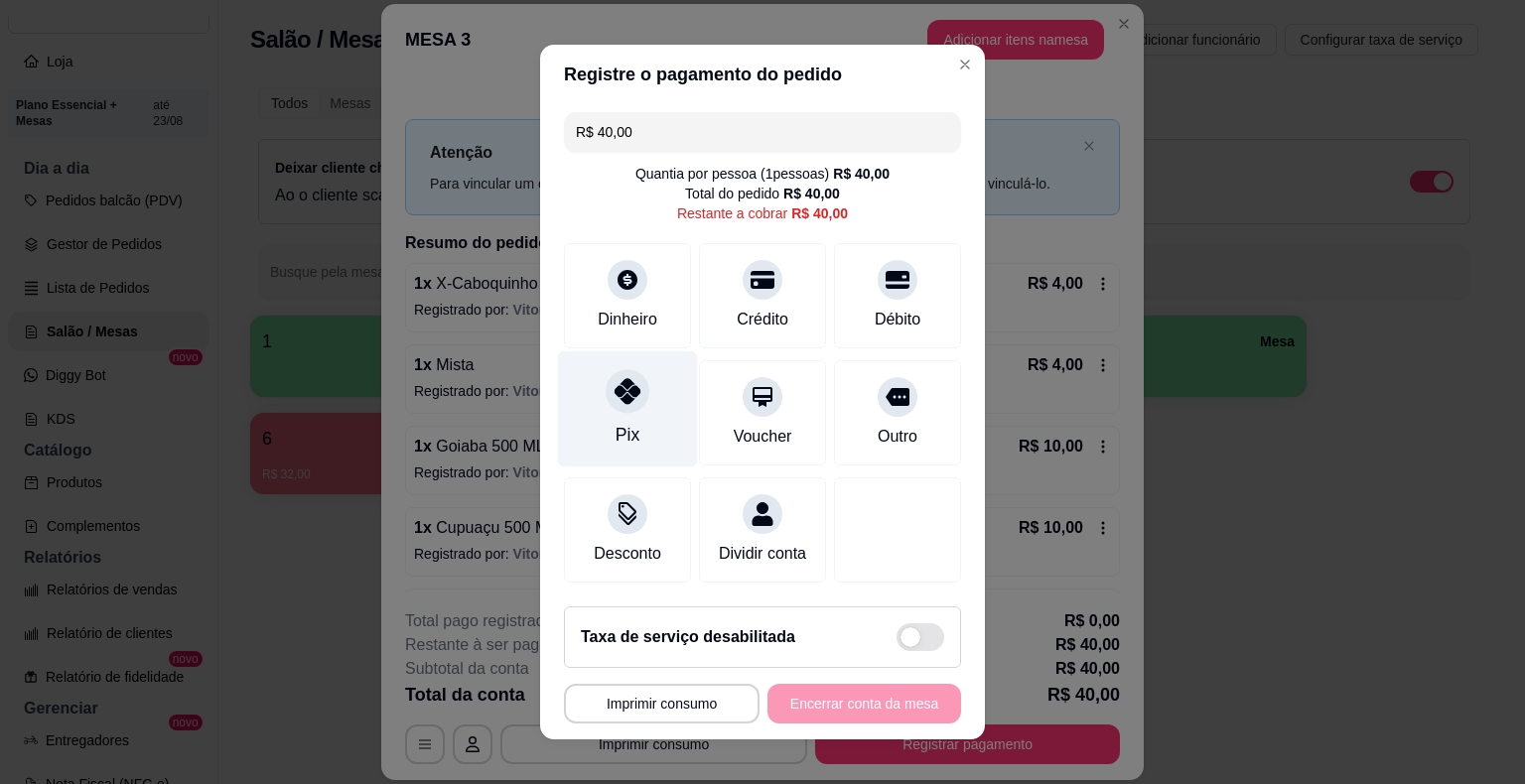 drag, startPoint x: 637, startPoint y: 413, endPoint x: 649, endPoint y: 443, distance: 32.31099 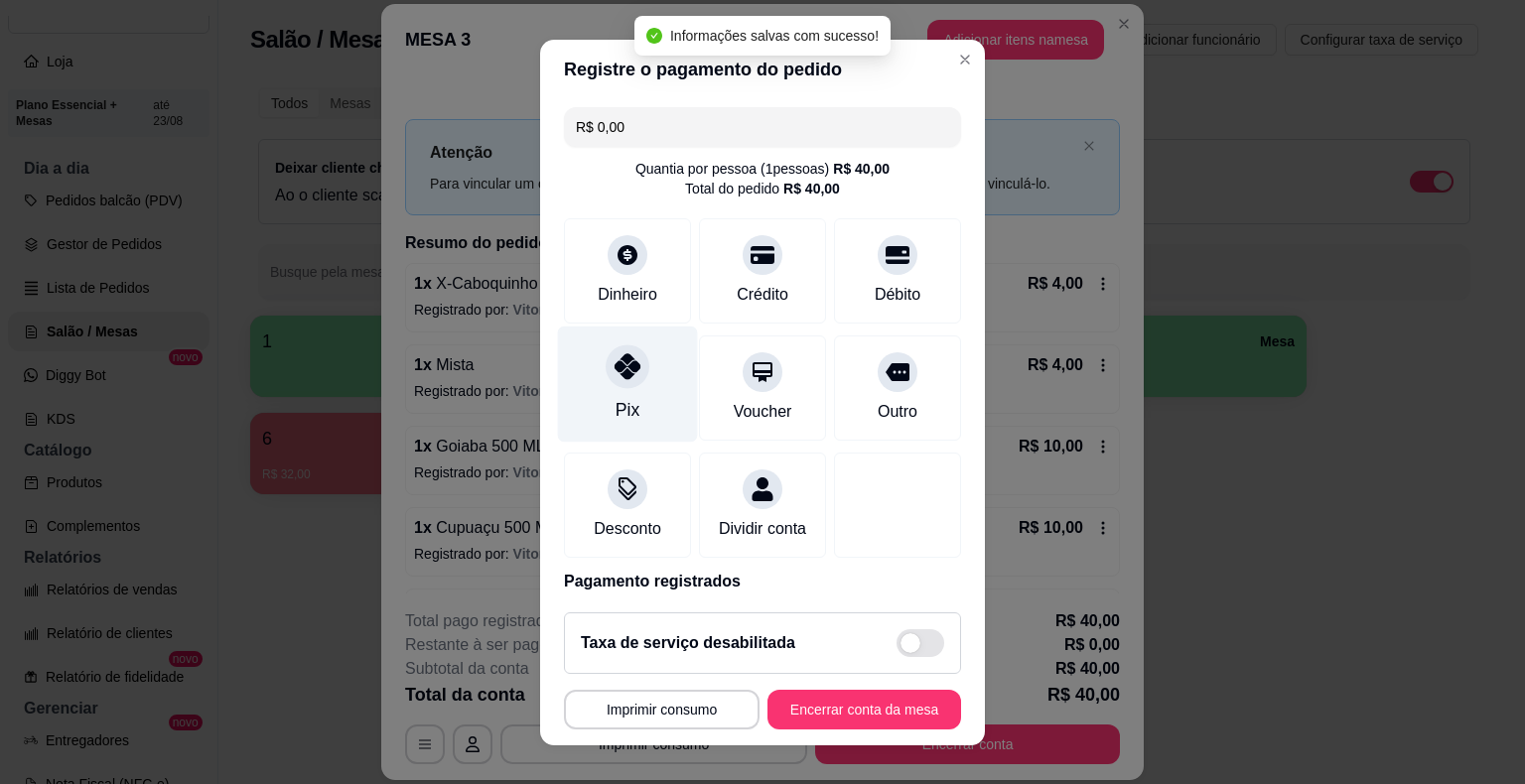 type on "R$ 0,00" 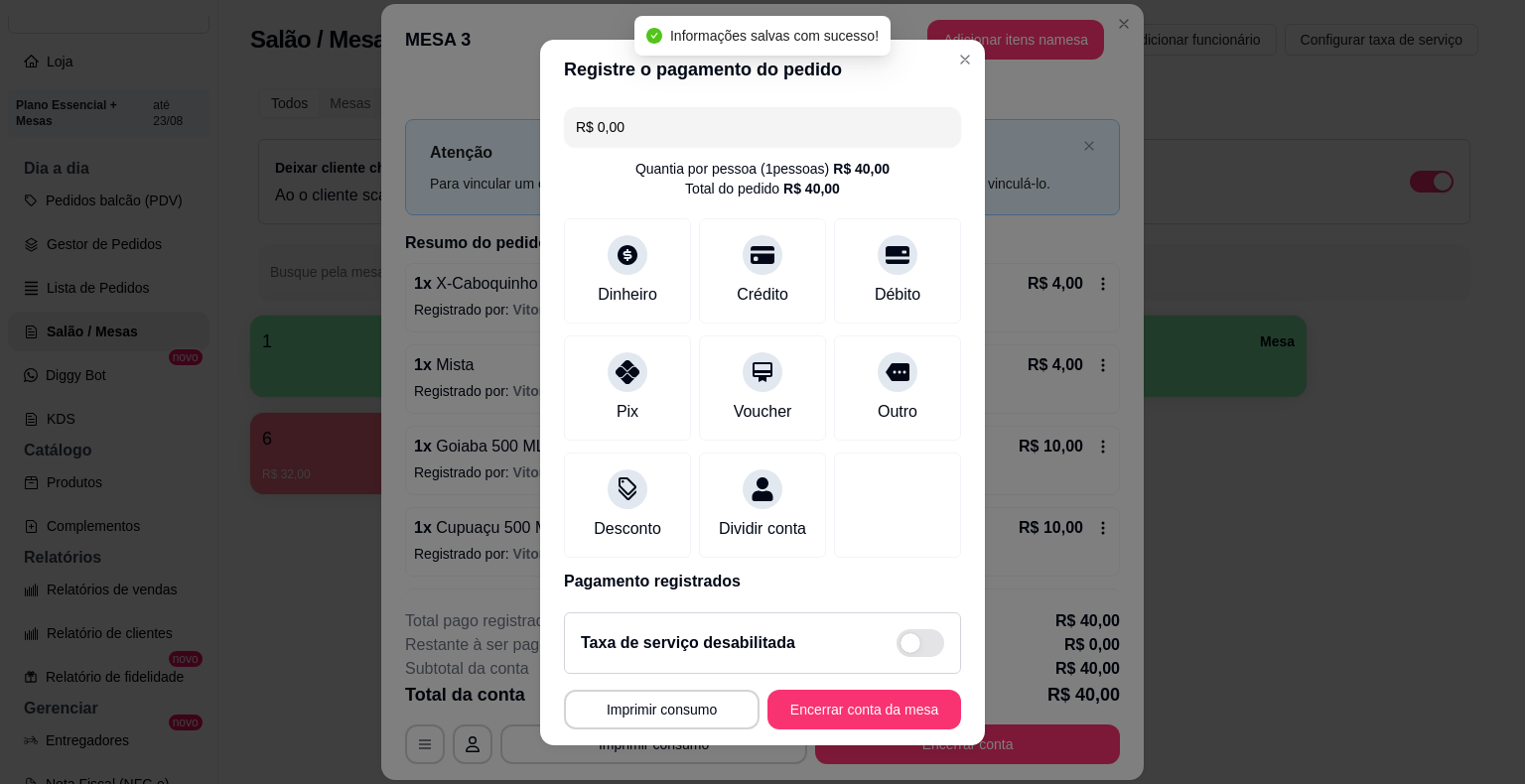 click on "**********" at bounding box center (762, 671) 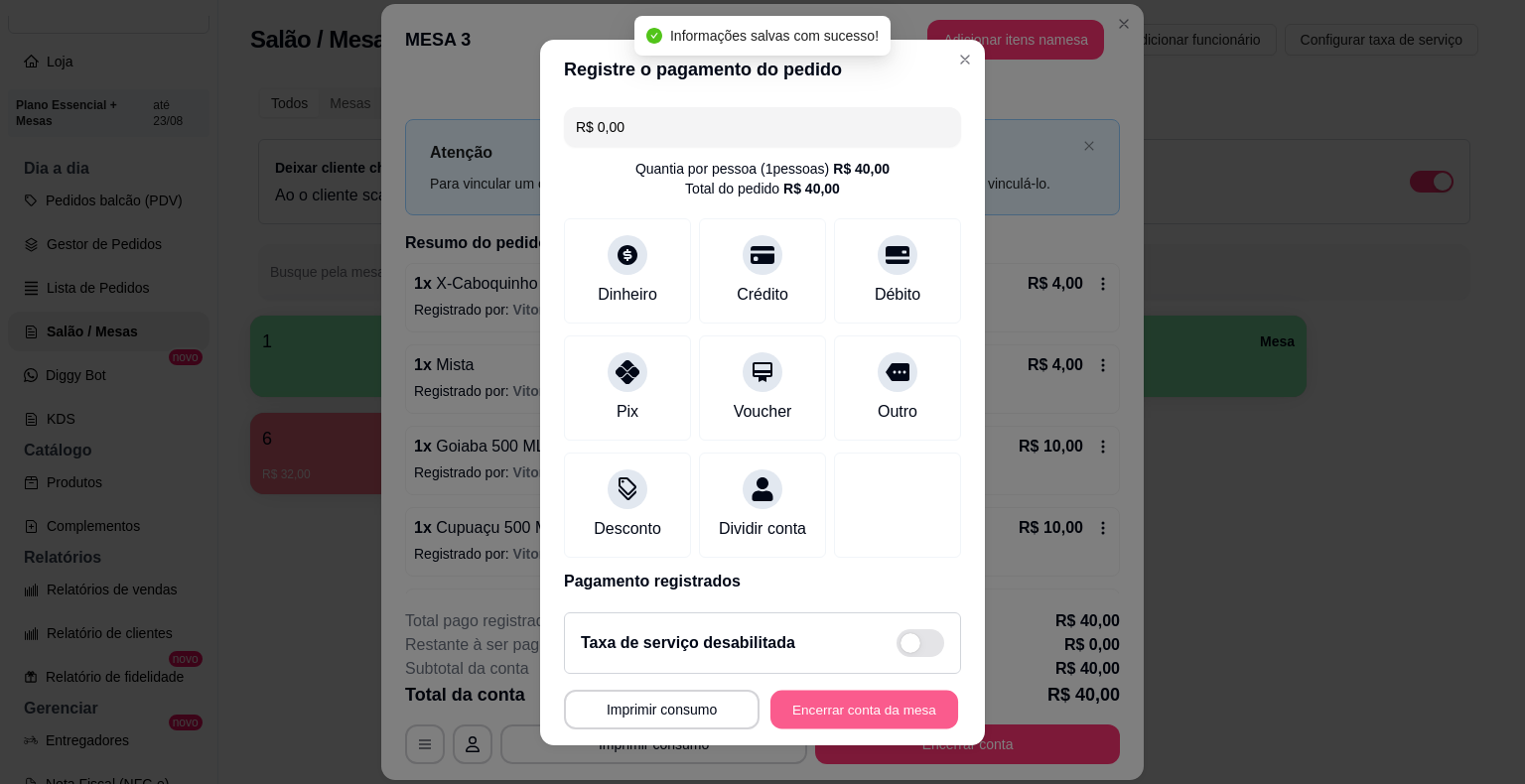 click on "Encerrar conta da mesa" at bounding box center [864, 709] 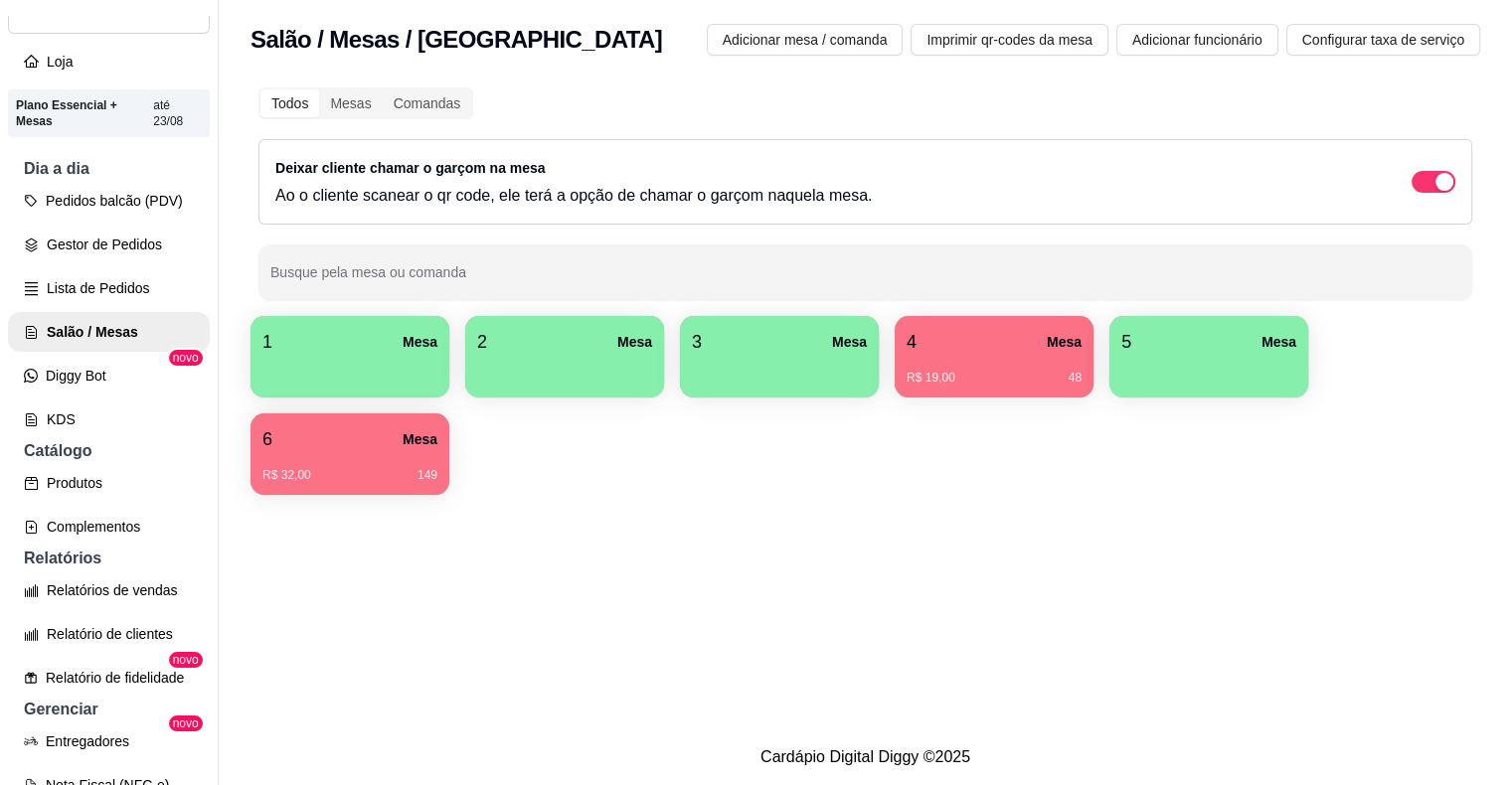 click on "R$ 19,00 48" at bounding box center (994, 378) 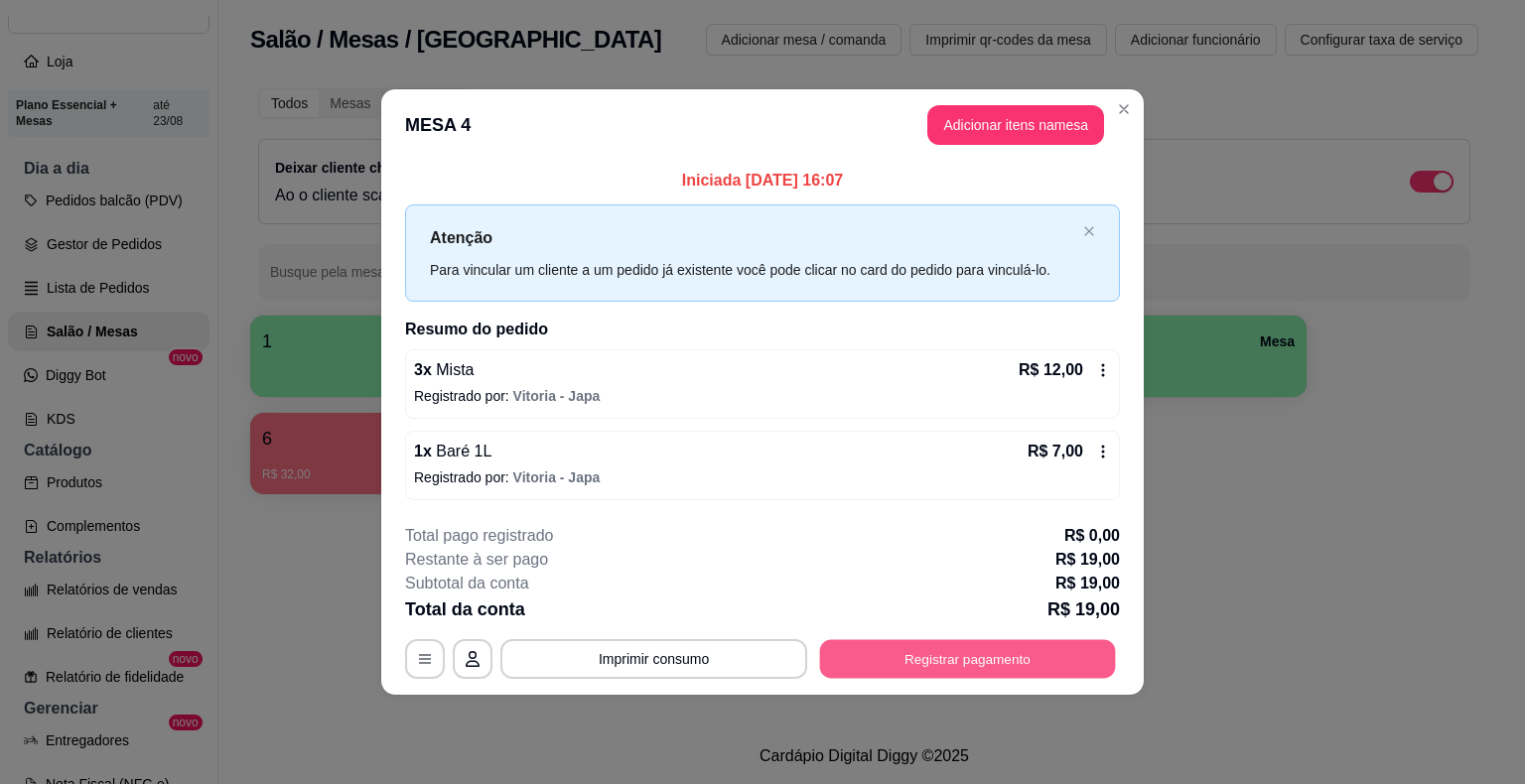 click on "Registrar pagamento" at bounding box center [968, 658] 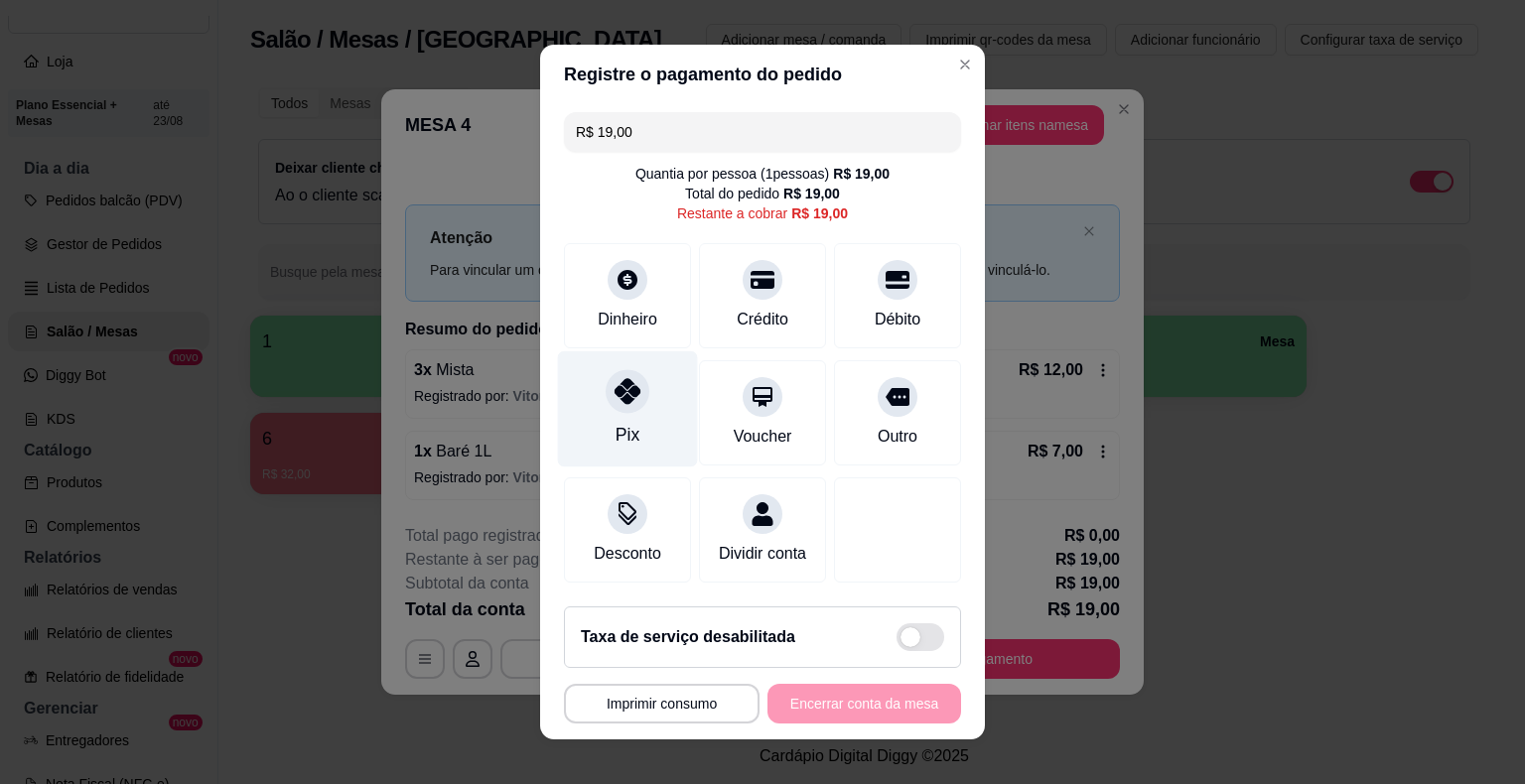 click on "Pix" at bounding box center (627, 409) 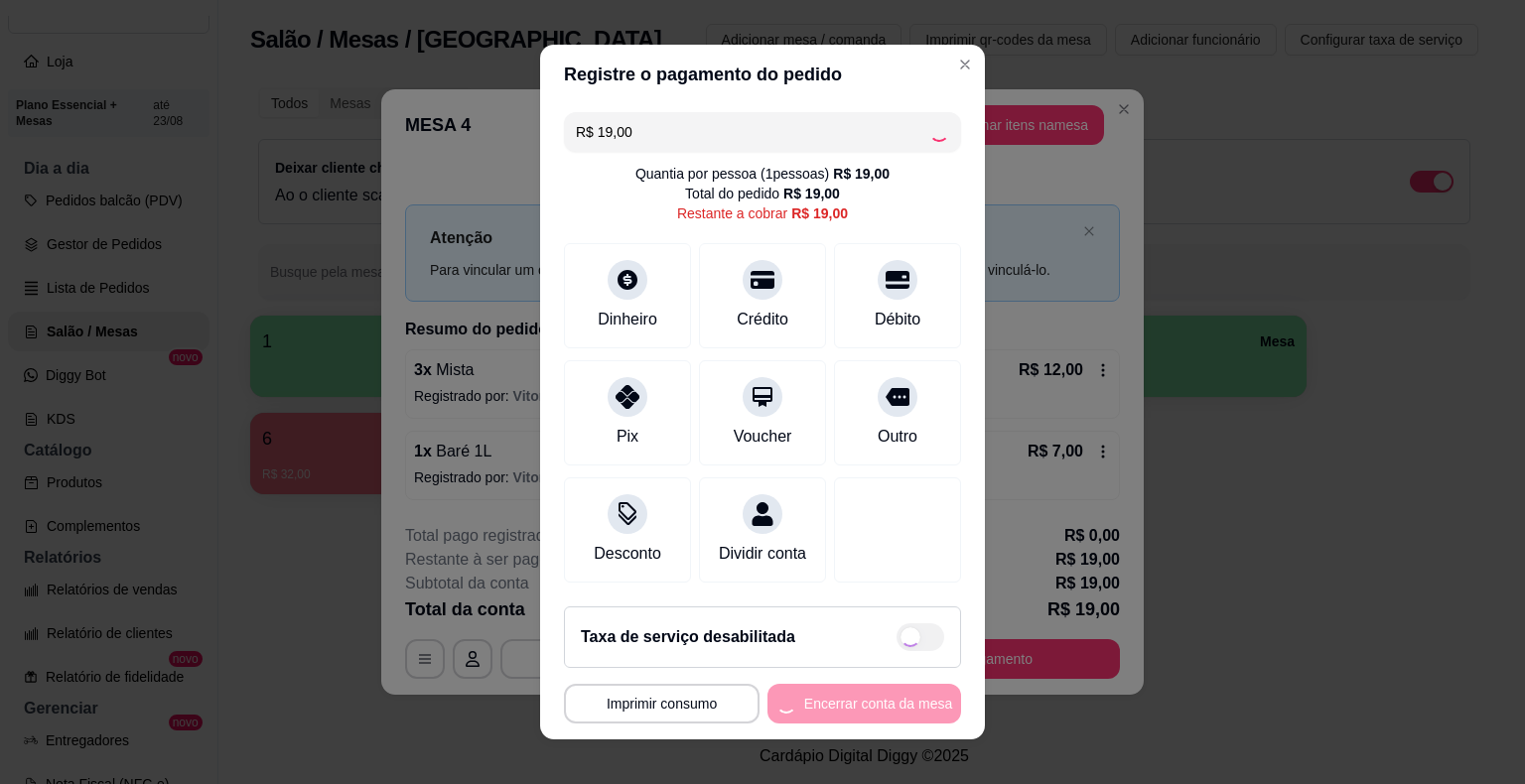type on "R$ 0,00" 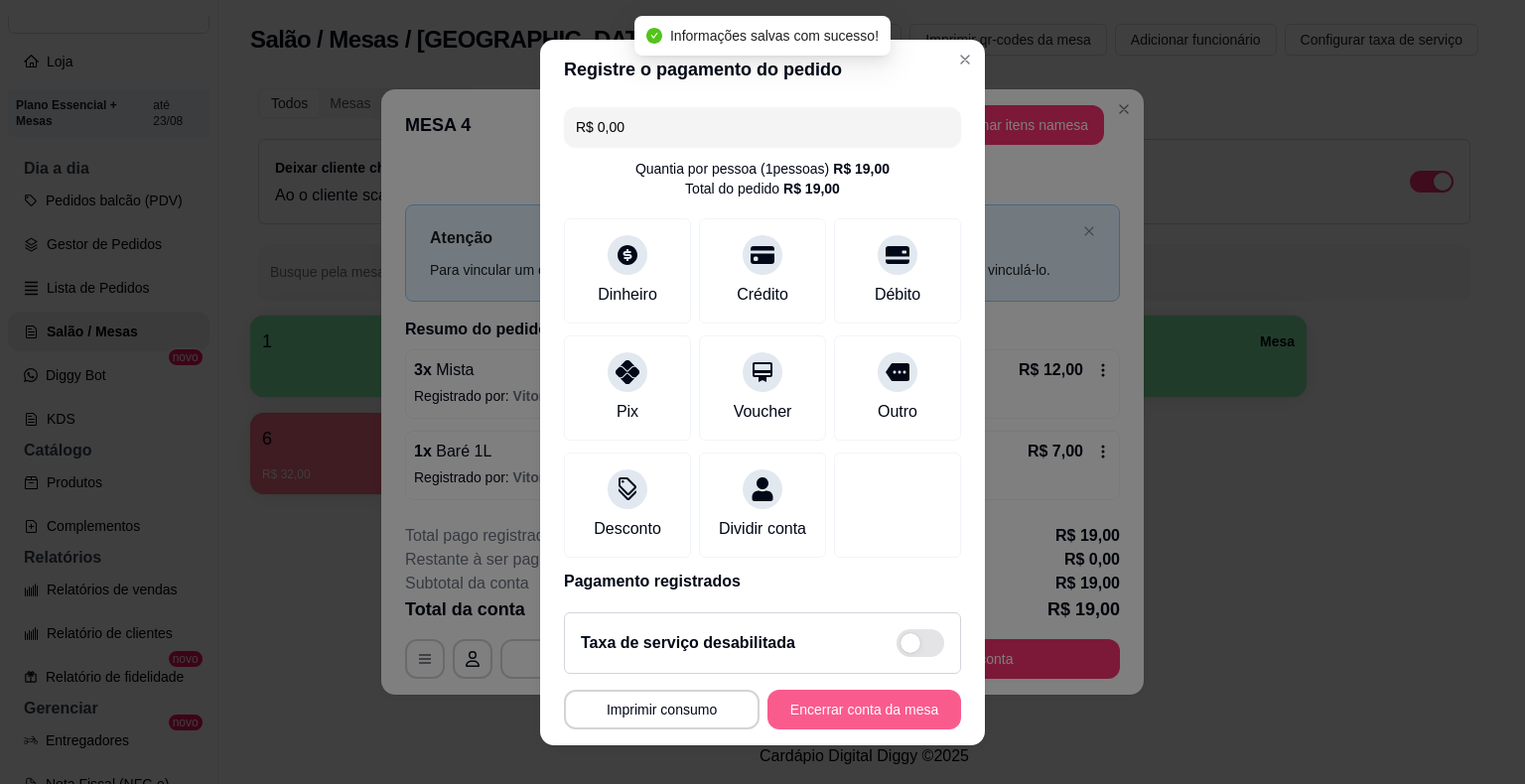 click on "Encerrar conta da mesa" at bounding box center (864, 710) 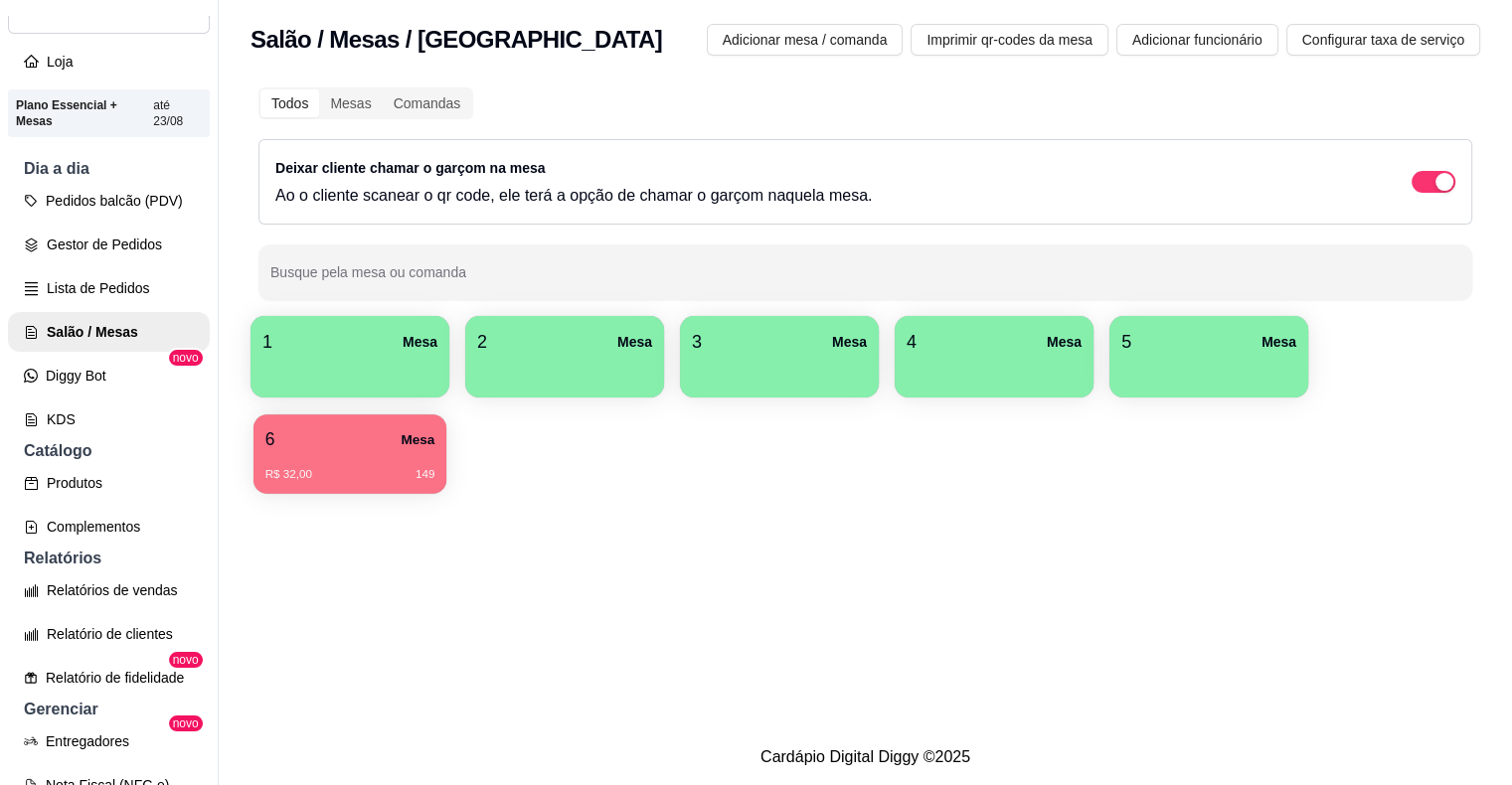 click on "6 Mesa" at bounding box center [350, 439] 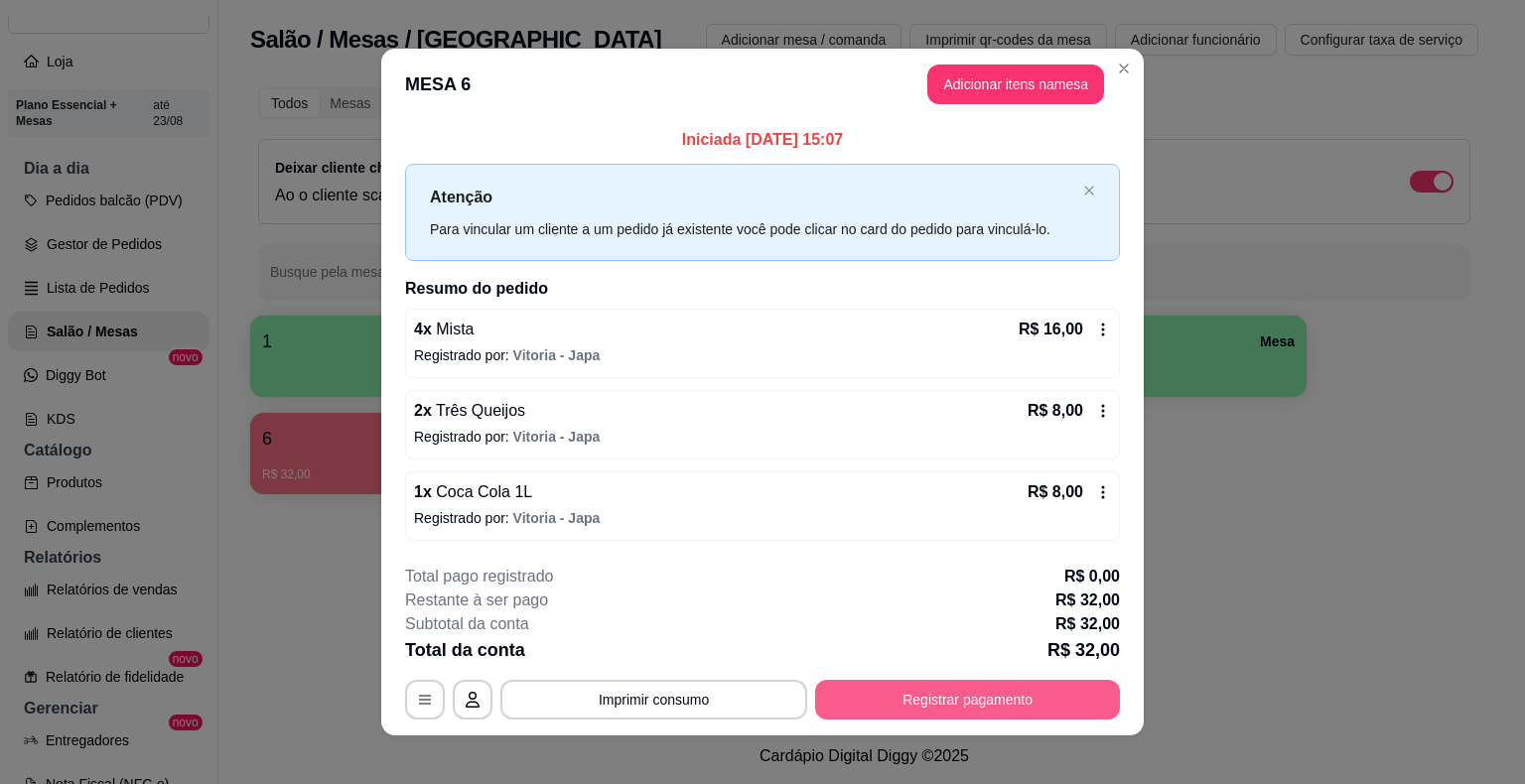 click on "Registrar pagamento" at bounding box center [967, 700] 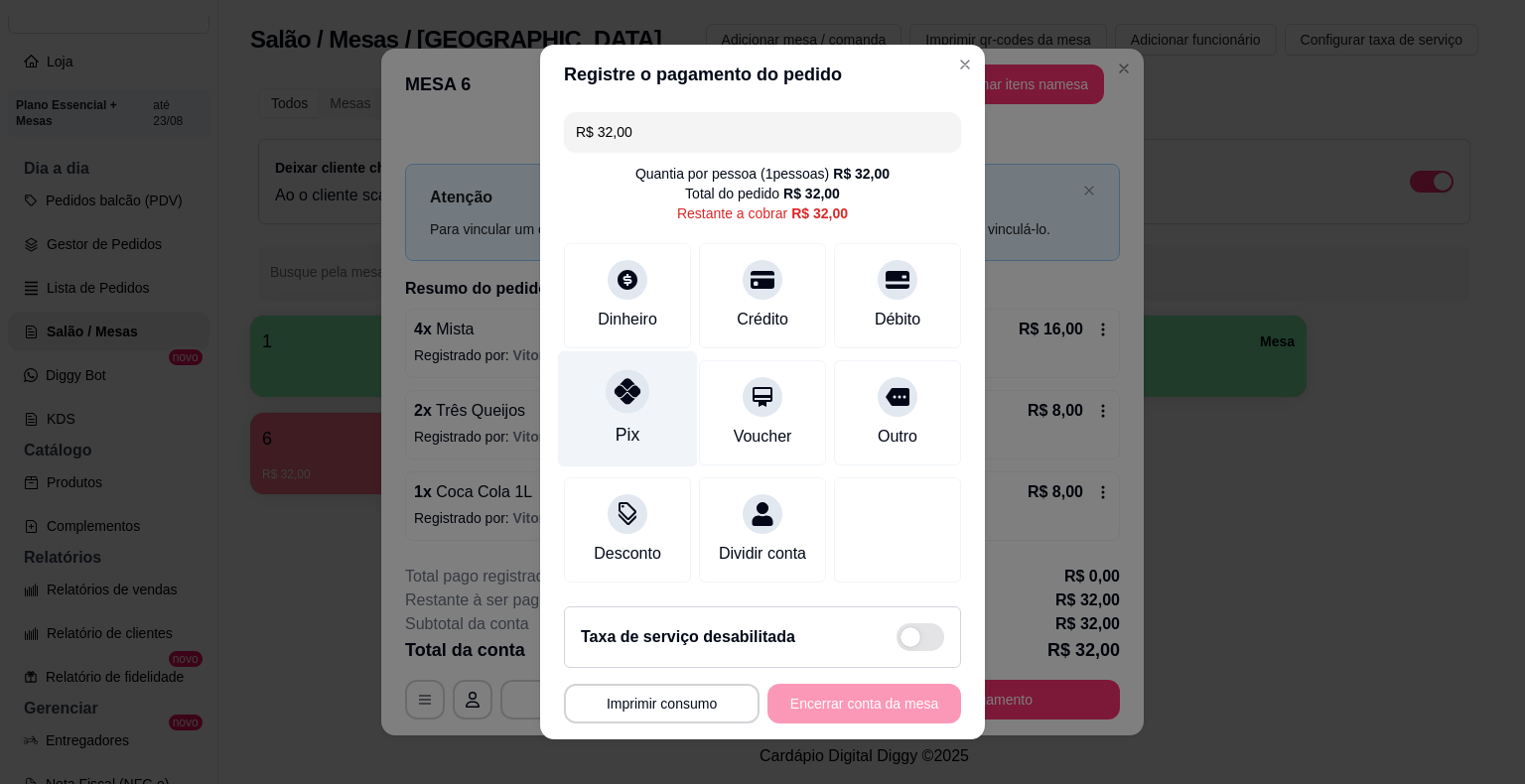 click on "Pix" at bounding box center (627, 409) 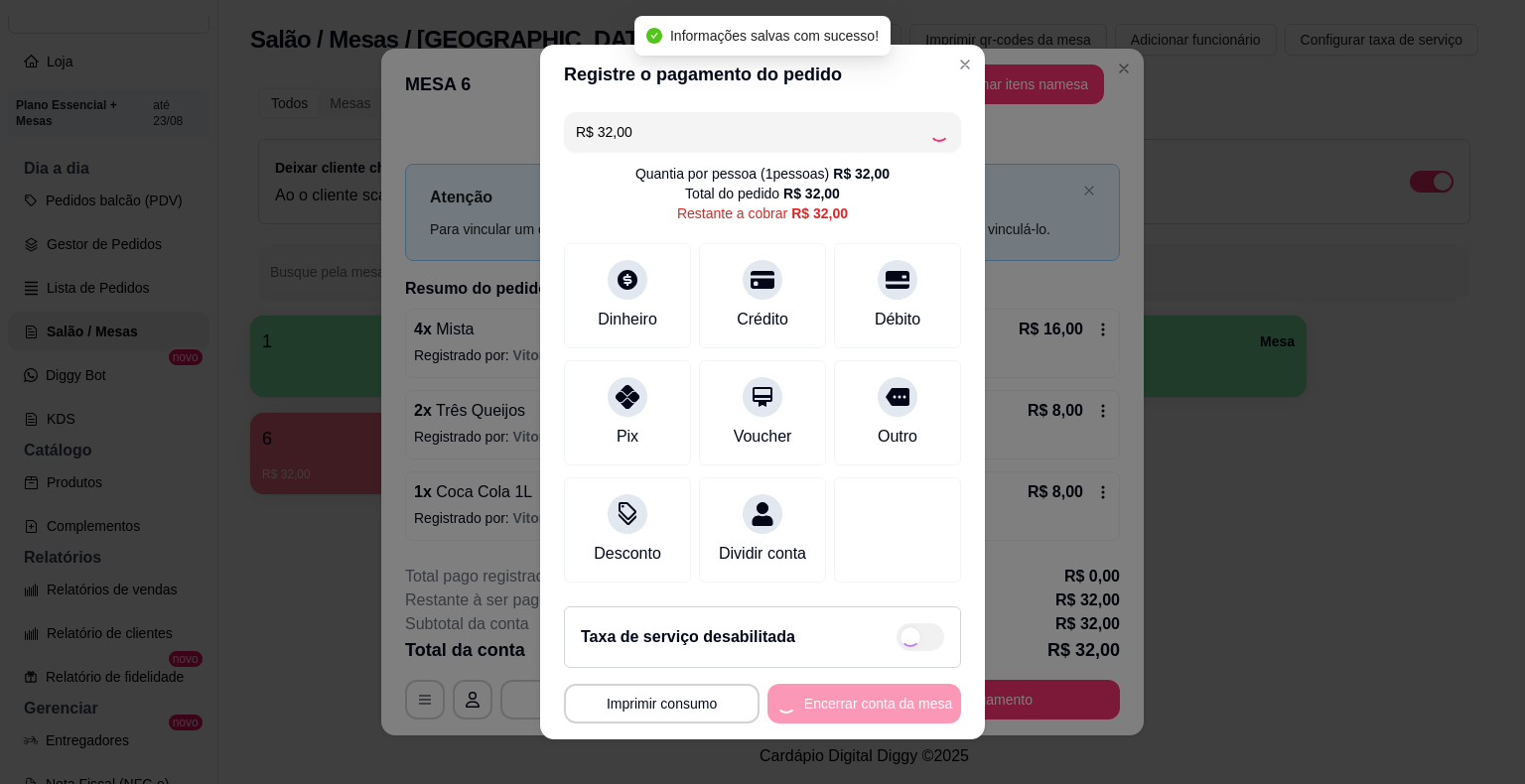 type on "R$ 0,00" 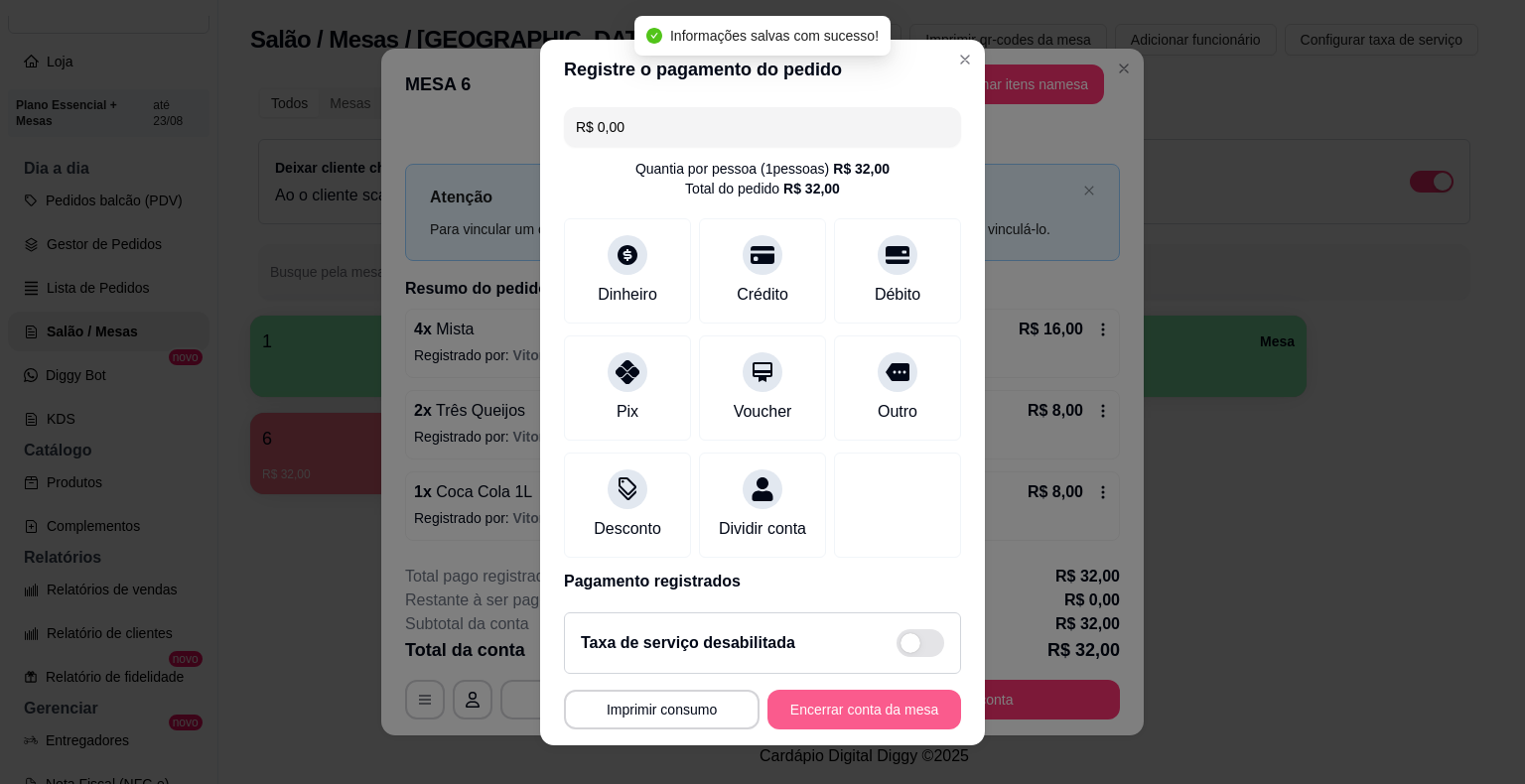 click on "Encerrar conta da mesa" at bounding box center (864, 710) 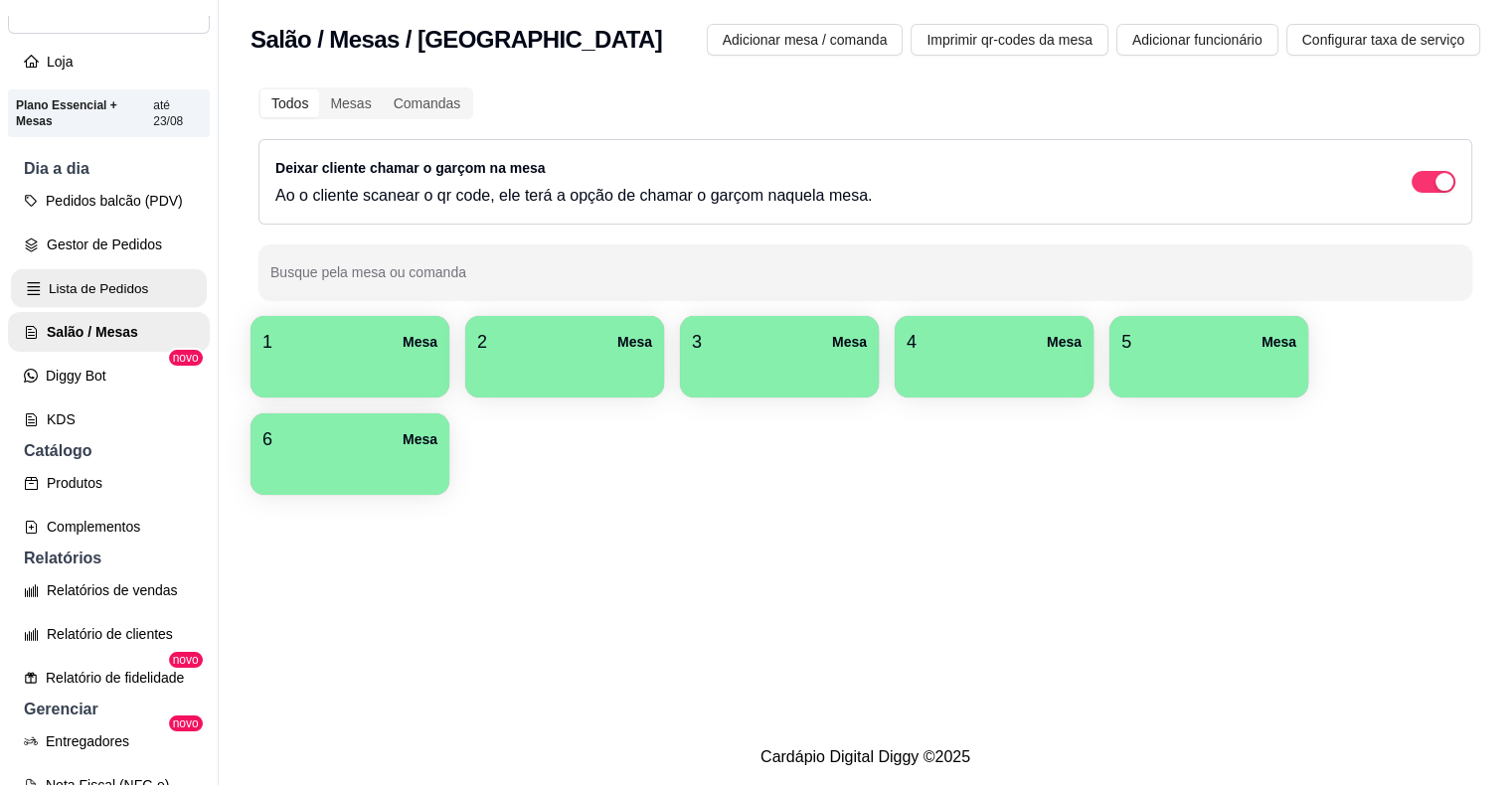 click on "Lista de Pedidos" at bounding box center [108, 288] 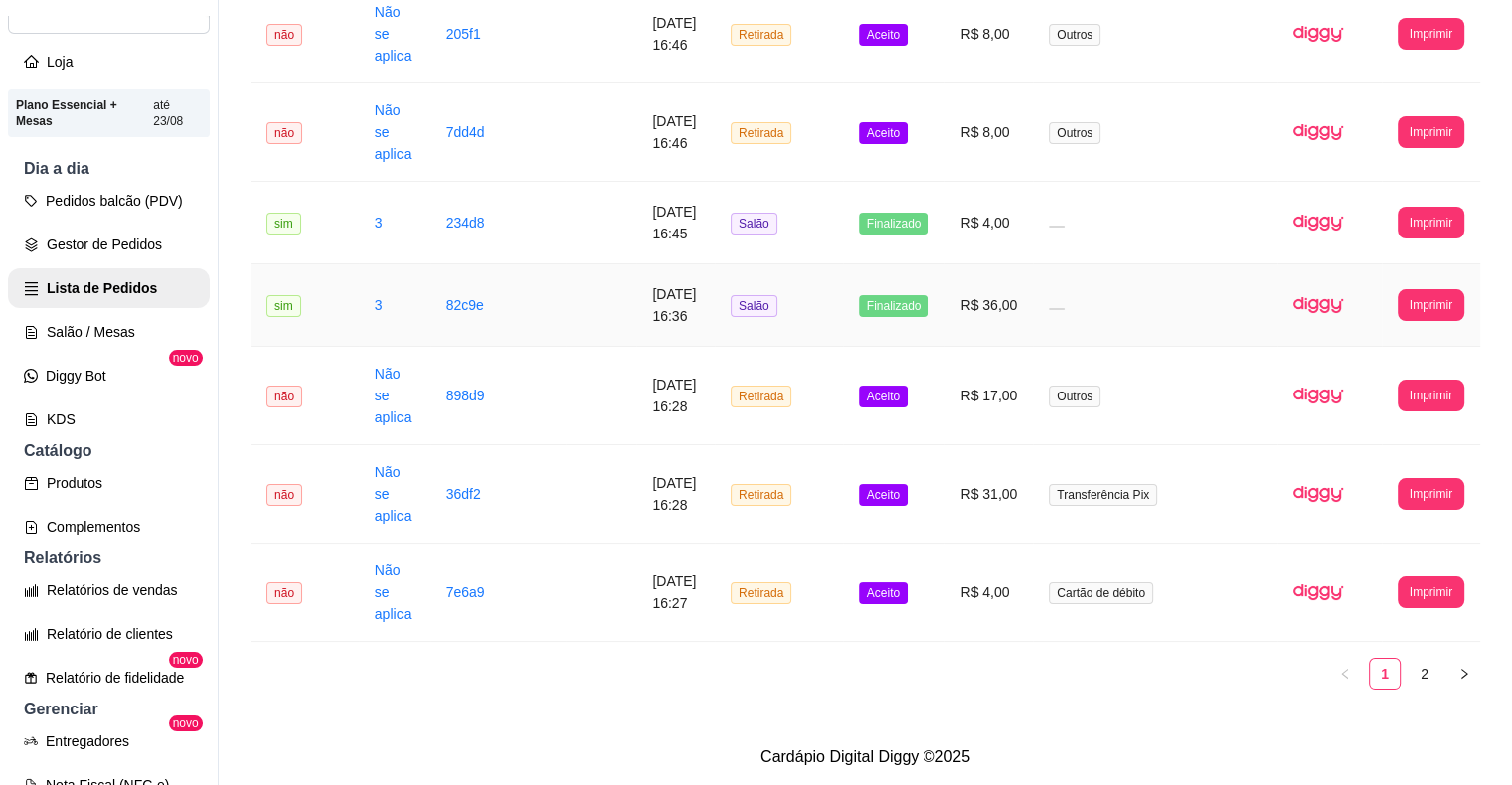 scroll, scrollTop: 2556, scrollLeft: 0, axis: vertical 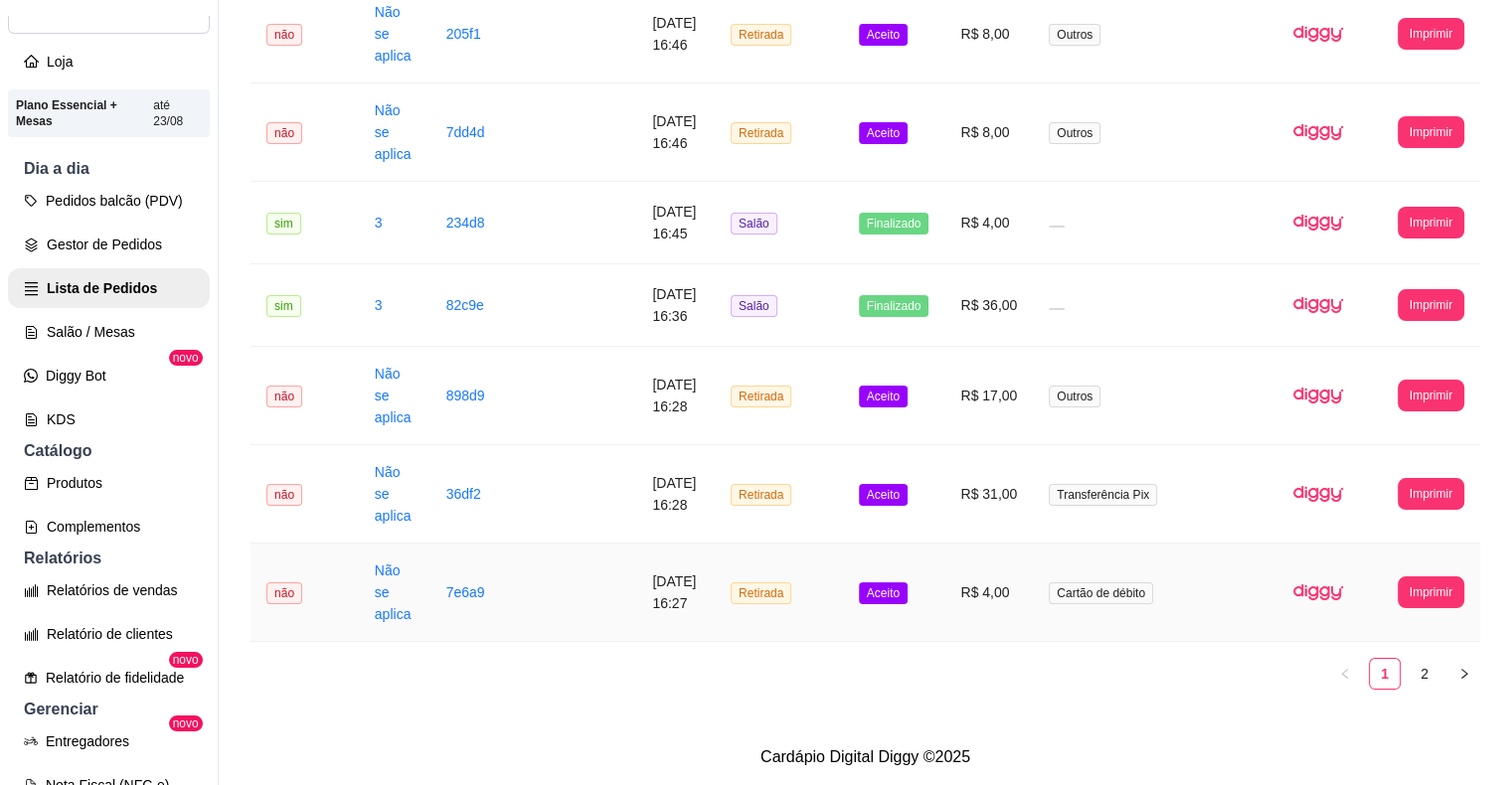 click on "Aceito" at bounding box center (883, 593) 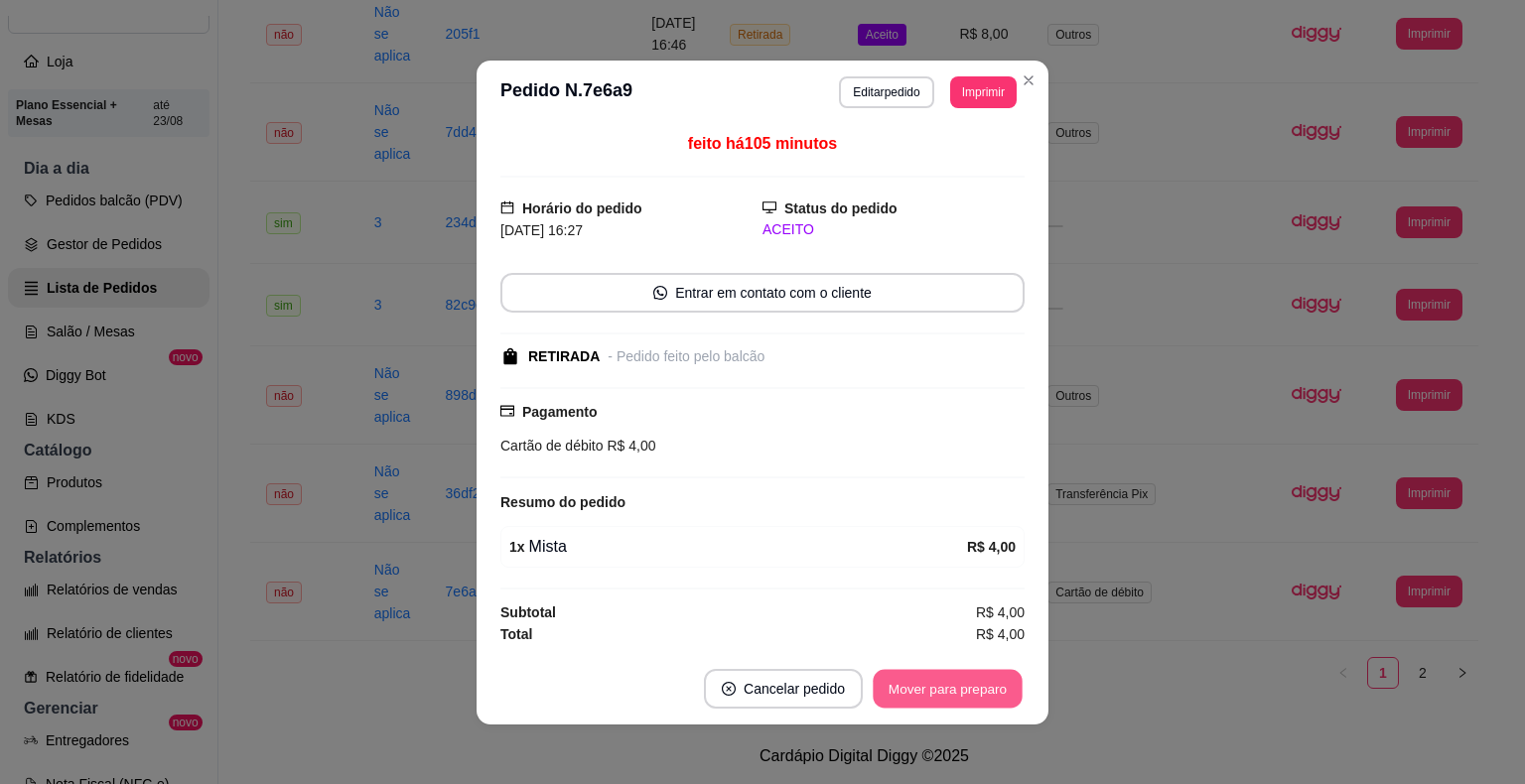 click on "Mover para preparo" at bounding box center (947, 688) 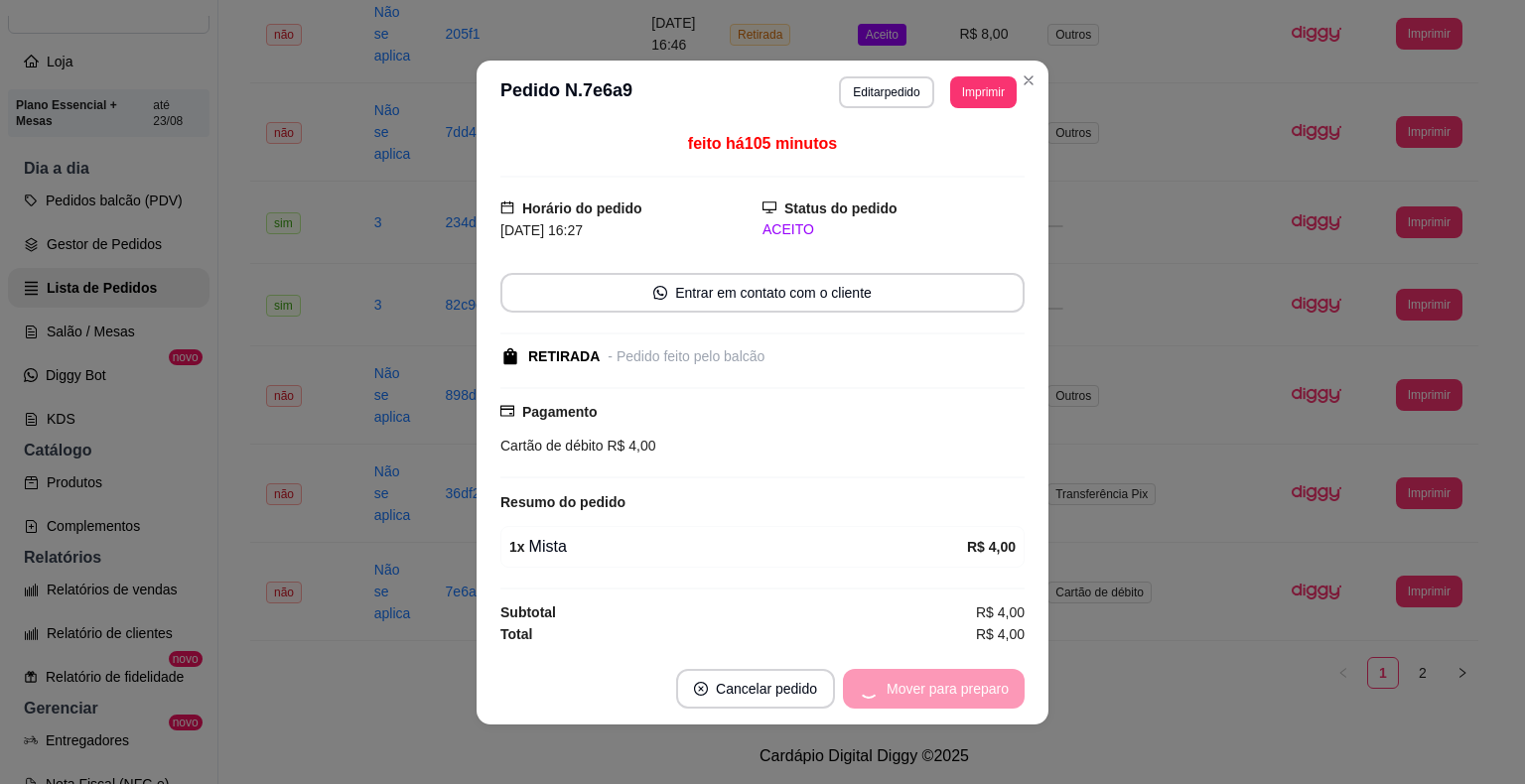click on "Mover para preparo" at bounding box center [933, 689] 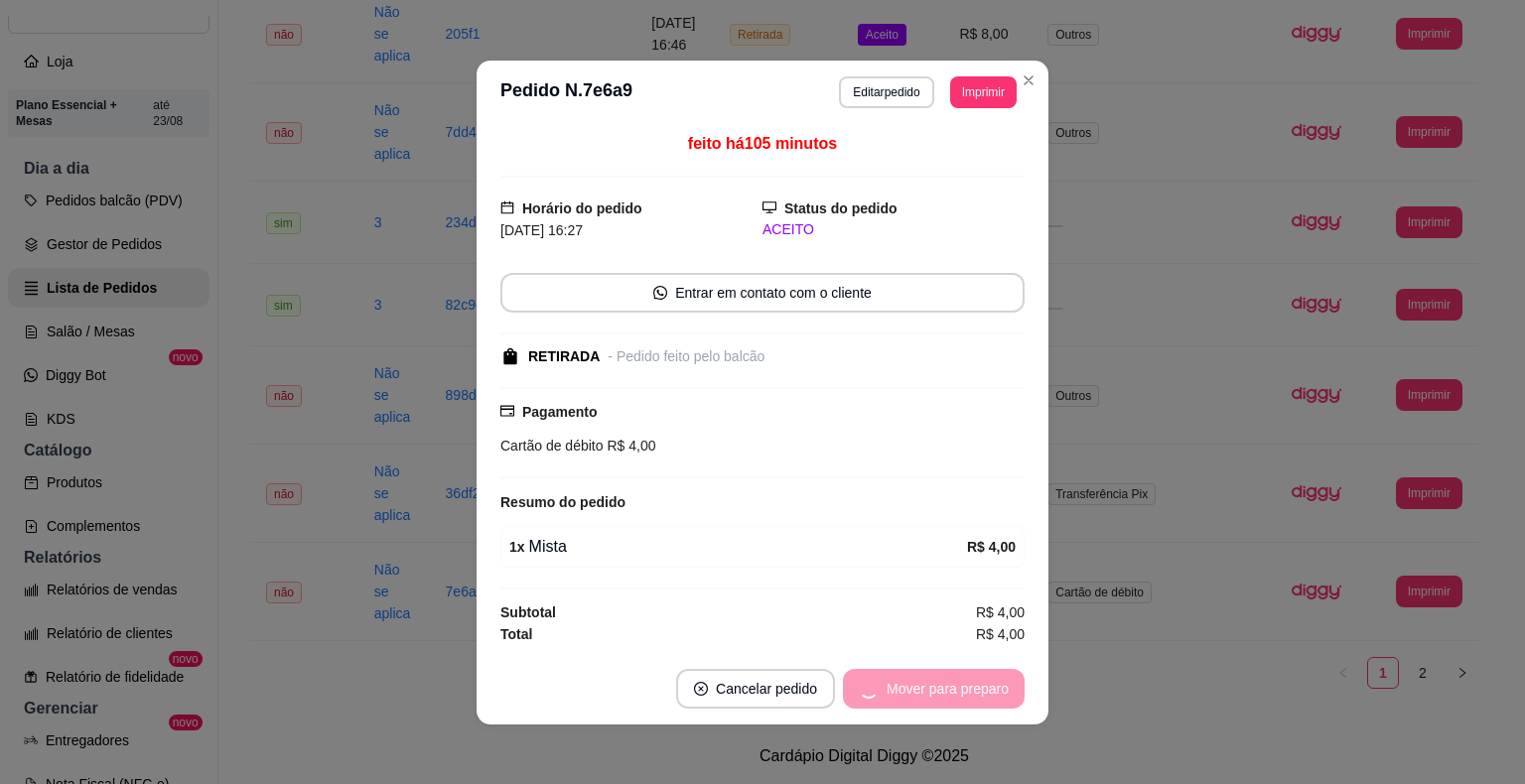 click on "Mover para preparo" at bounding box center [933, 689] 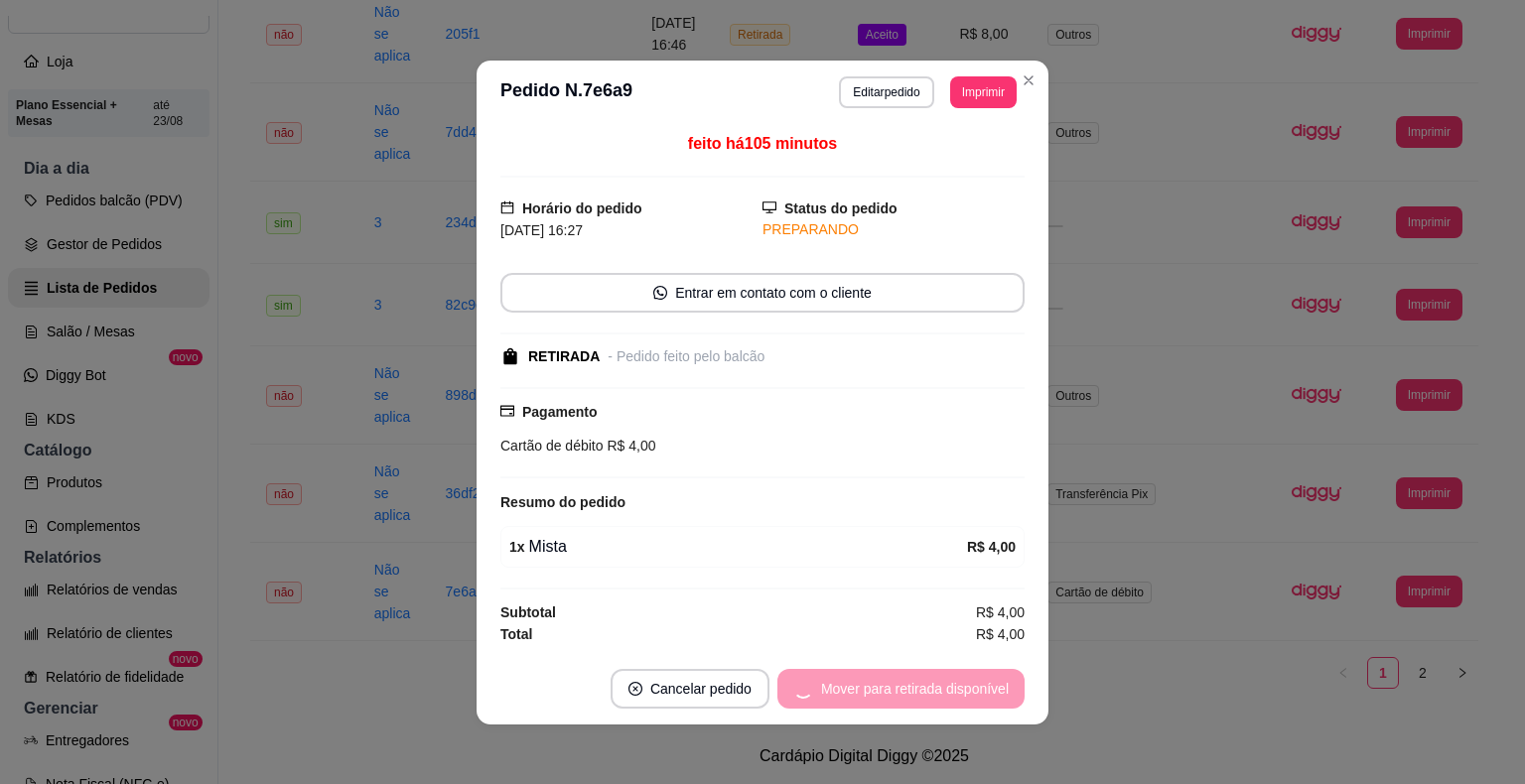 click on "Mover para retirada disponível" at bounding box center (901, 689) 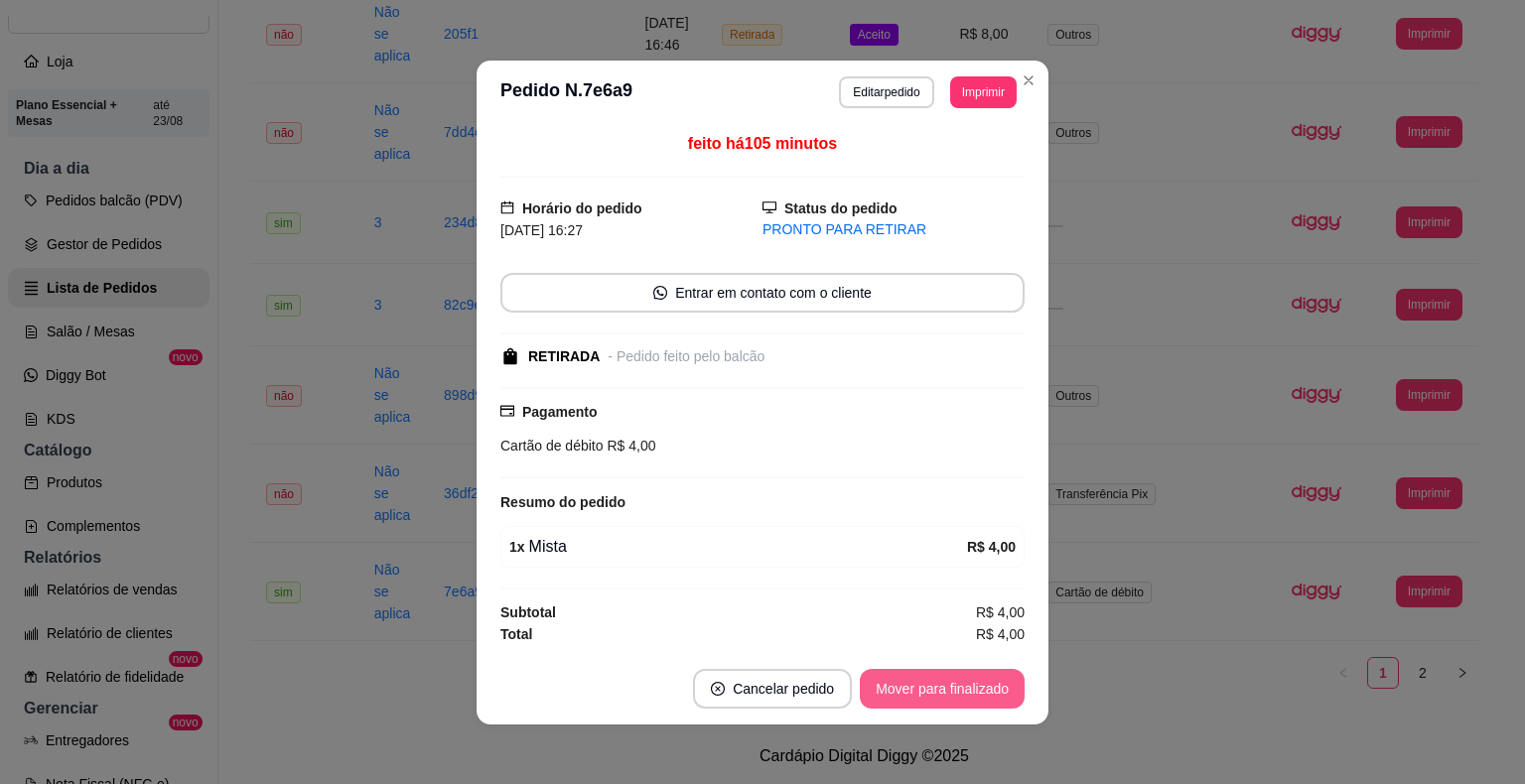 click on "Mover para finalizado" at bounding box center (942, 689) 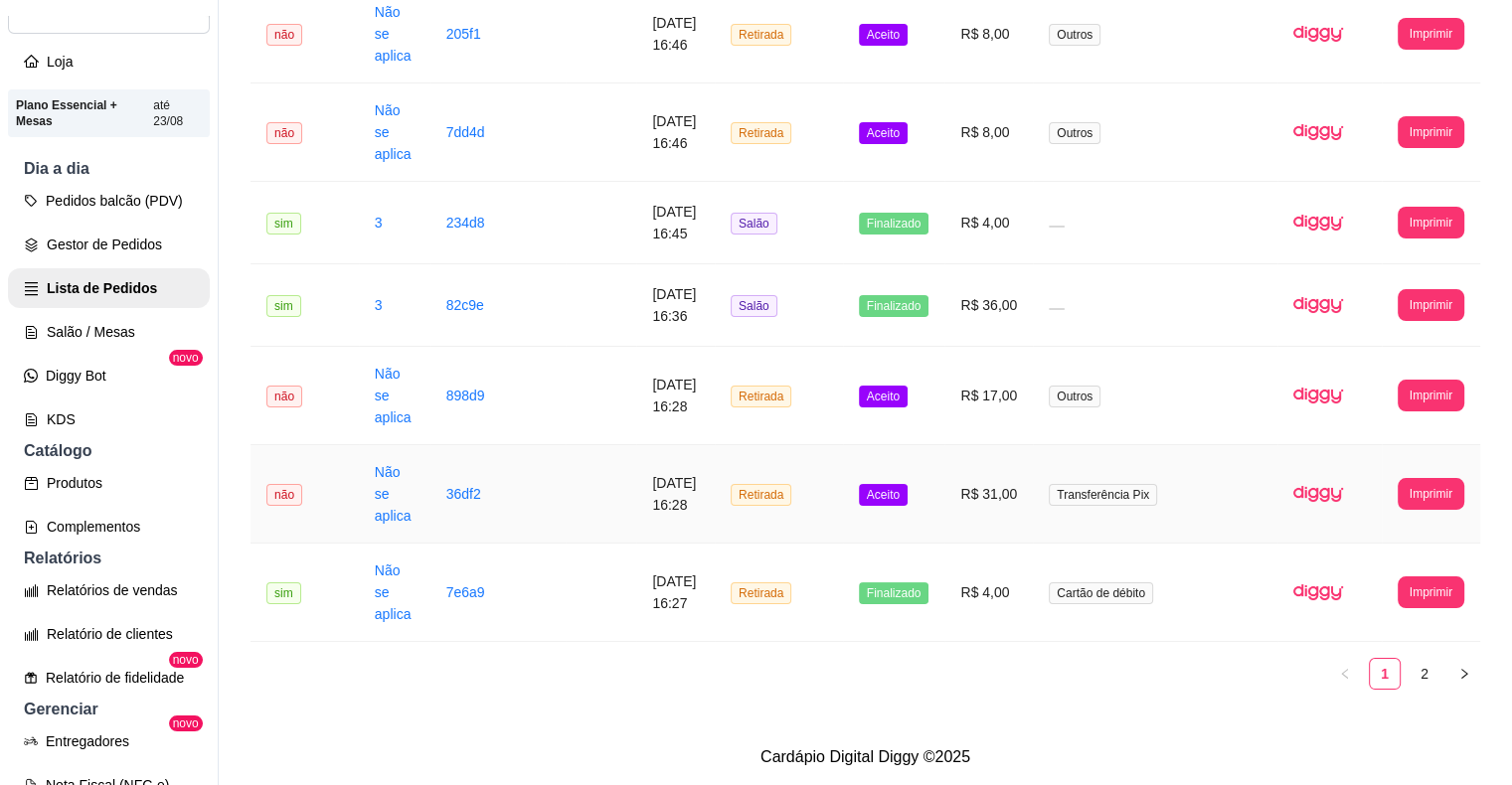 click on "Aceito" at bounding box center [883, 495] 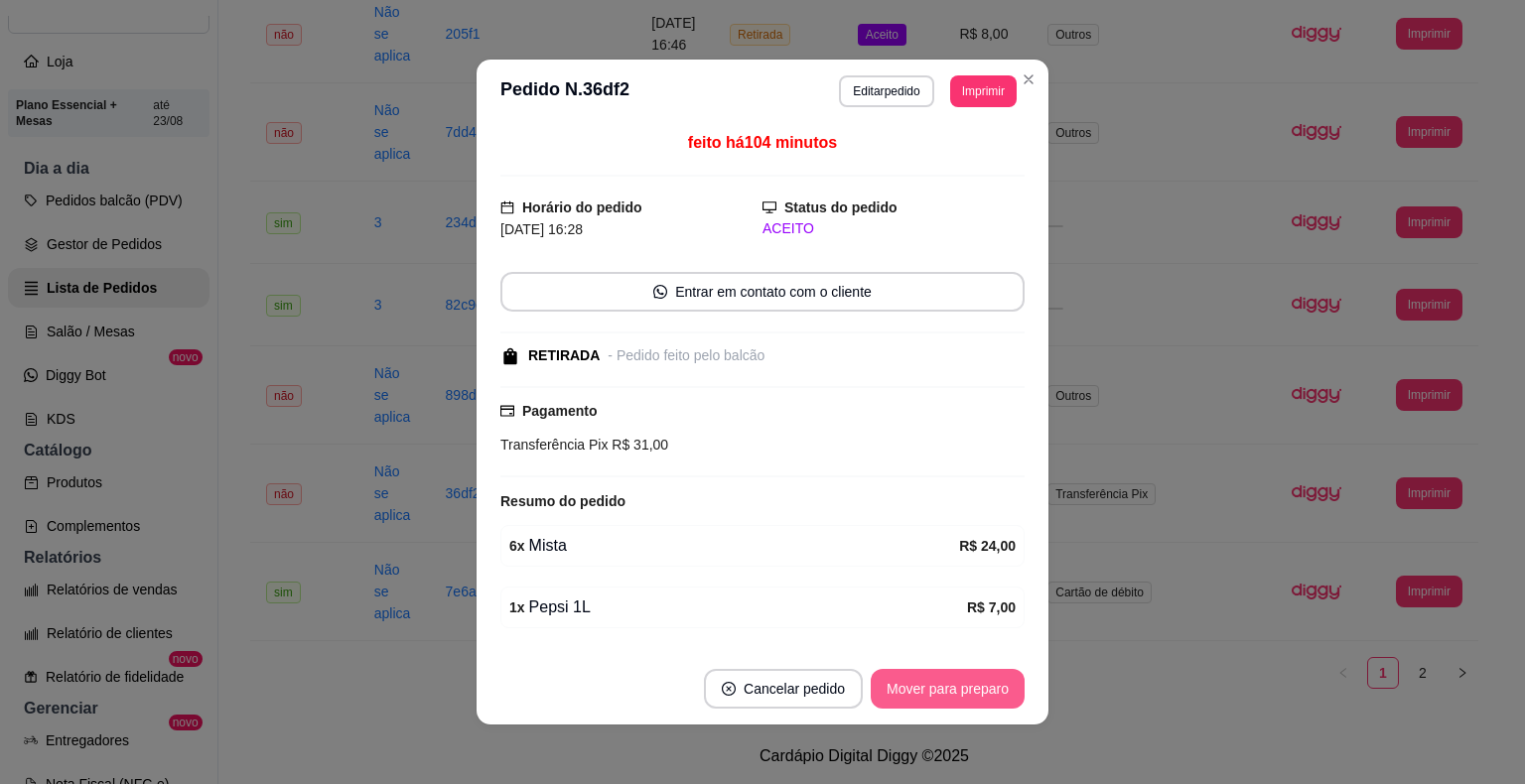click on "Mover para preparo" at bounding box center [947, 689] 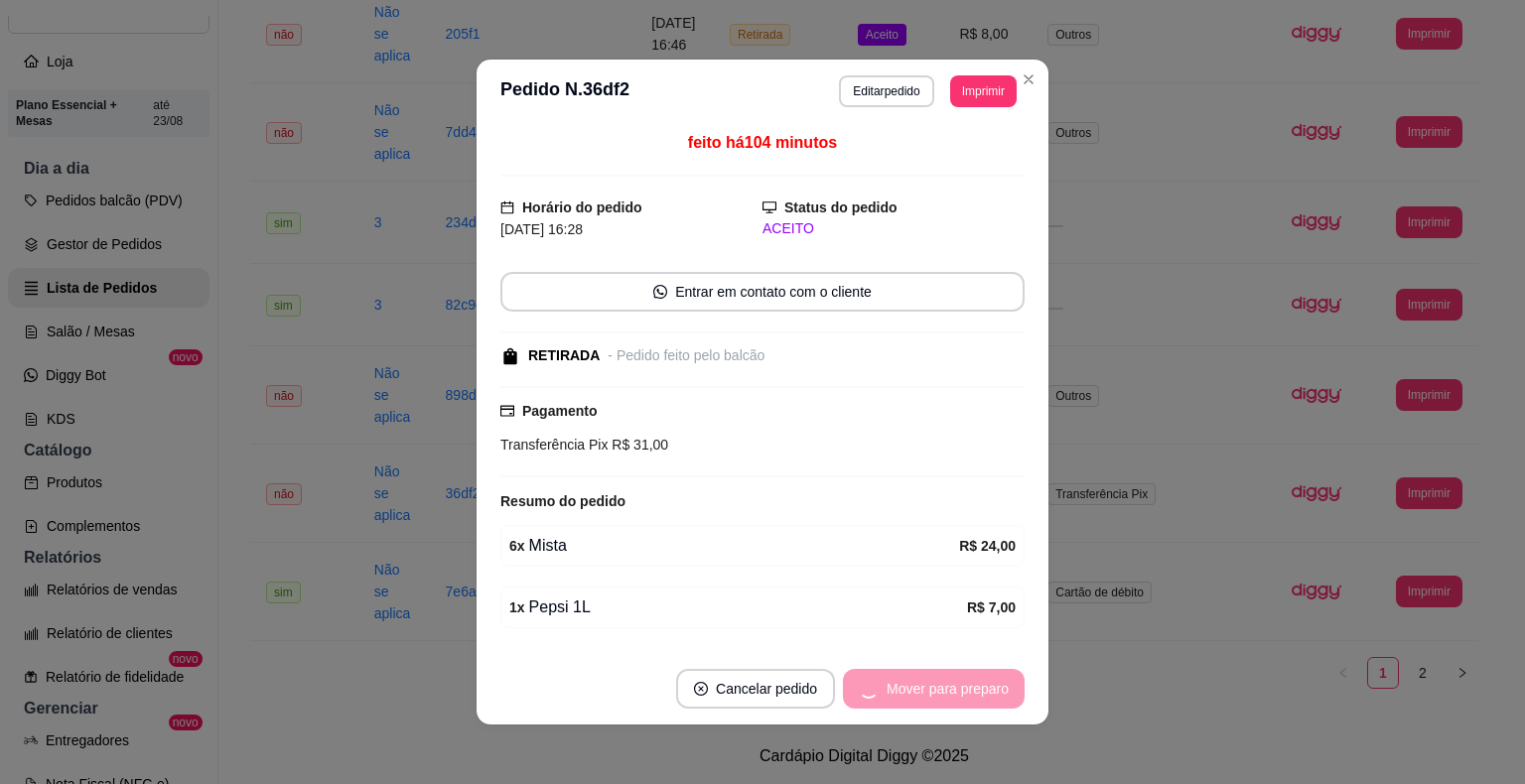 click on "Mover para preparo" at bounding box center (933, 689) 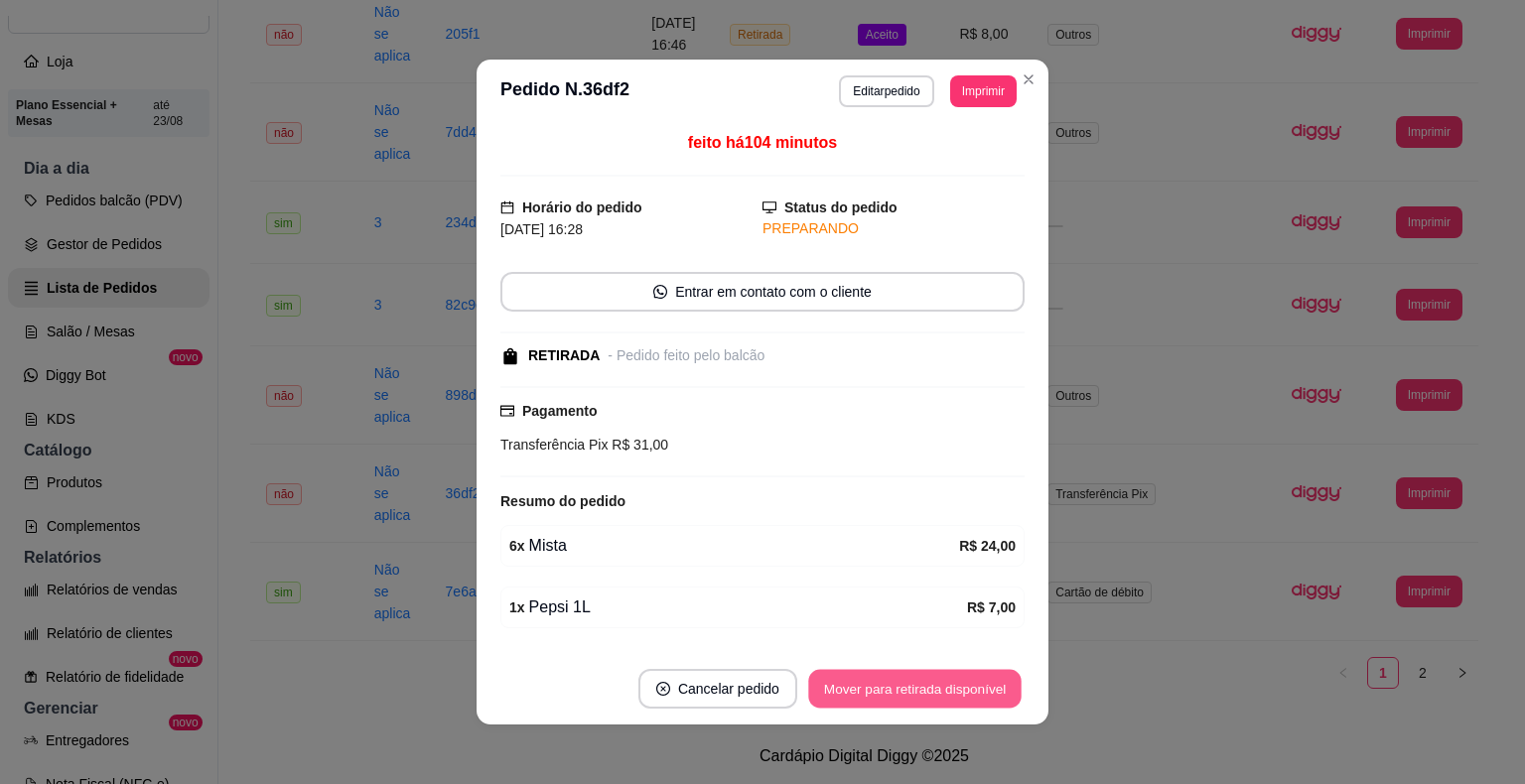 click on "Mover para retirada disponível" at bounding box center [914, 689] 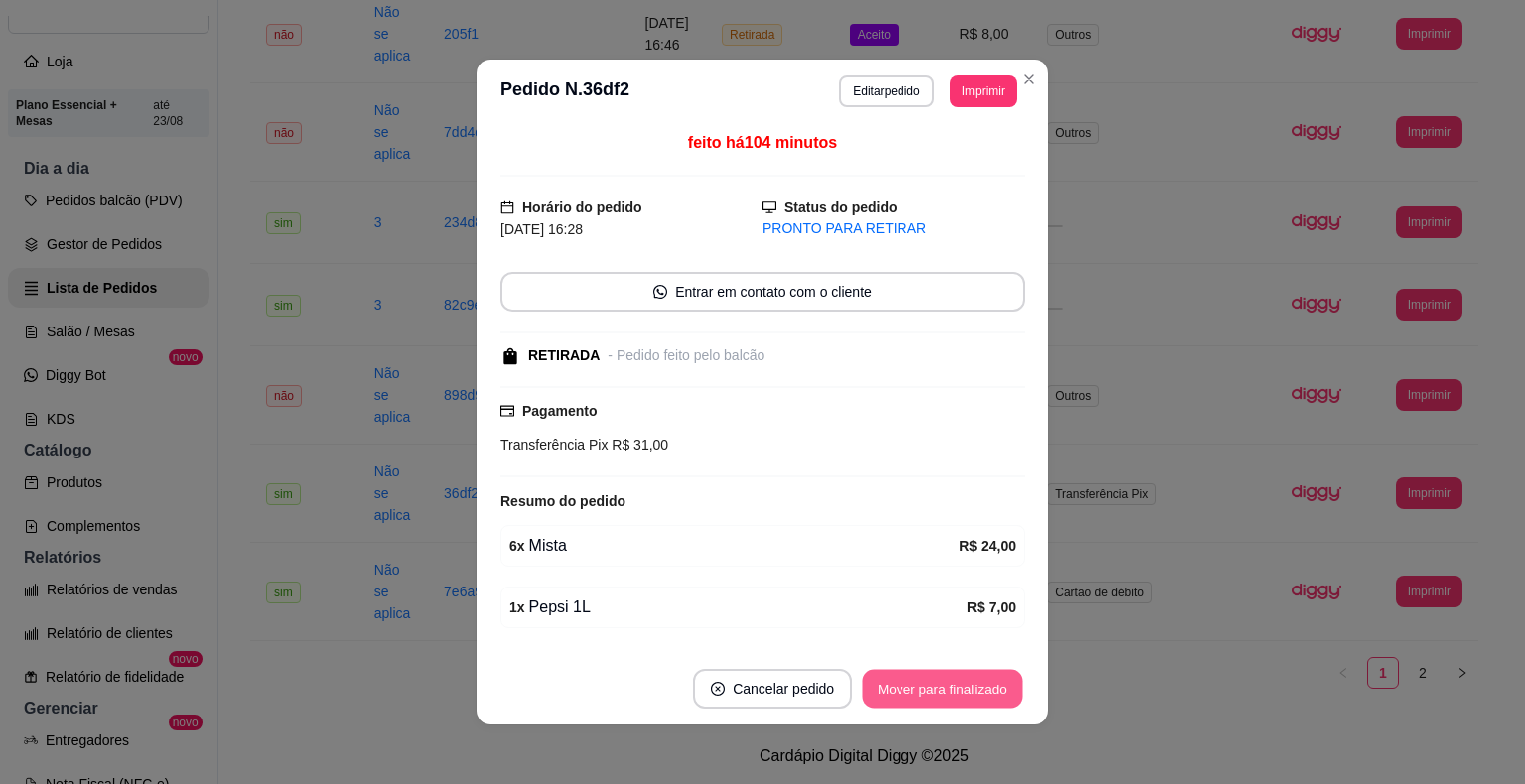 click on "Mover para finalizado" at bounding box center (942, 689) 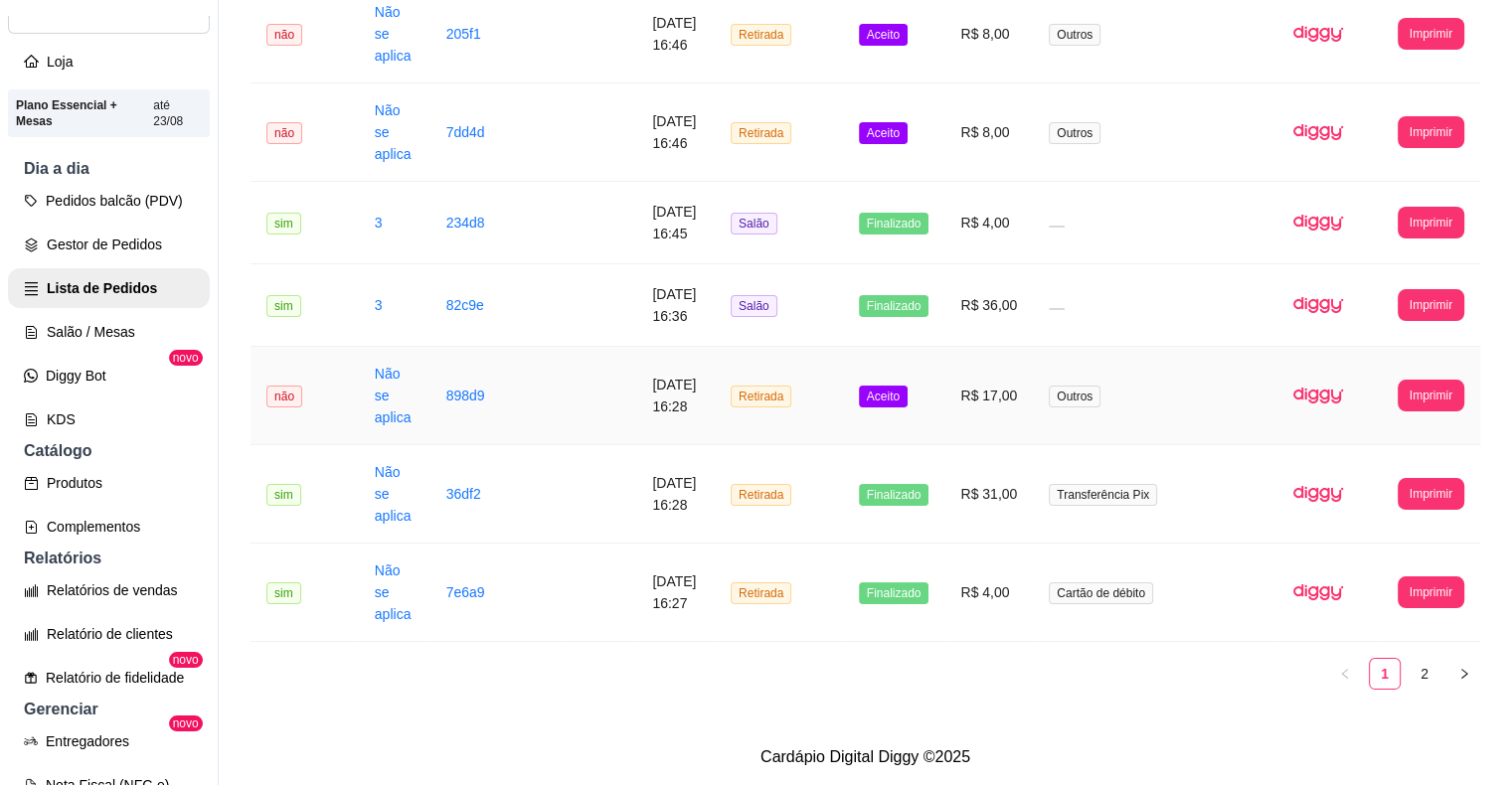 click on "Aceito" at bounding box center [894, 395] 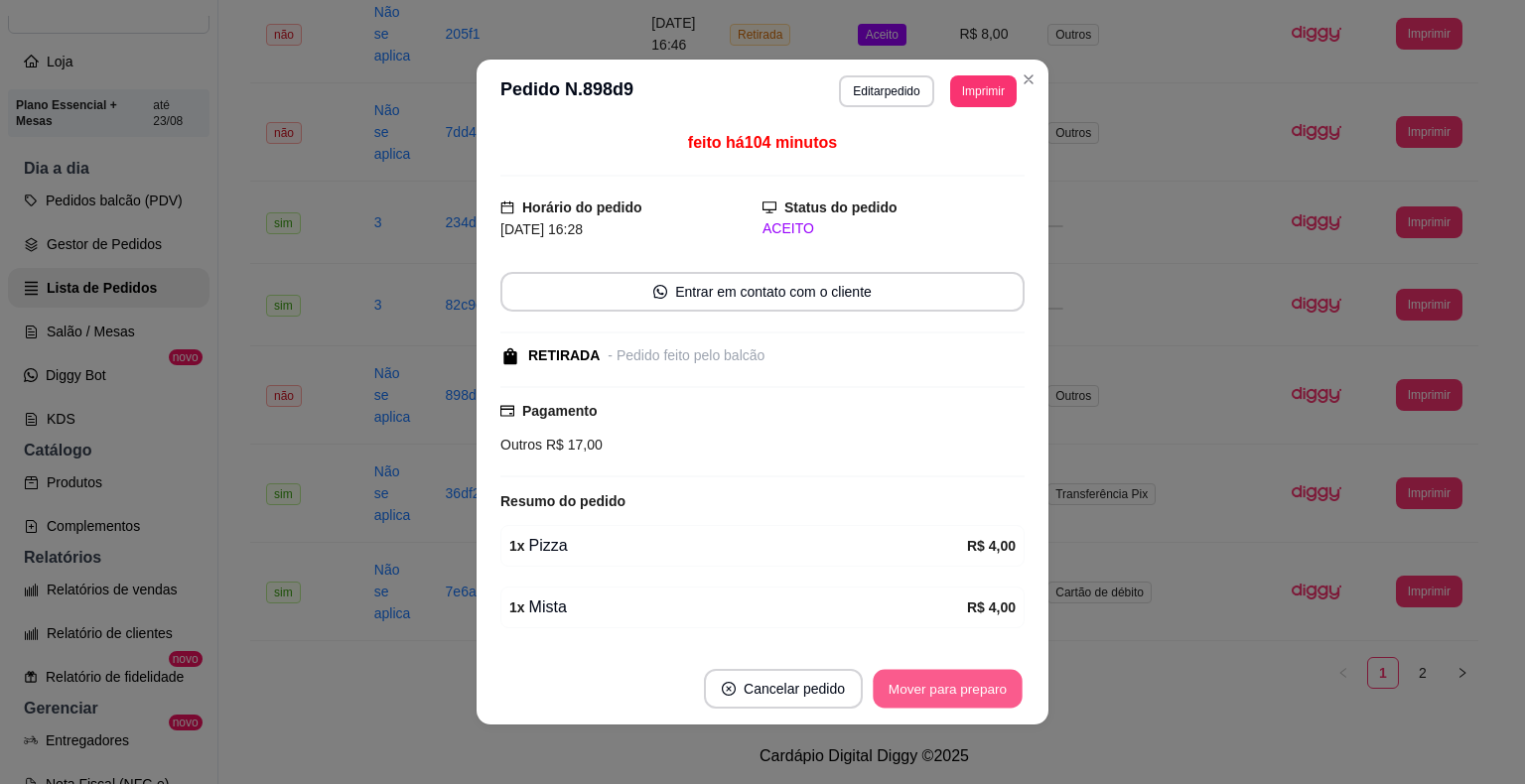 click on "Mover para preparo" at bounding box center [947, 689] 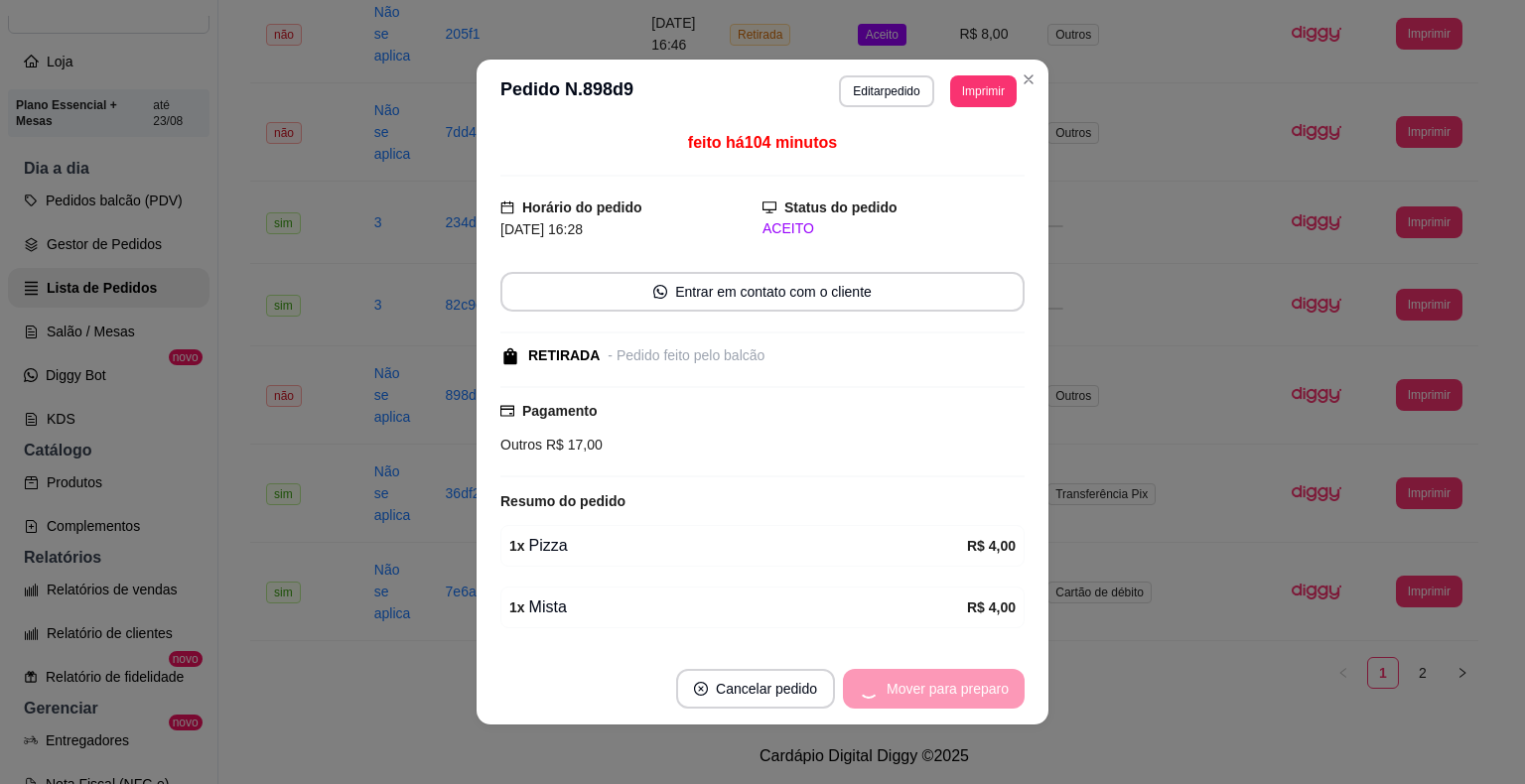 click on "Mover para preparo" at bounding box center [933, 689] 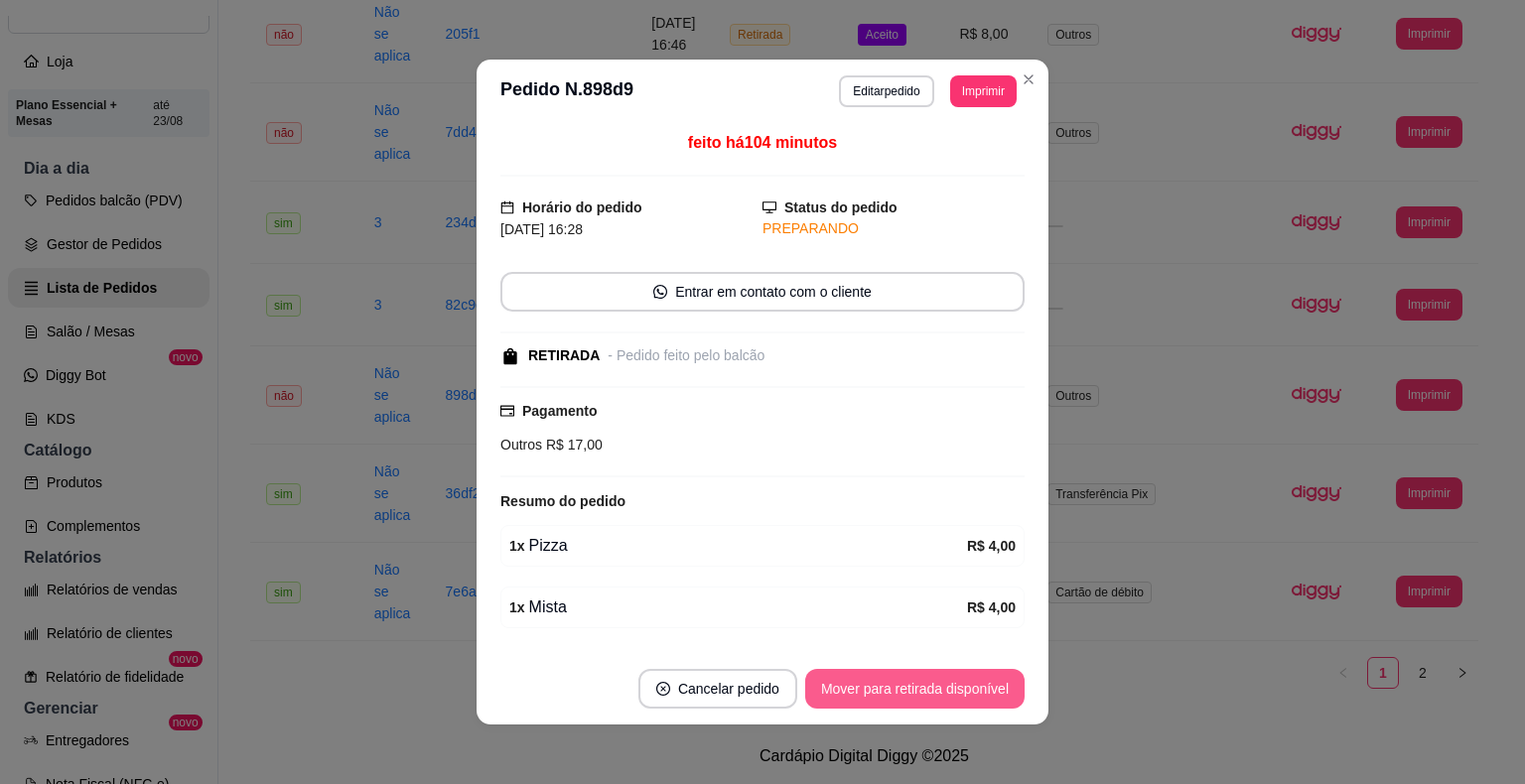 click on "Mover para retirada disponível" at bounding box center (914, 689) 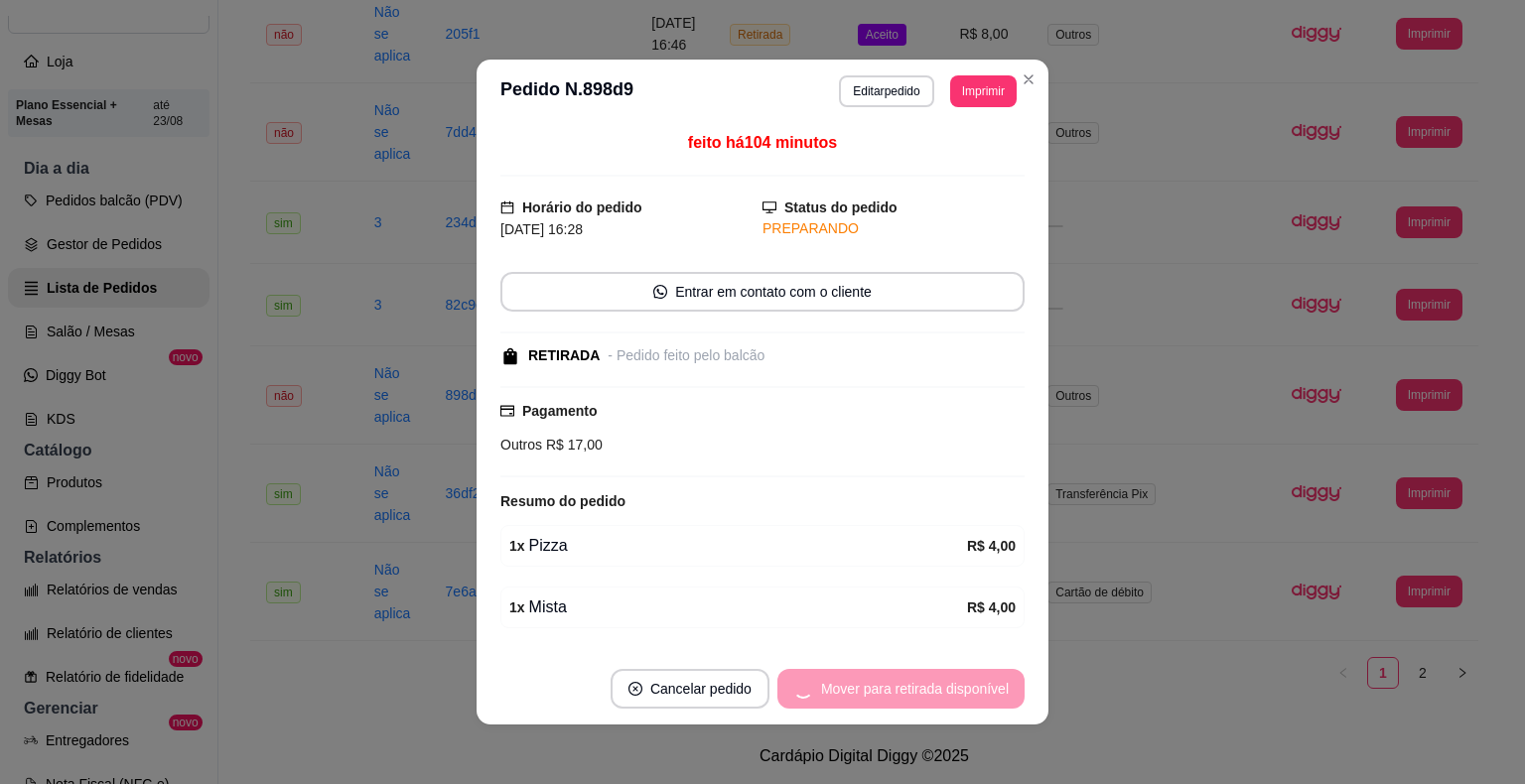 click on "Mover para retirada disponível" at bounding box center [901, 689] 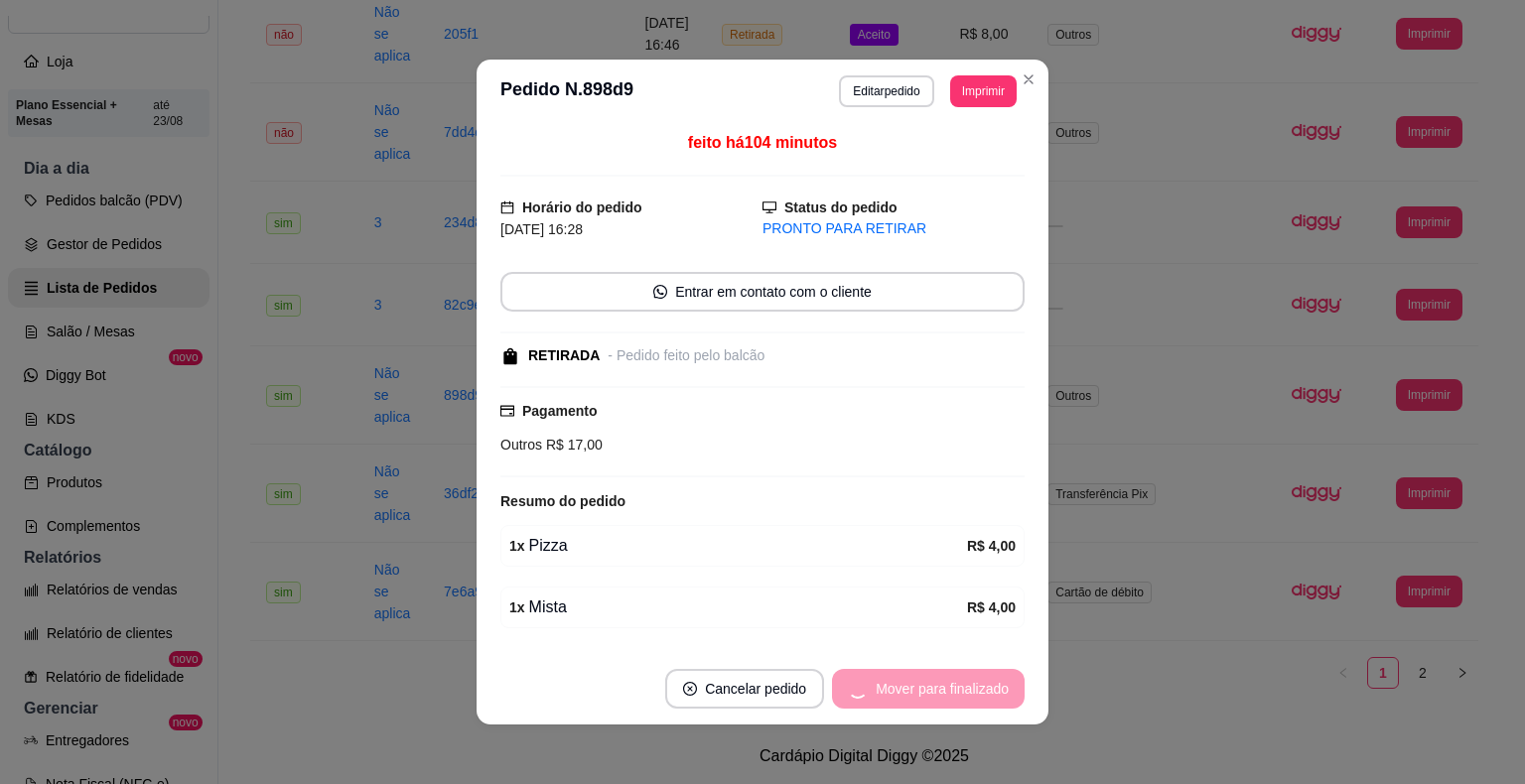 click on "Mover para finalizado" at bounding box center [928, 689] 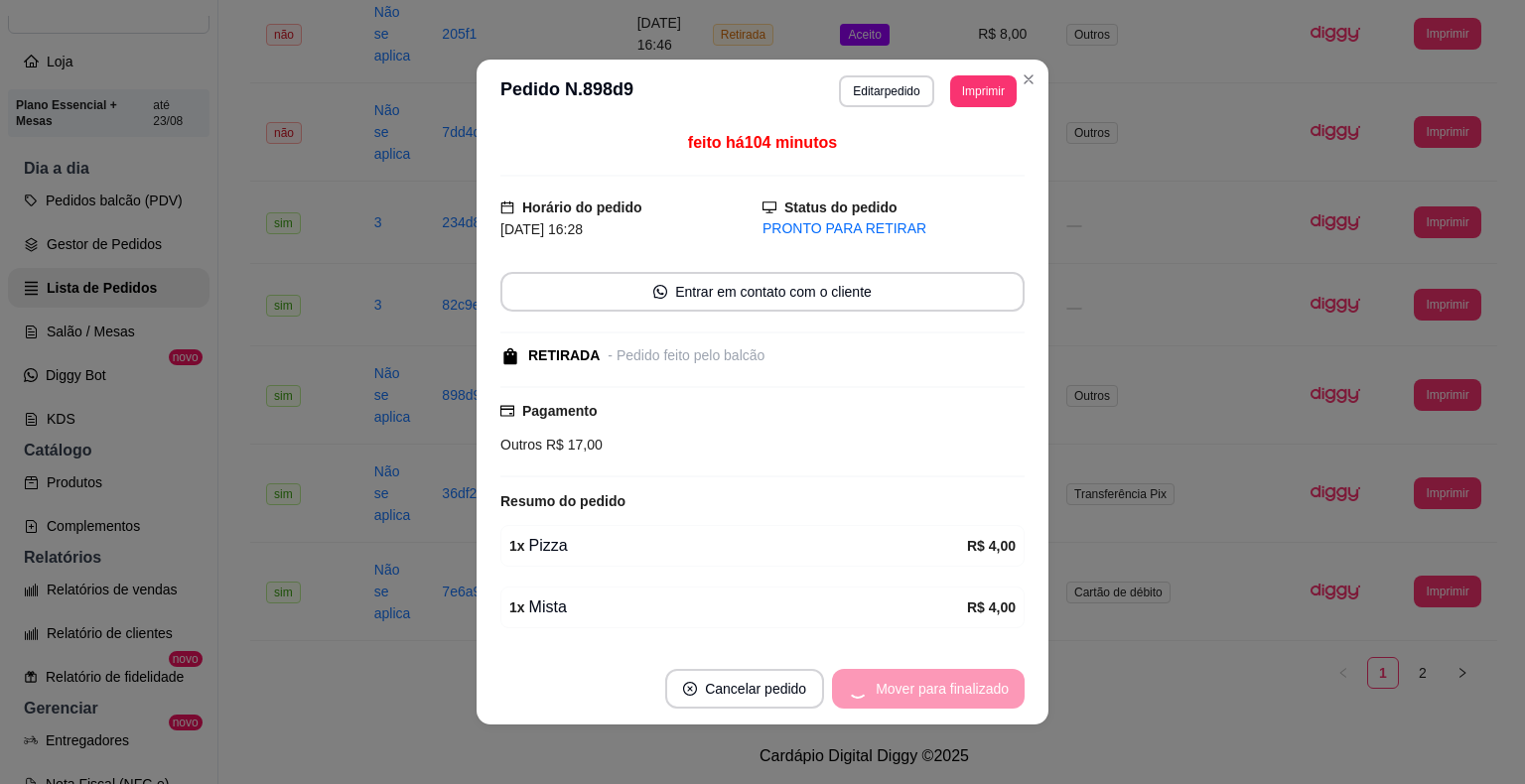 click on "Cancelar pedido" at bounding box center [745, 689] 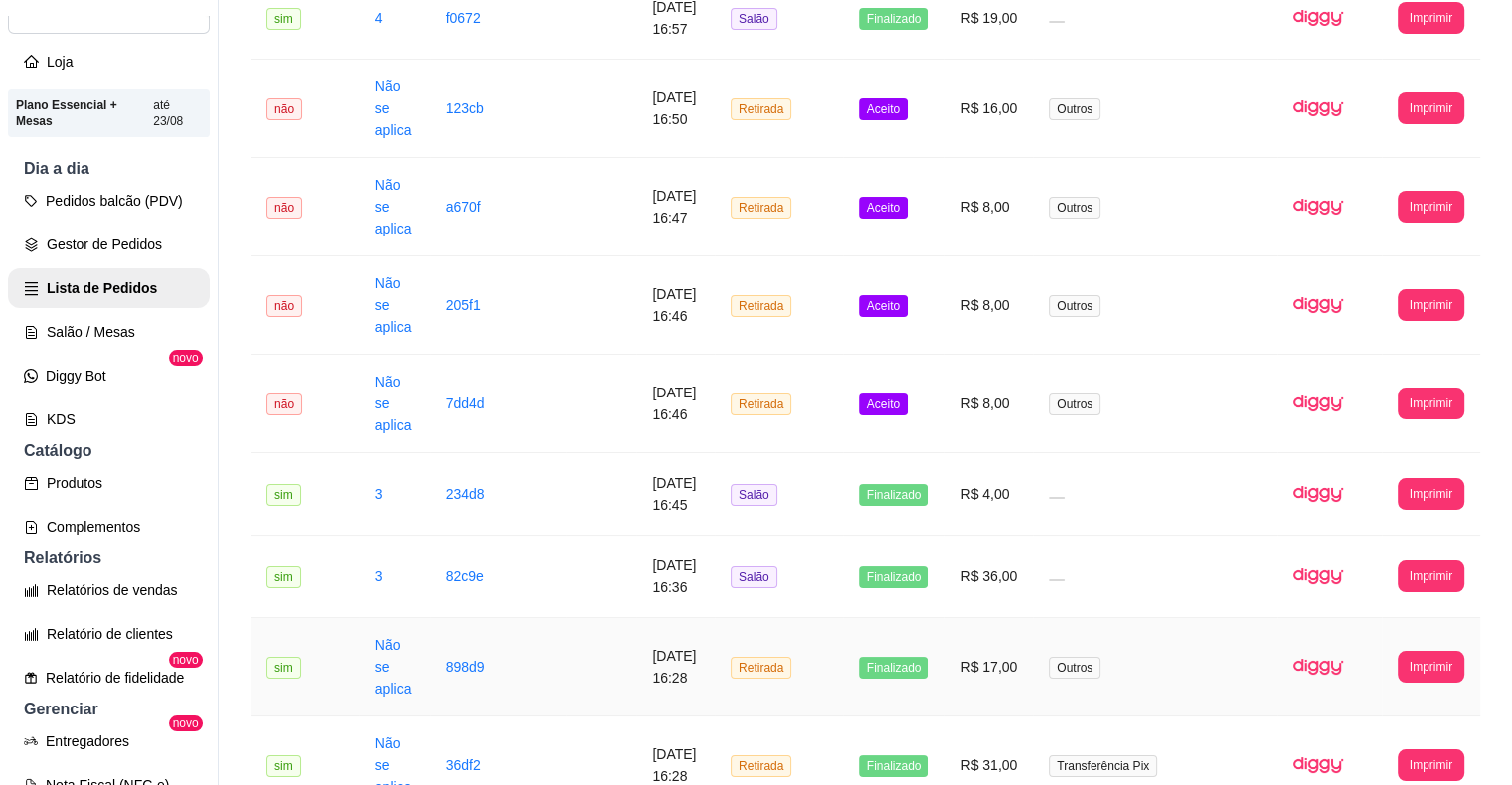 scroll, scrollTop: 2158, scrollLeft: 0, axis: vertical 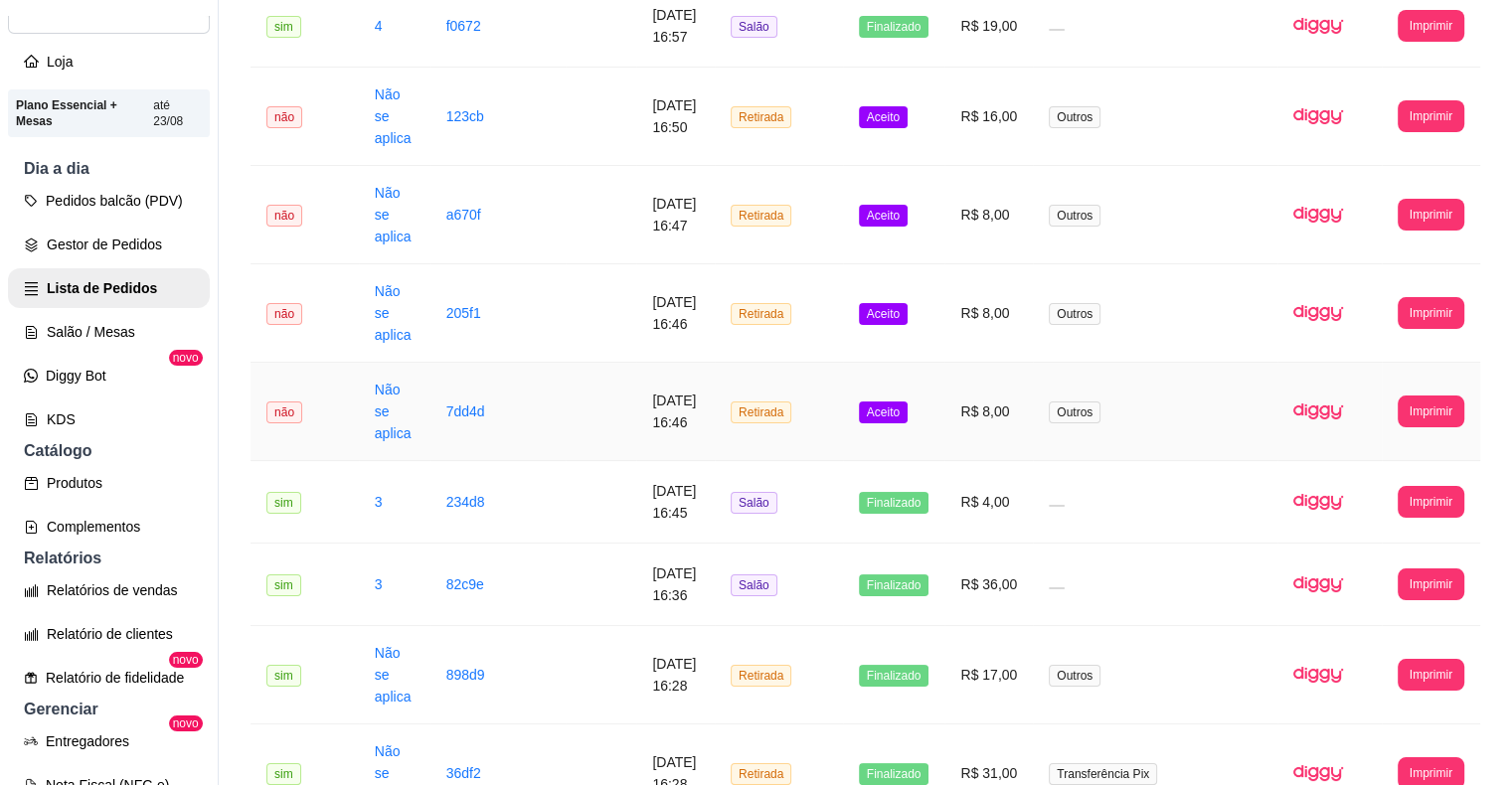 click on "Aceito" at bounding box center (894, 411) 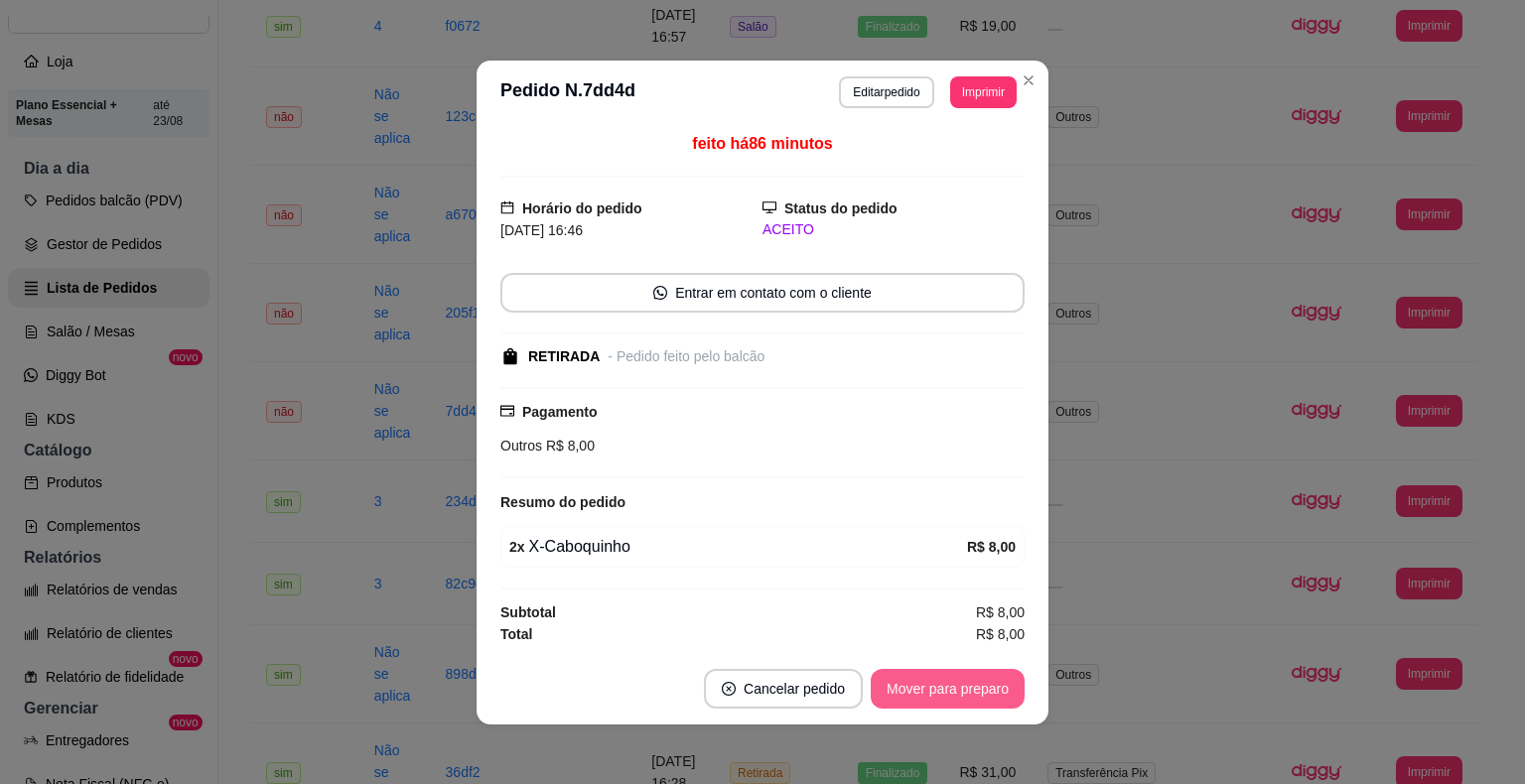 click on "Mover para preparo" at bounding box center (947, 689) 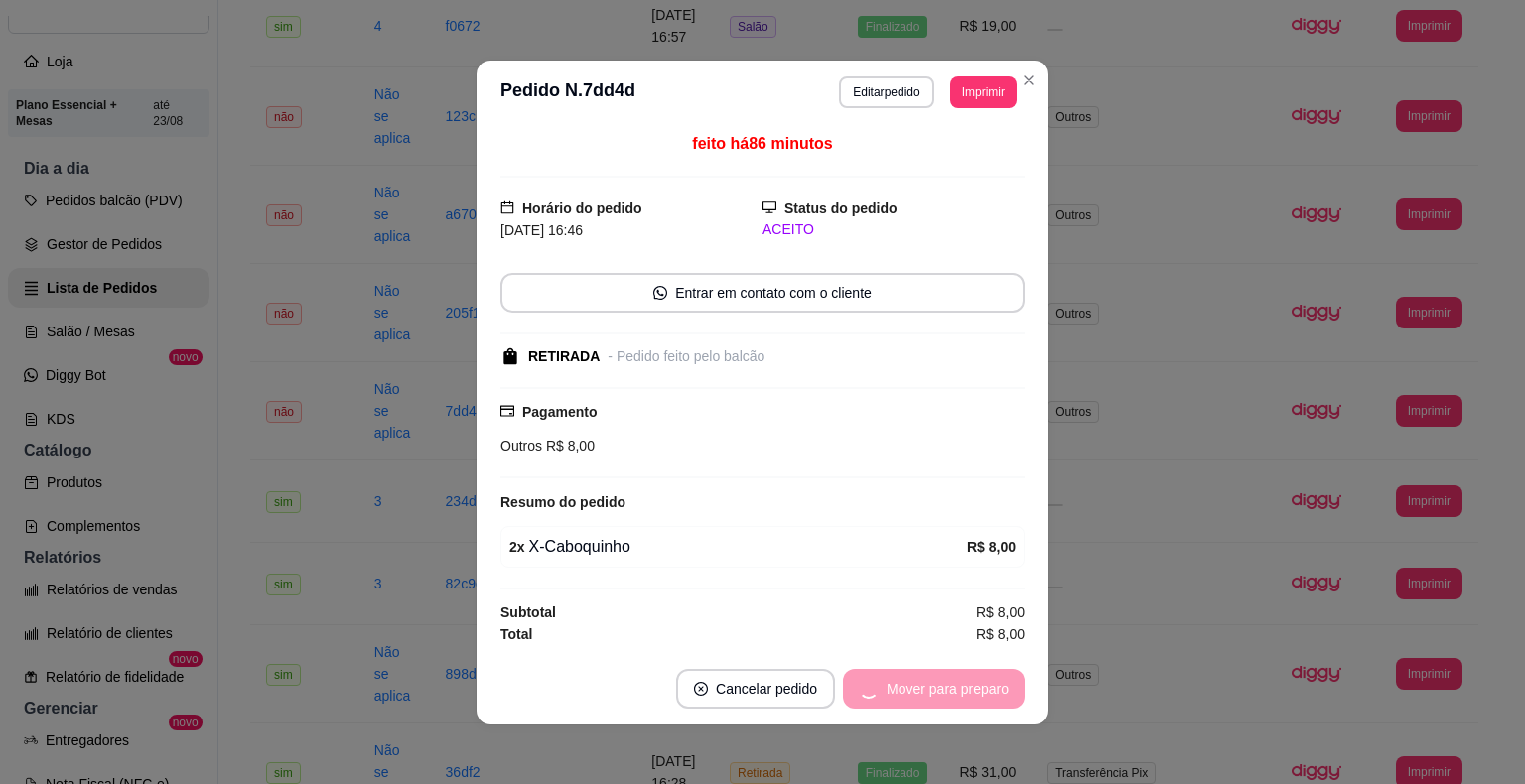 click on "Mover para preparo" at bounding box center [933, 689] 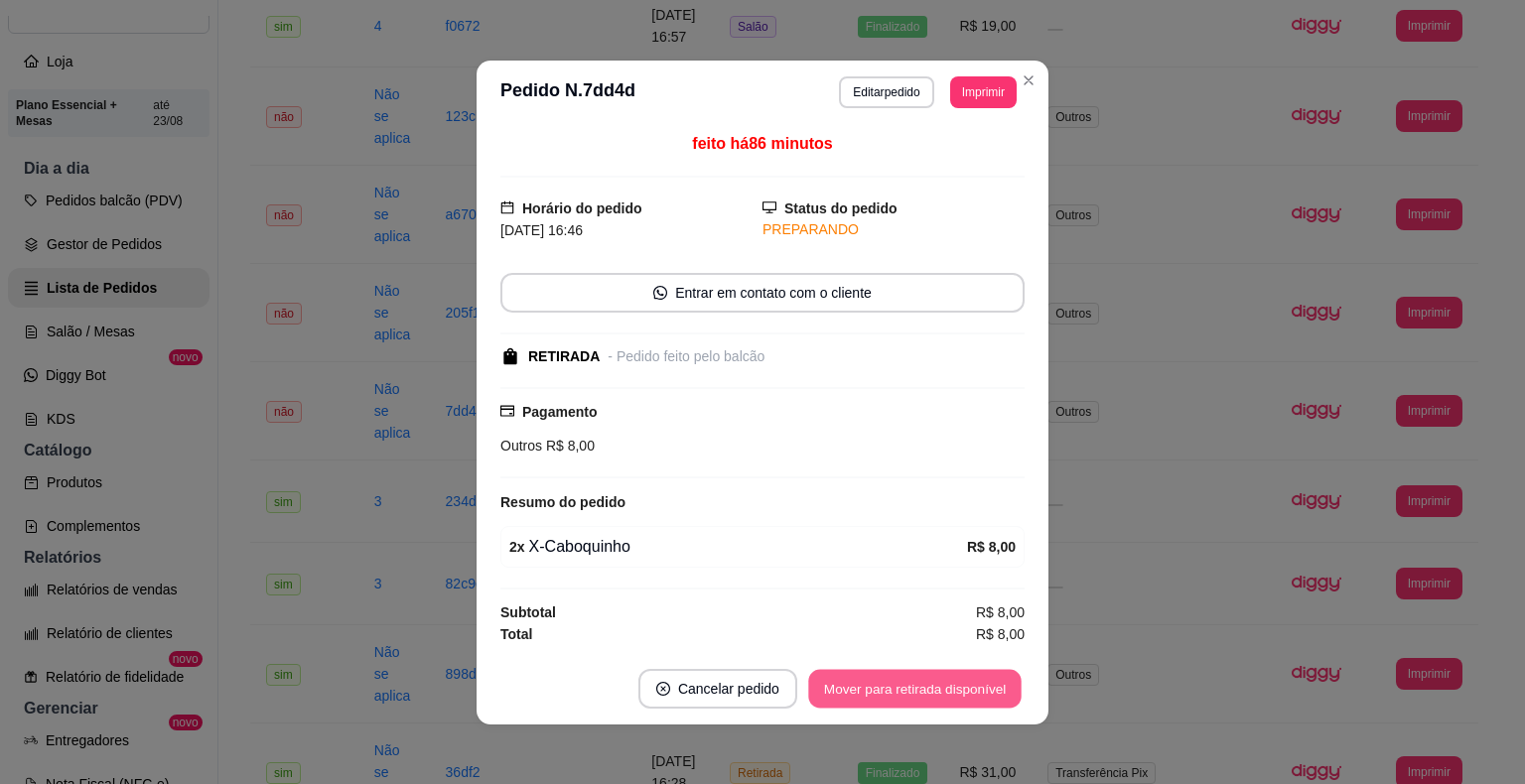click on "Mover para retirada disponível" at bounding box center (914, 688) 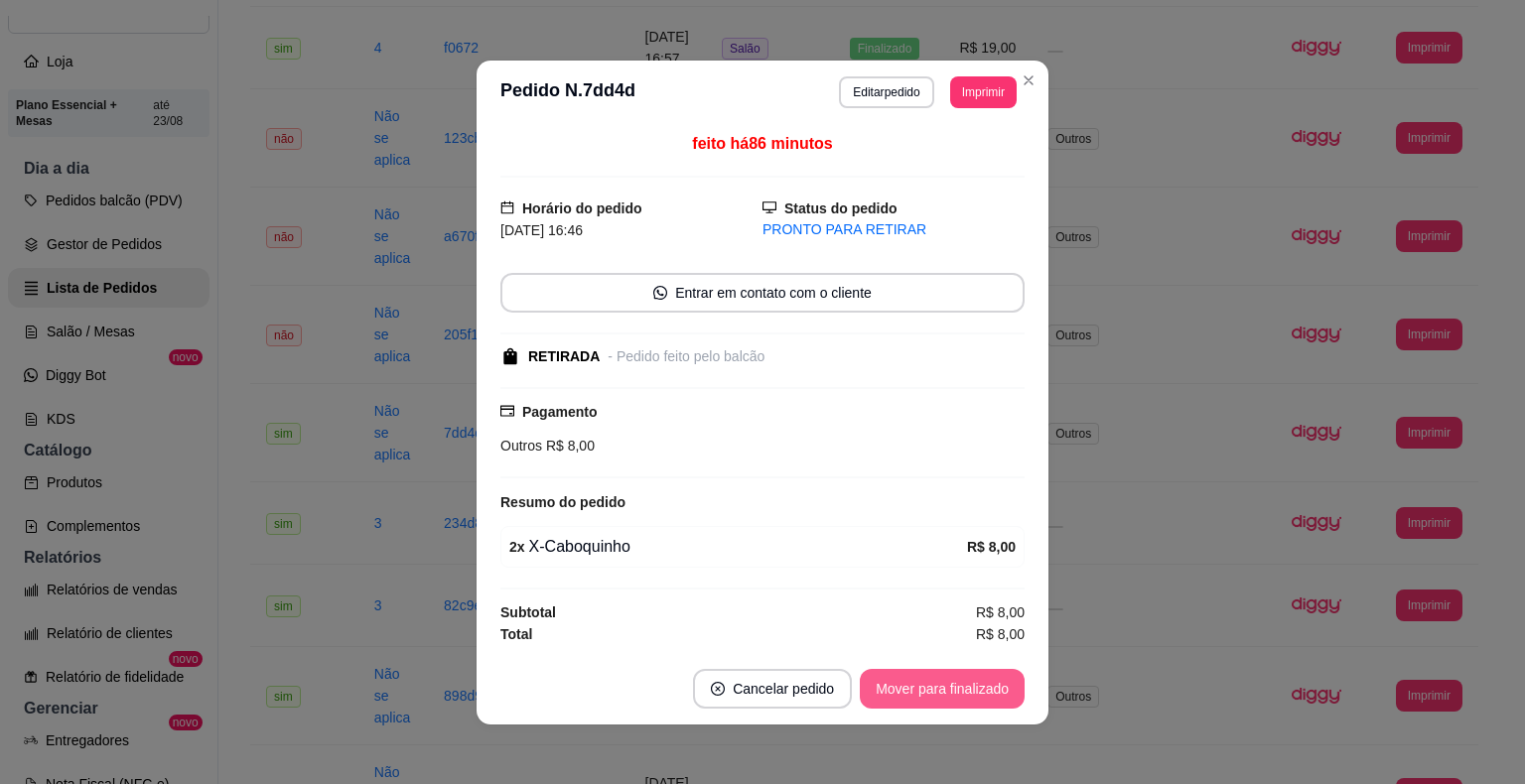 click on "Mover para finalizado" at bounding box center [942, 689] 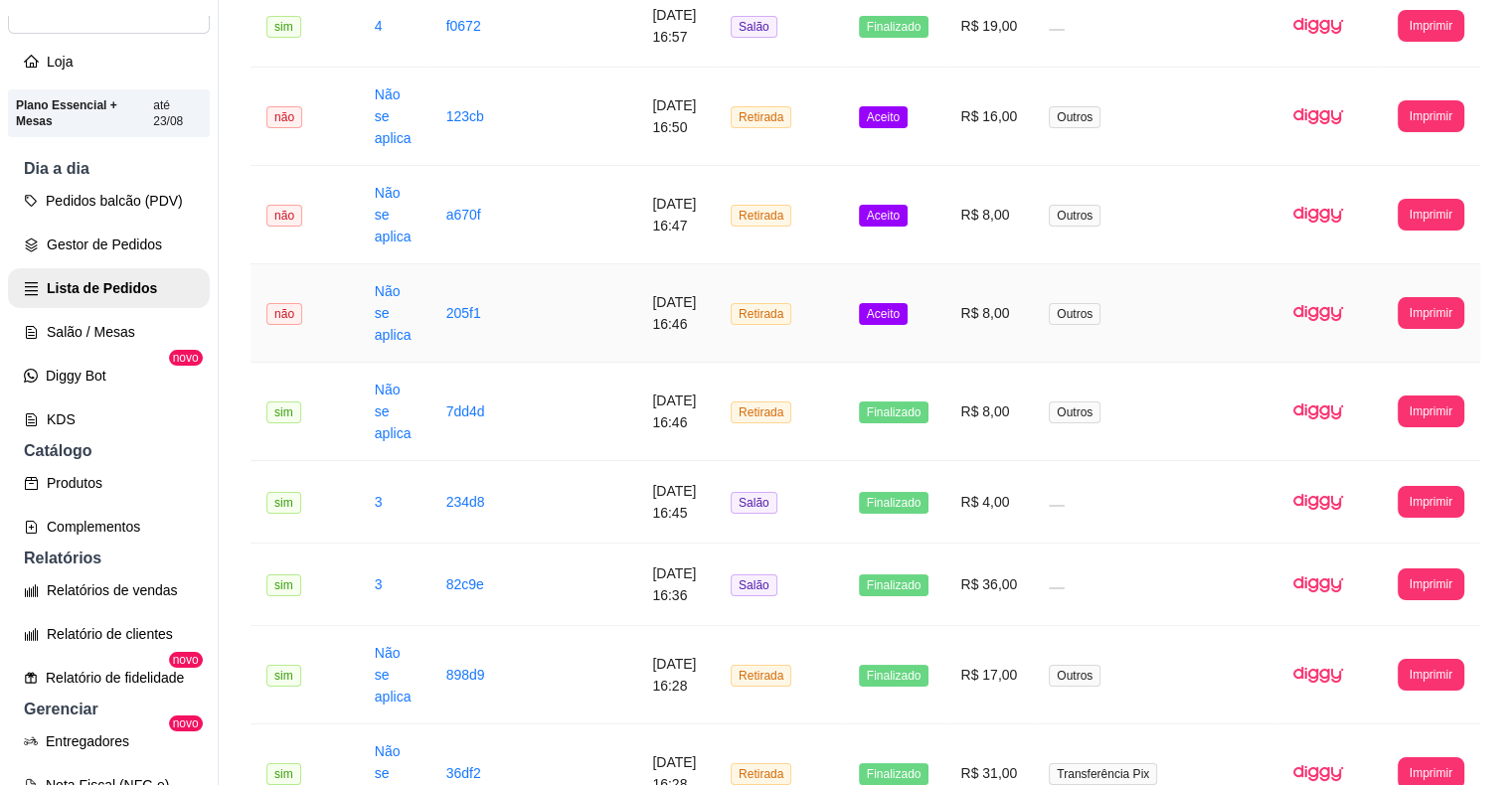 click on "Aceito" at bounding box center [894, 313] 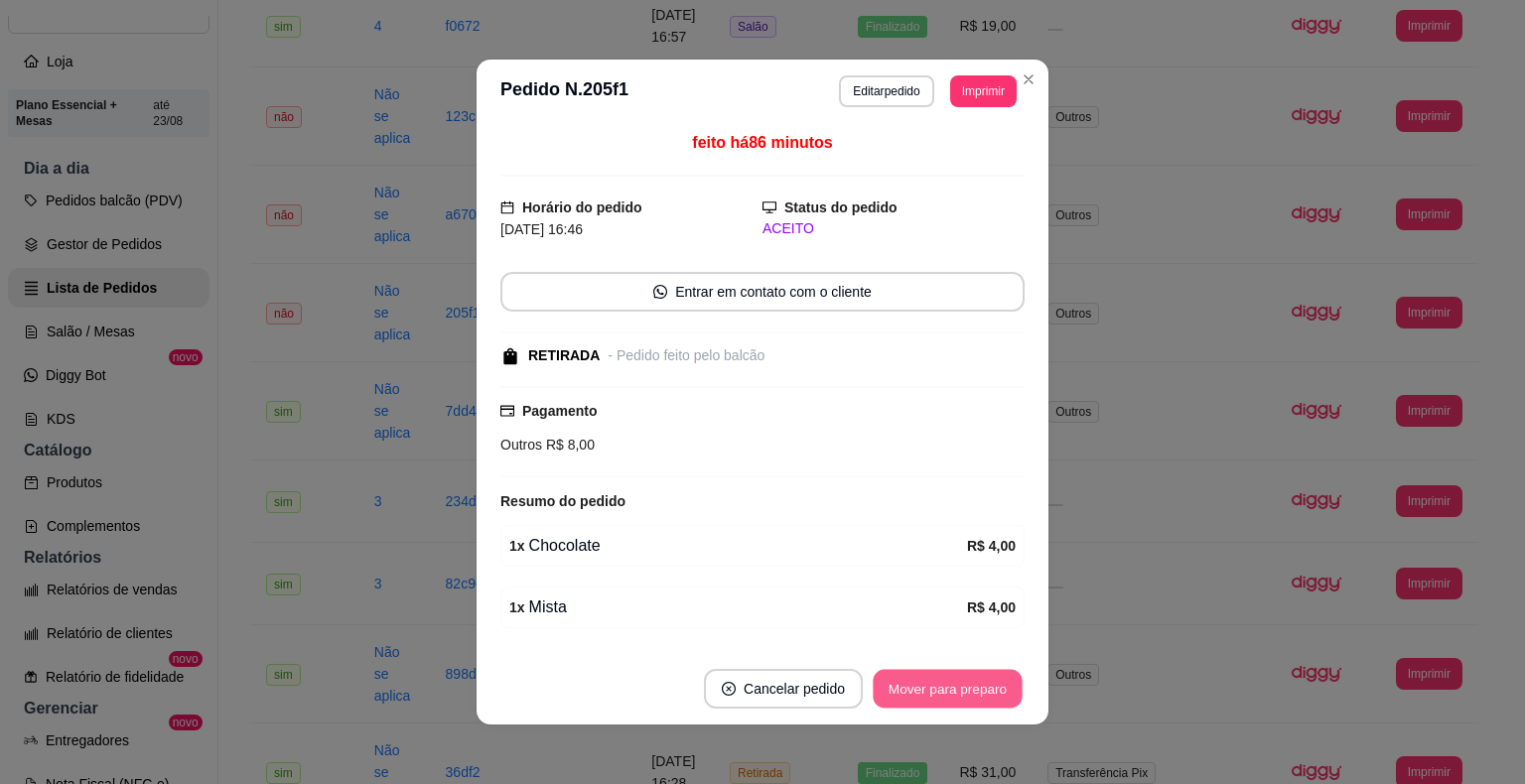 click on "Mover para preparo" at bounding box center [947, 689] 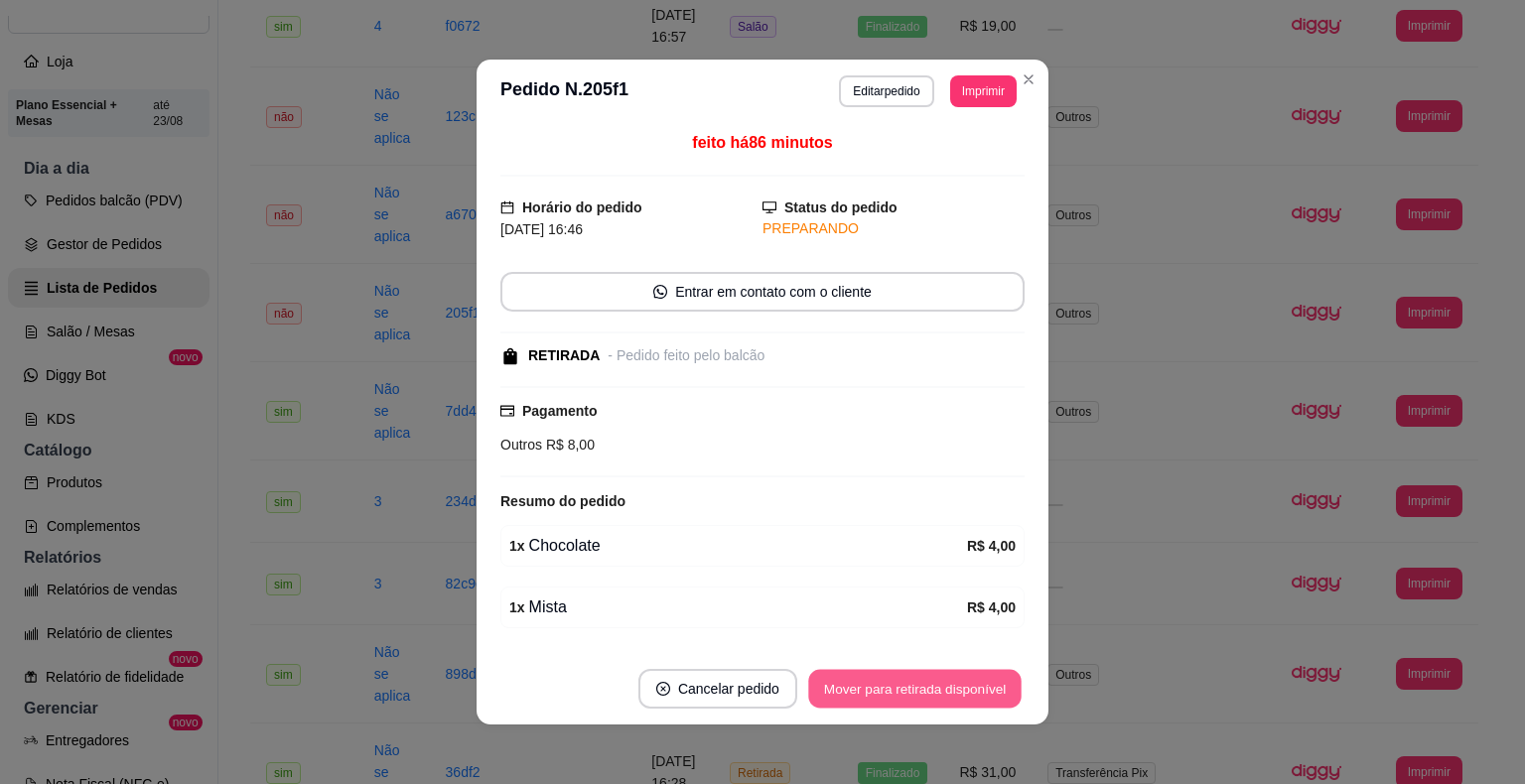 click on "Mover para retirada disponível" at bounding box center (914, 689) 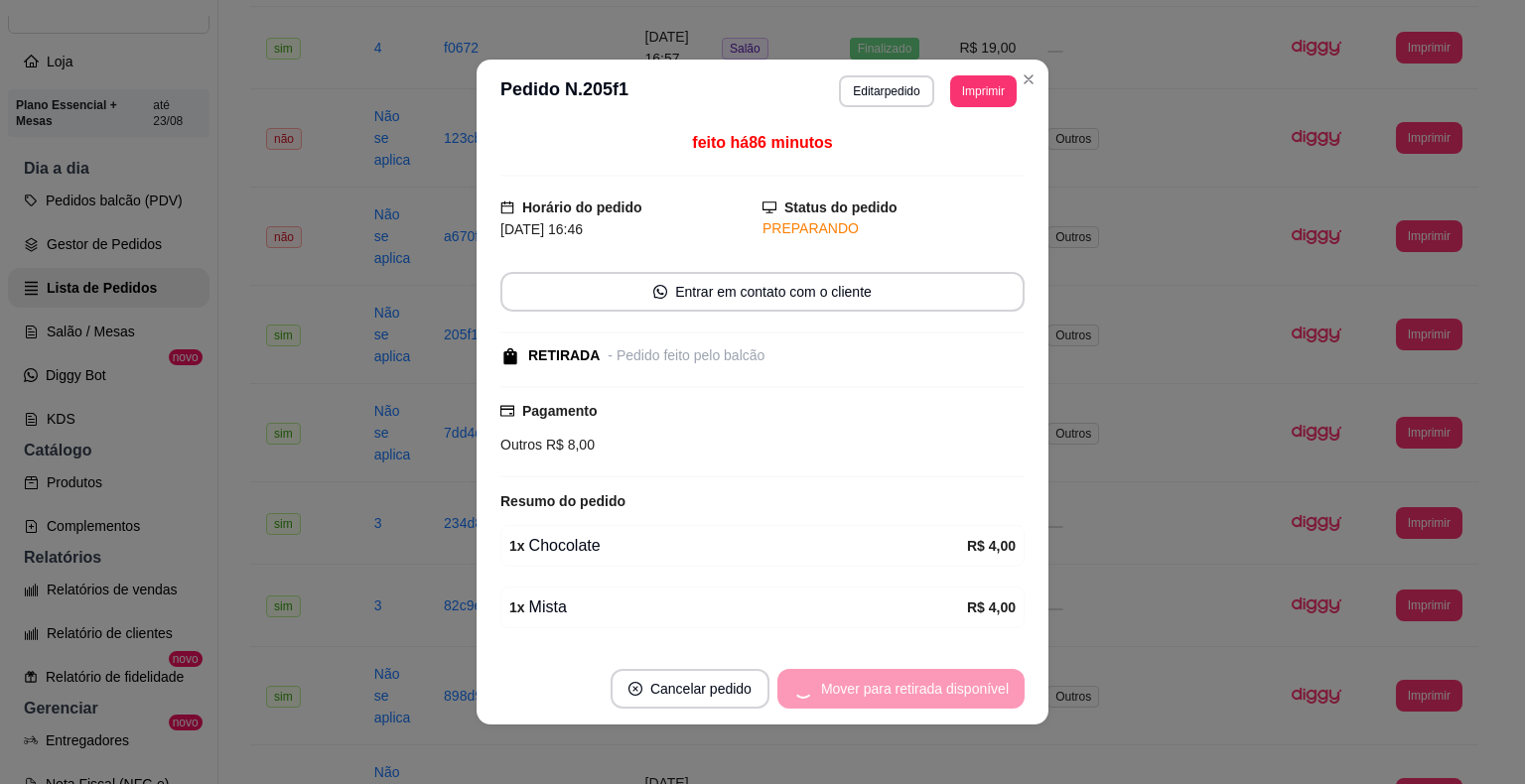 click on "Mover para retirada disponível" at bounding box center [901, 689] 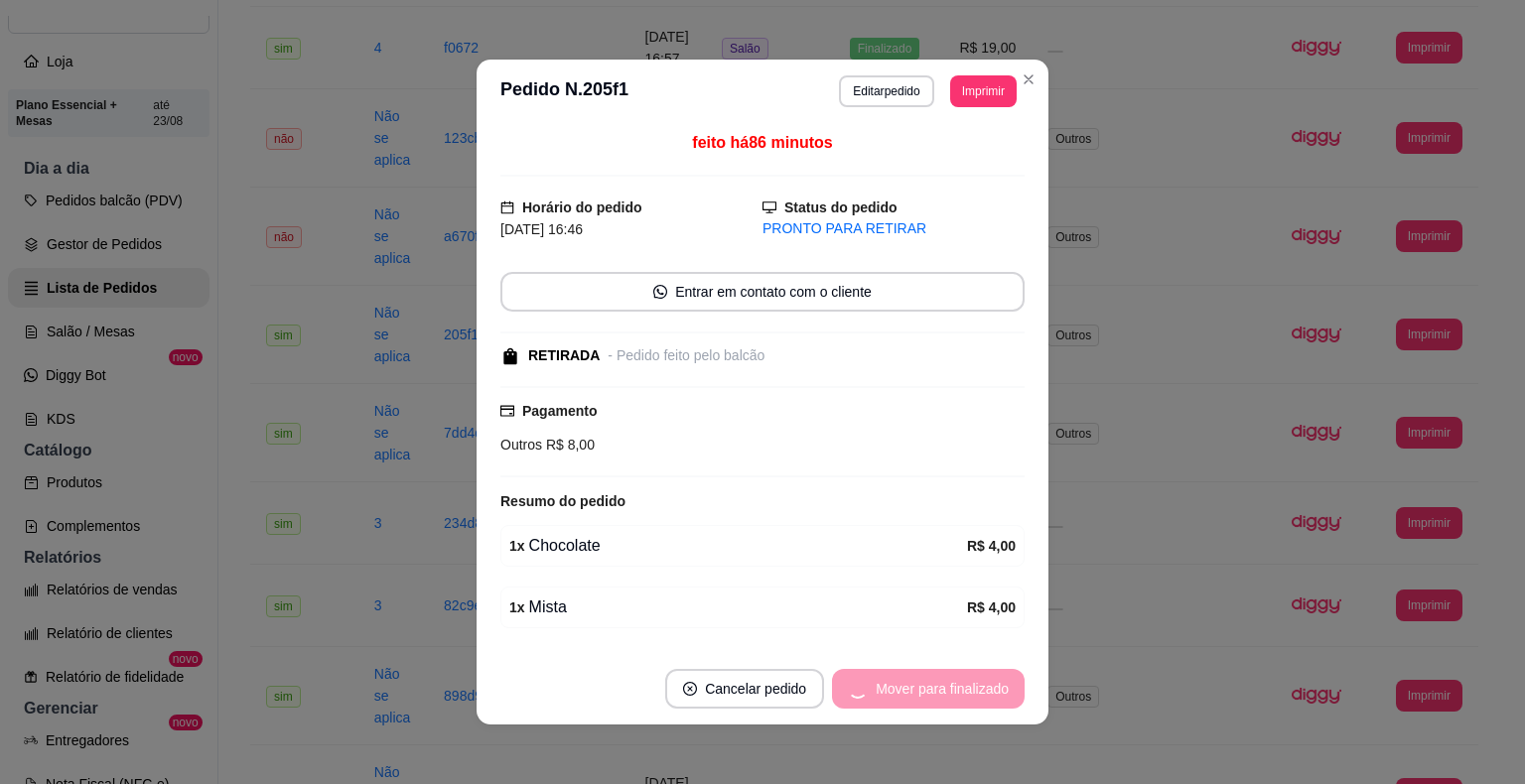 click on "Mover para finalizado" at bounding box center (928, 689) 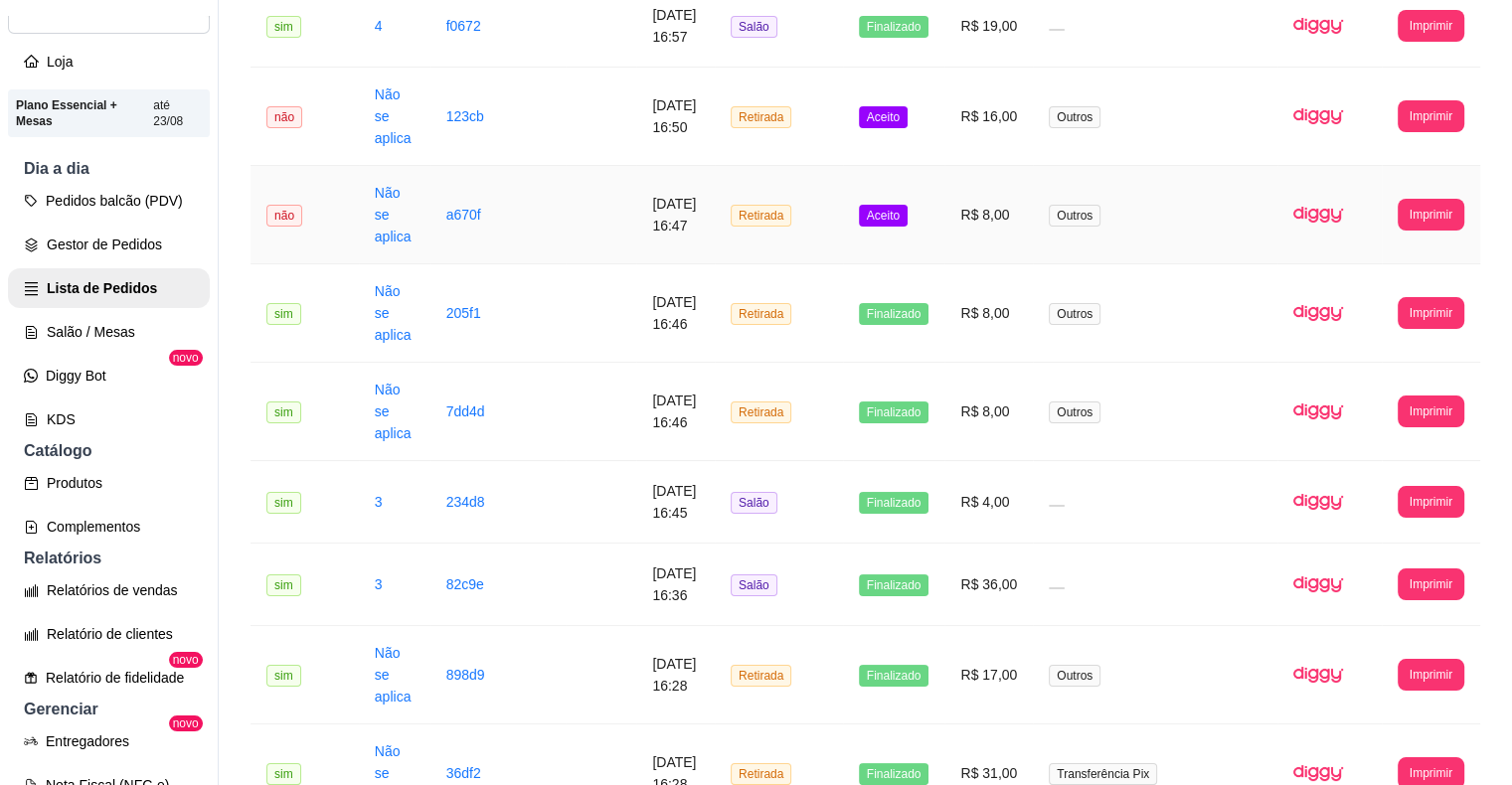 click on "Aceito" at bounding box center [883, 216] 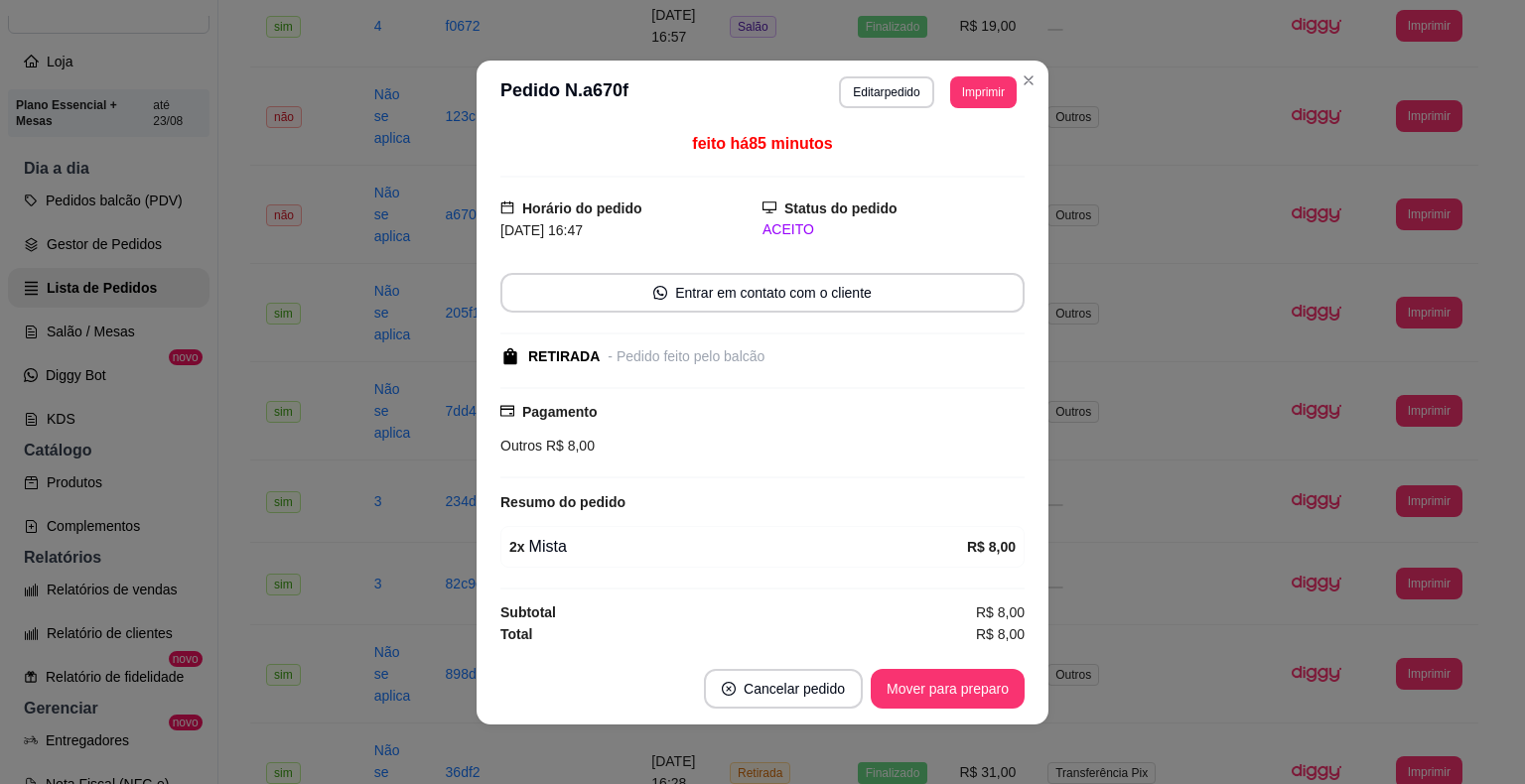 drag, startPoint x: 949, startPoint y: 720, endPoint x: 951, endPoint y: 710, distance: 10.19804 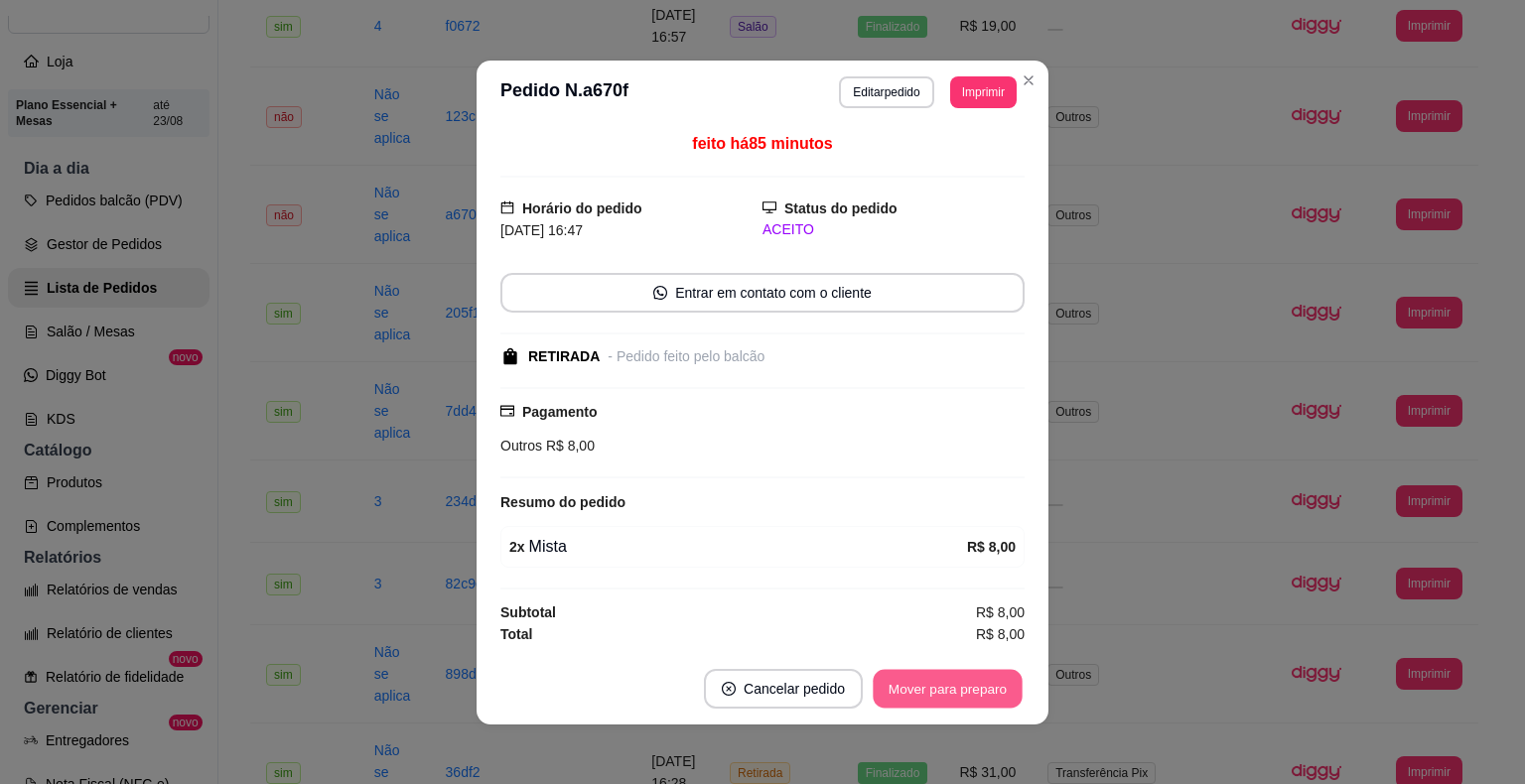 click on "Mover para preparo" at bounding box center [947, 688] 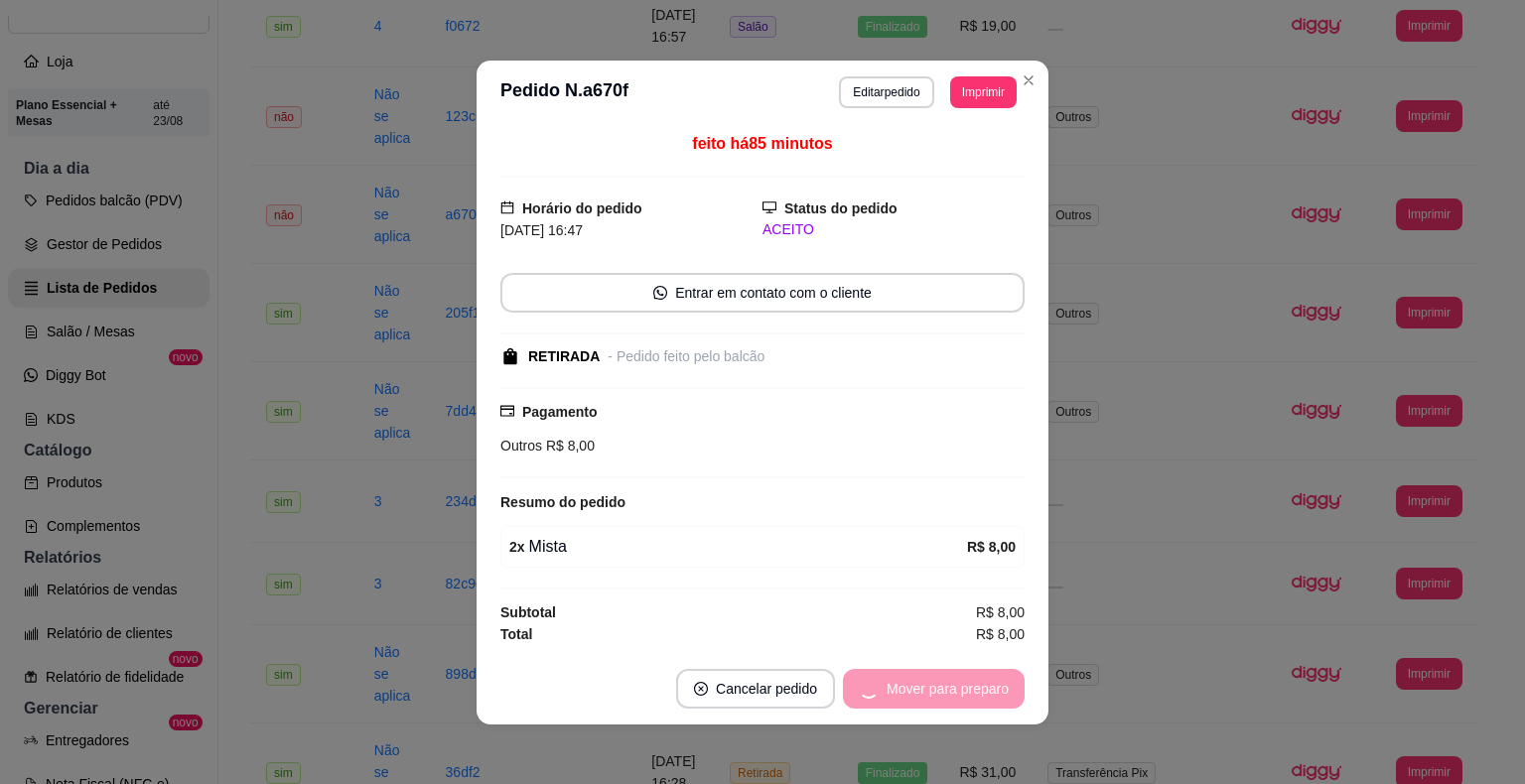 click on "Mover para preparo" at bounding box center [933, 689] 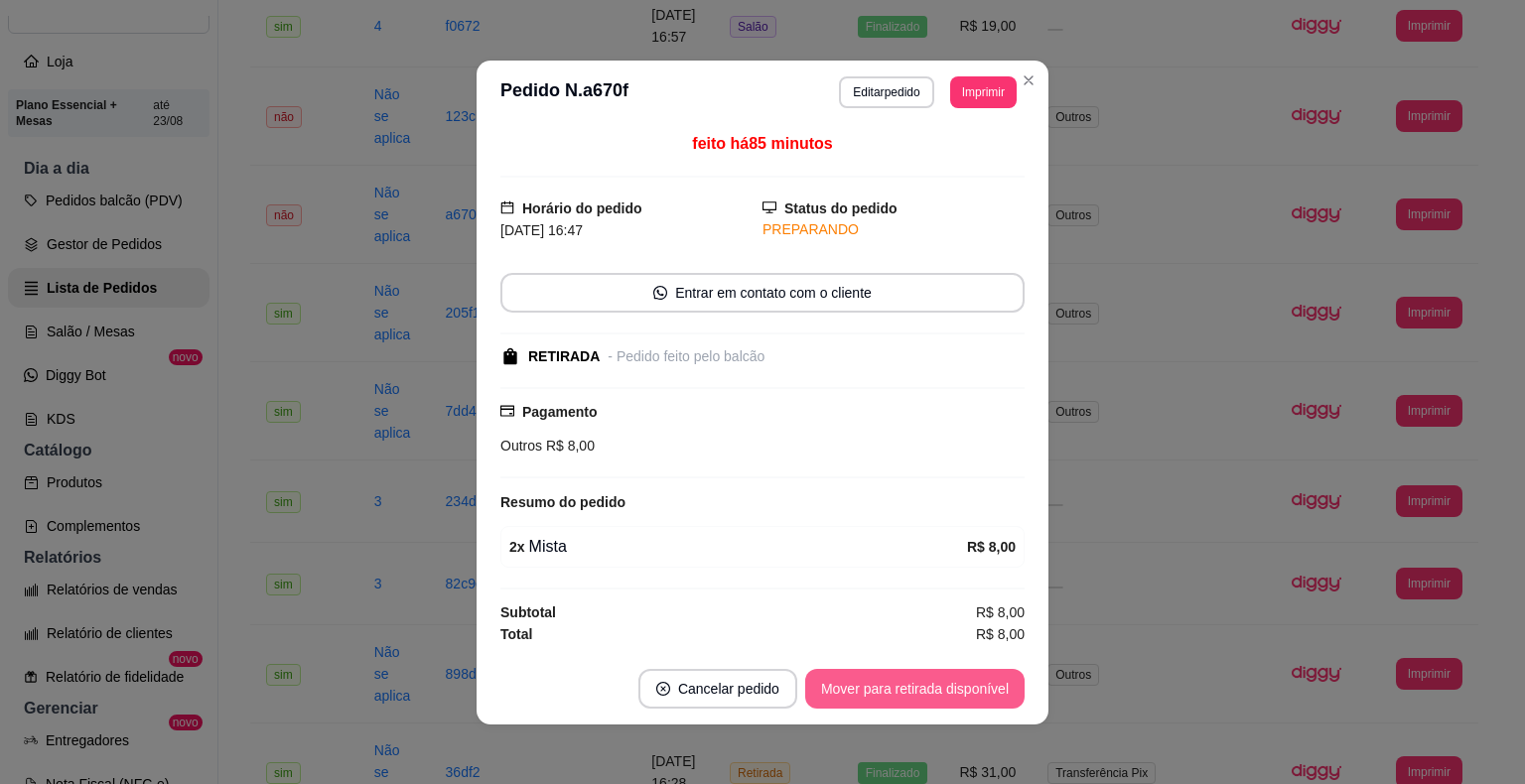 click on "Mover para retirada disponível" at bounding box center [914, 689] 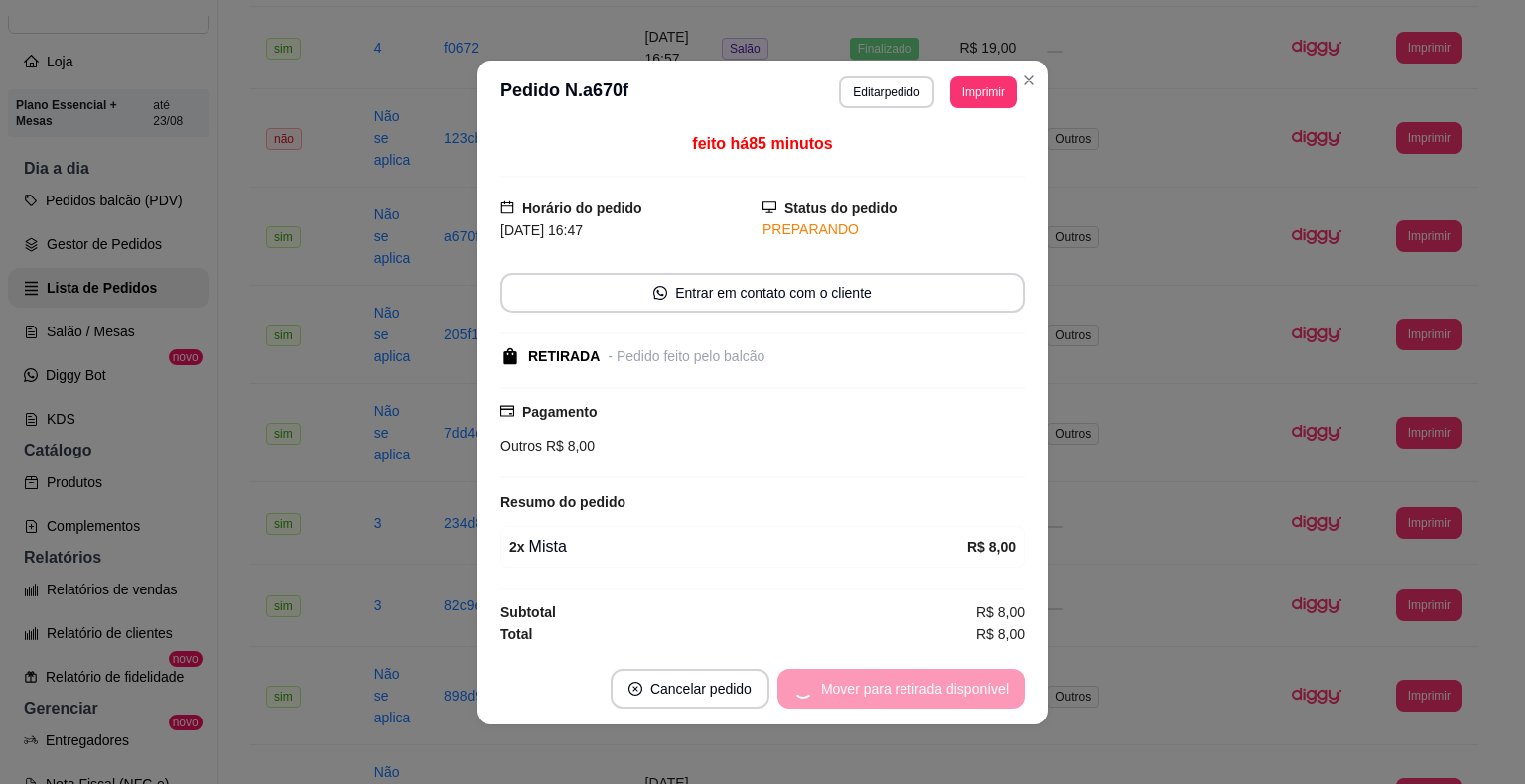 click on "Mover para retirada disponível" at bounding box center (901, 689) 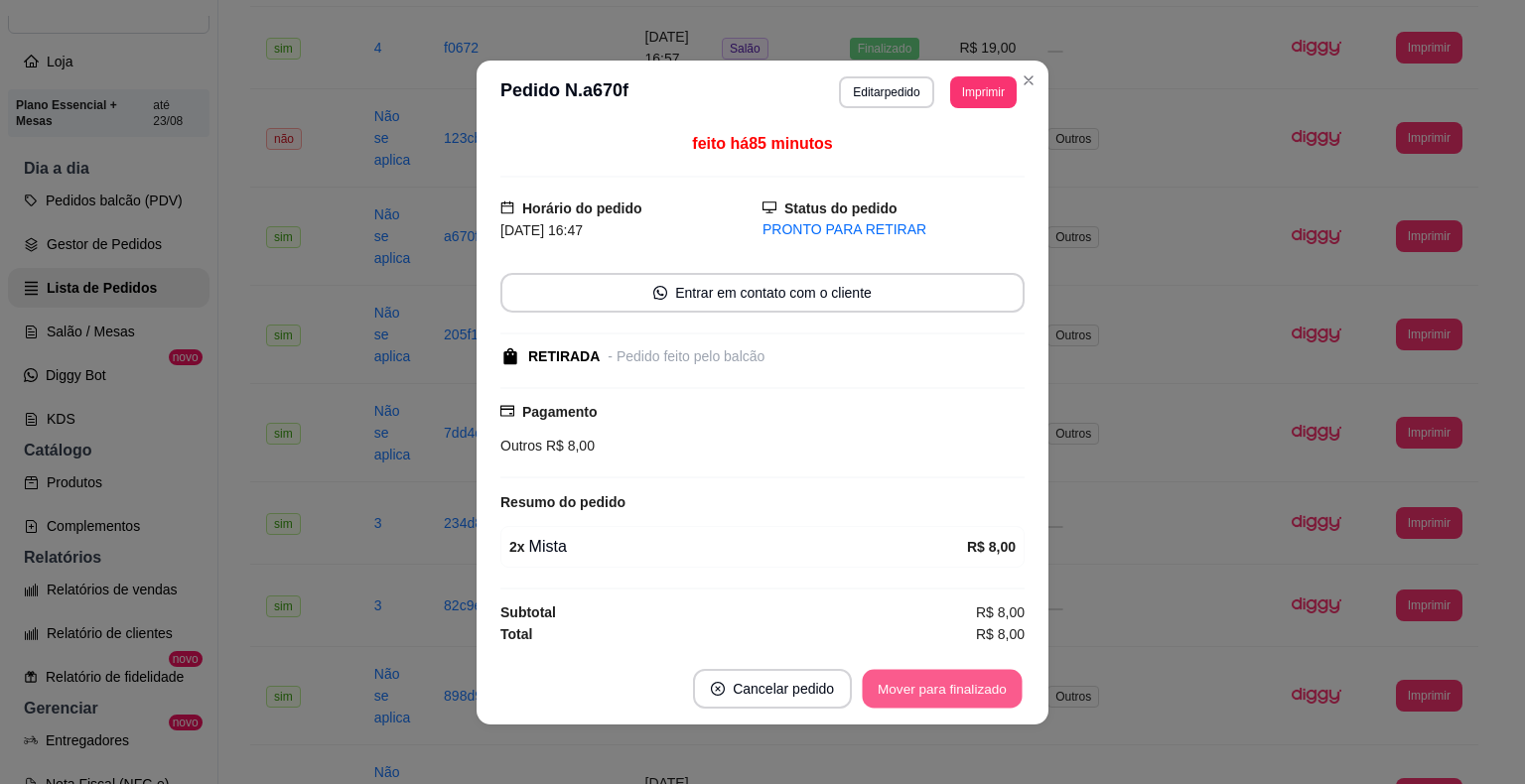 click on "Mover para finalizado" at bounding box center (942, 688) 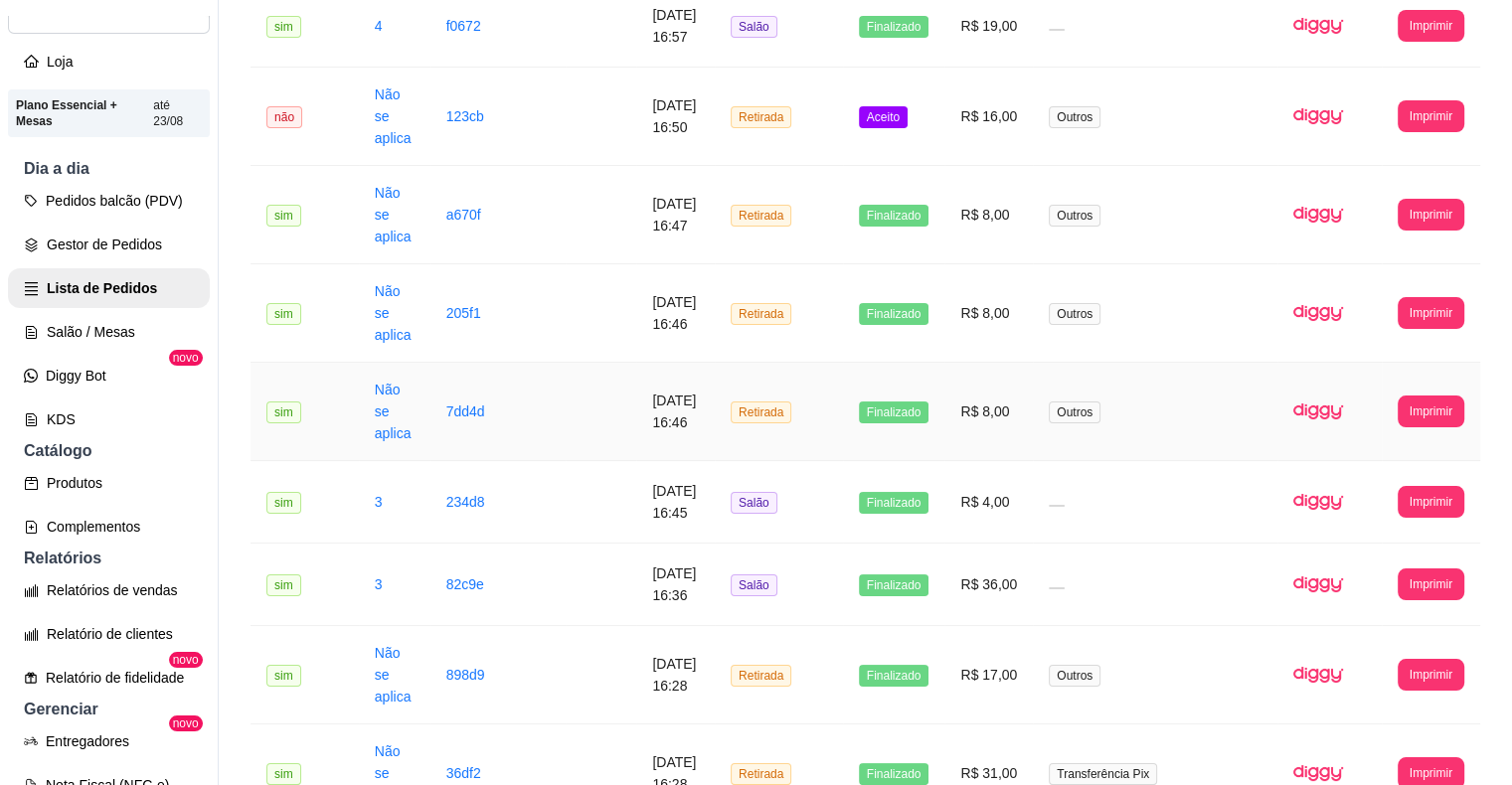 scroll, scrollTop: 1860, scrollLeft: 0, axis: vertical 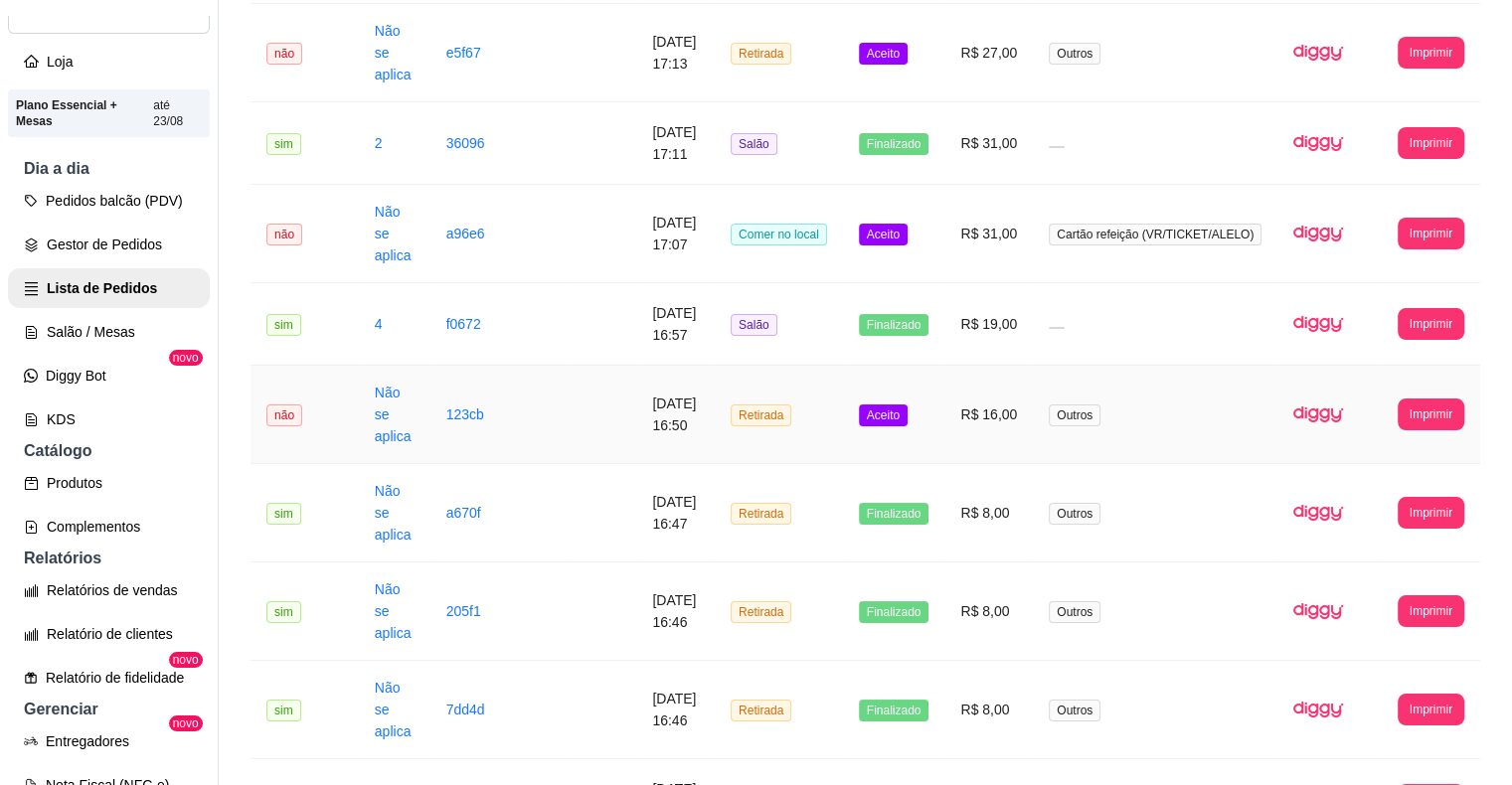click on "Aceito" at bounding box center [883, 415] 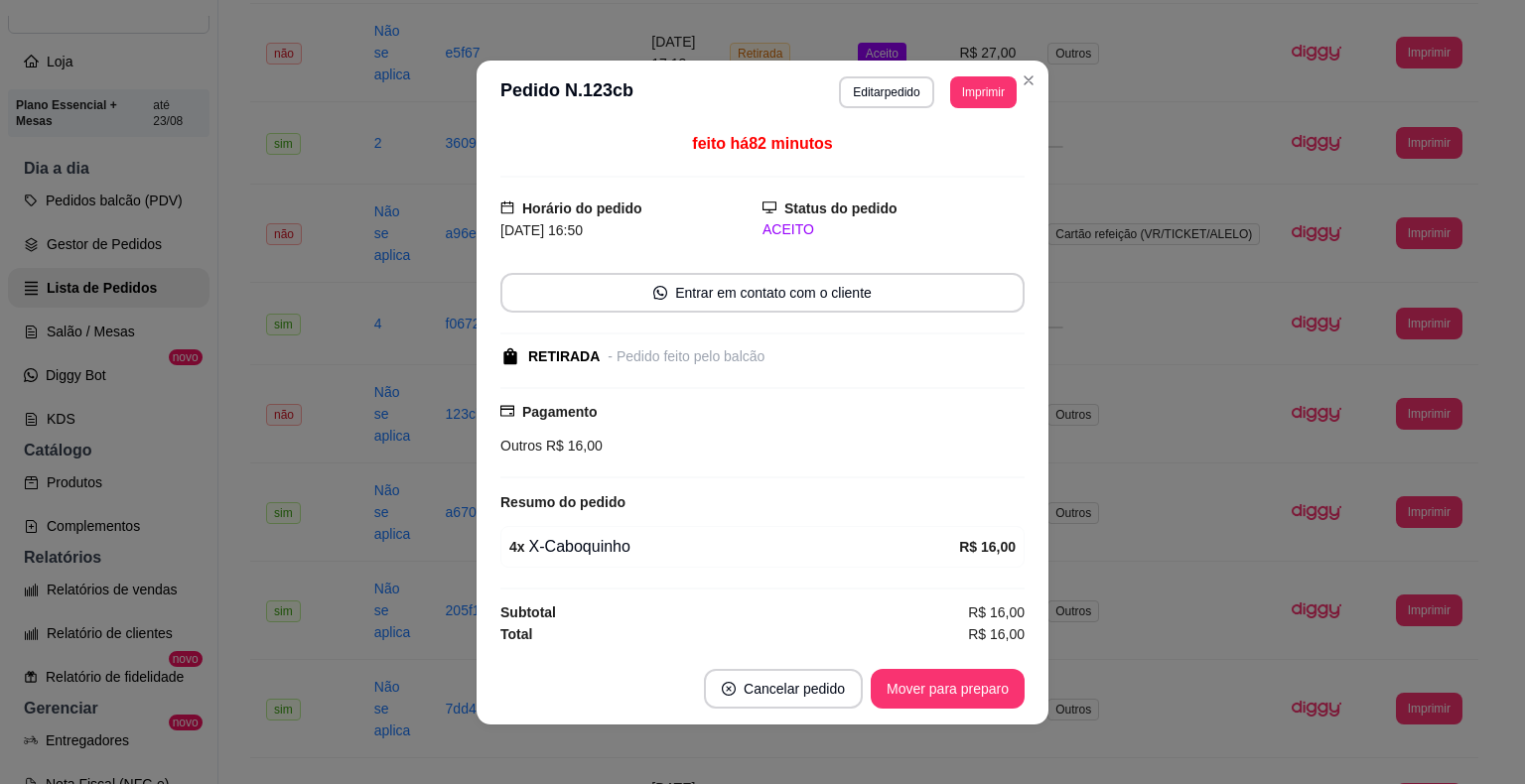 click on "Cancelar pedido Mover para preparo" at bounding box center [762, 689] 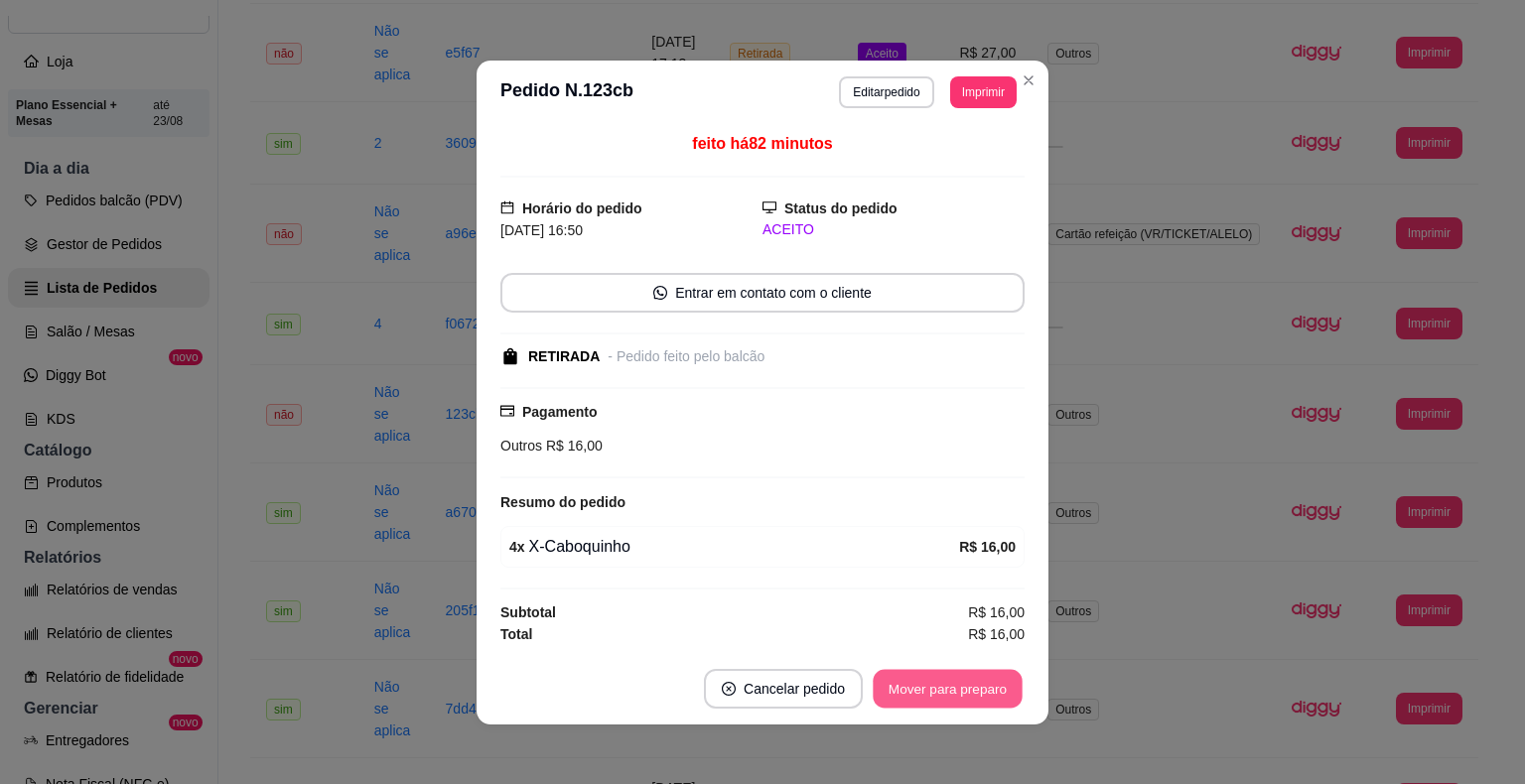 click on "Mover para preparo" at bounding box center (947, 688) 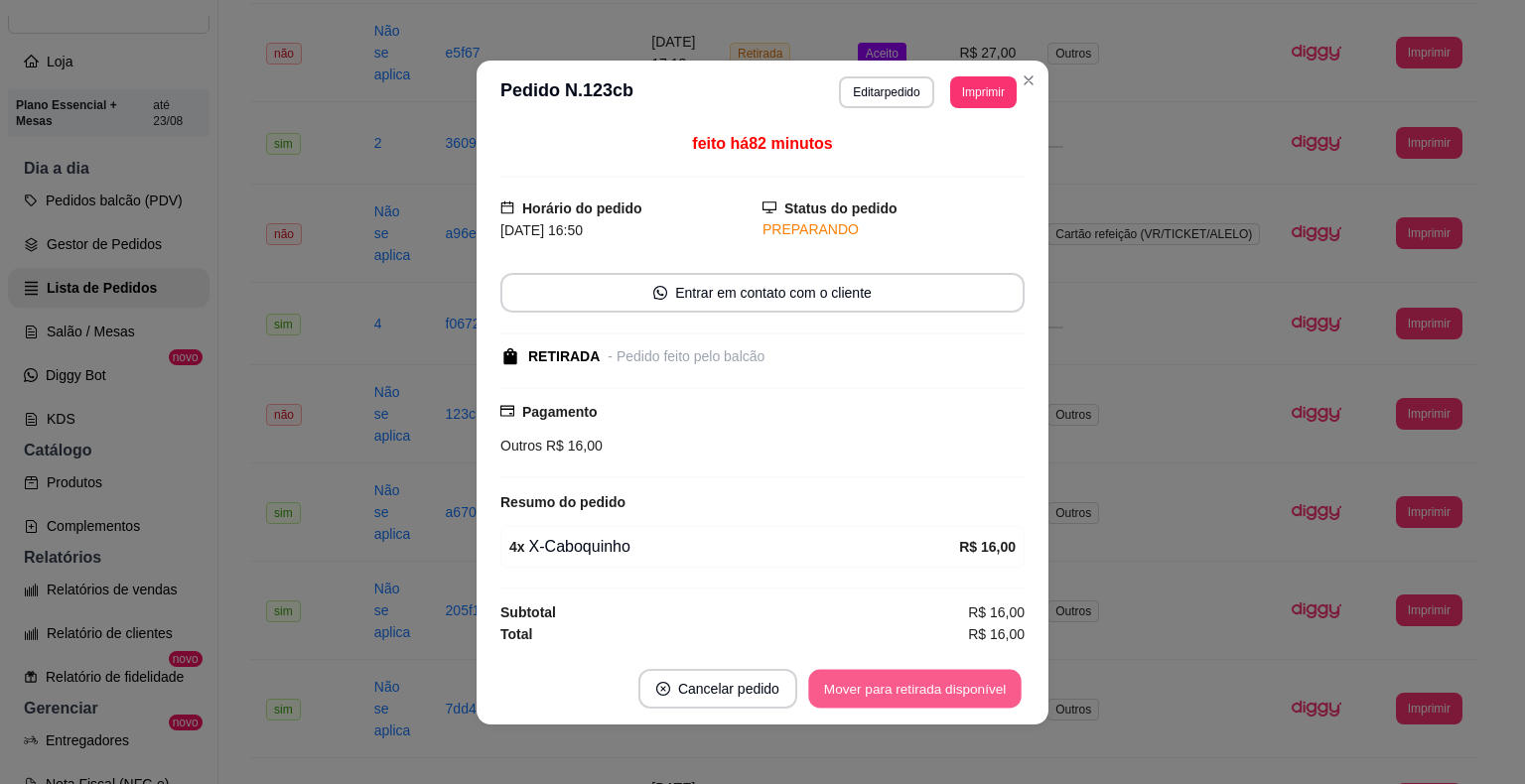 click on "Mover para retirada disponível" at bounding box center (914, 688) 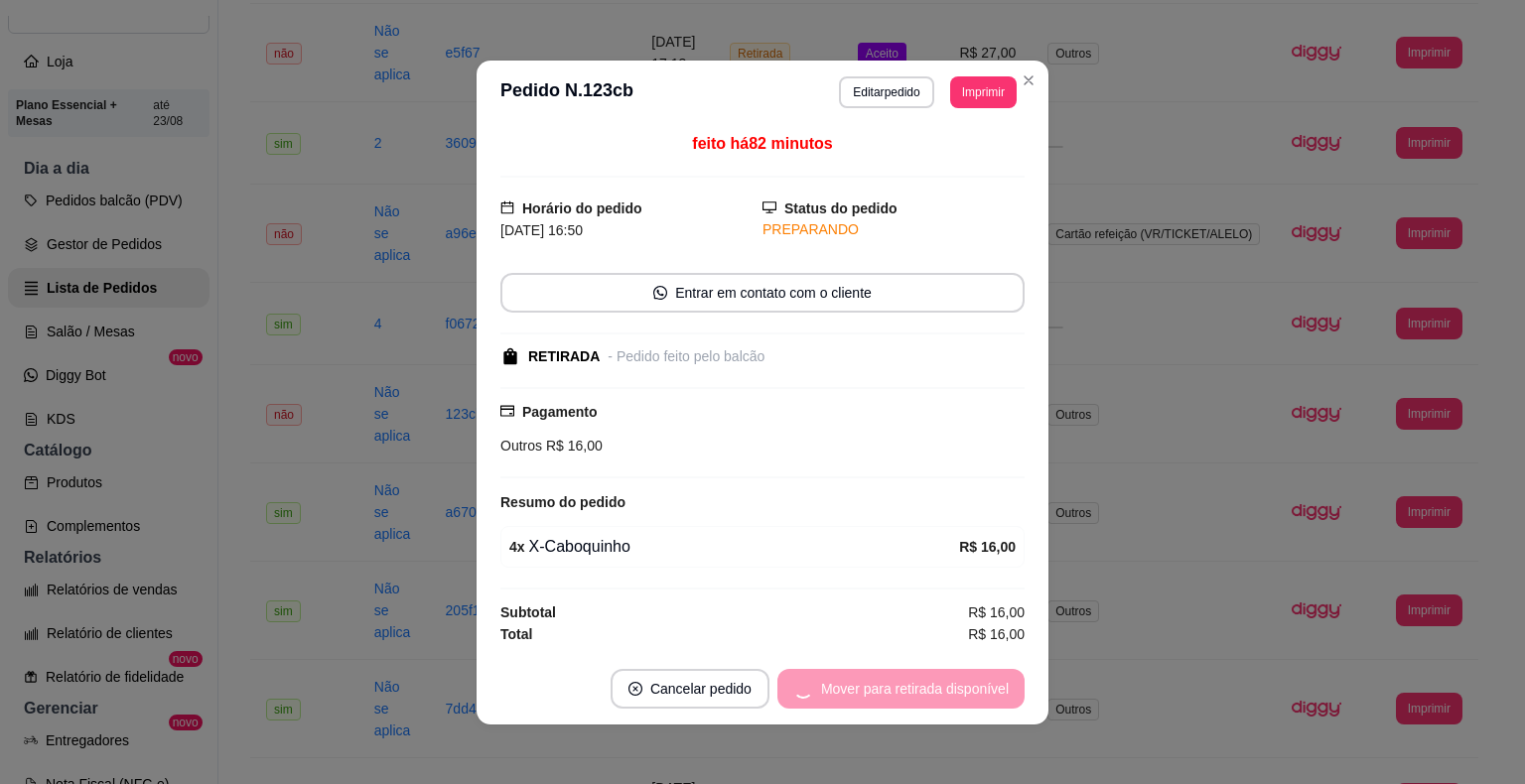 click on "Mover para retirada disponível" at bounding box center (901, 689) 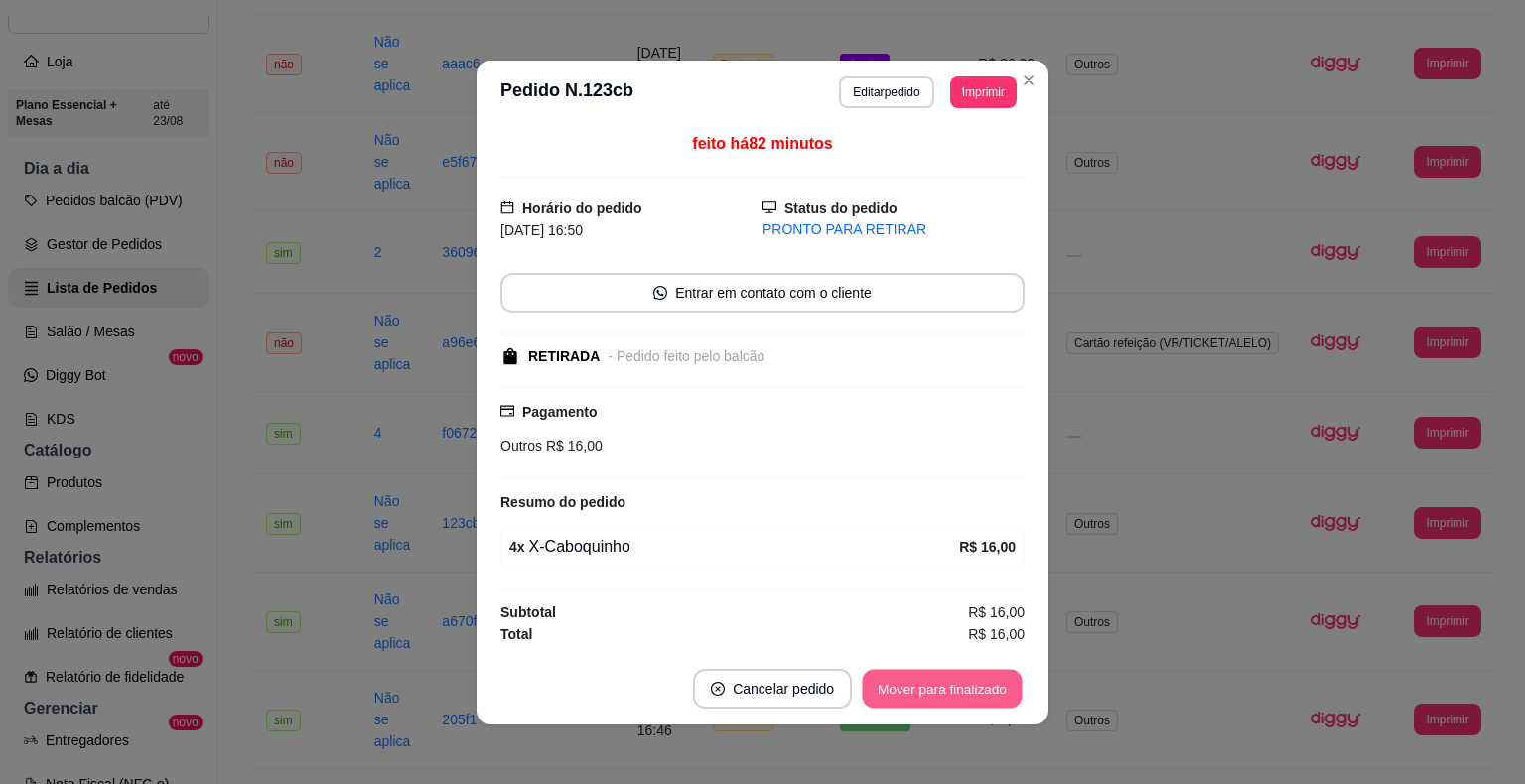 click on "Mover para finalizado" at bounding box center [942, 688] 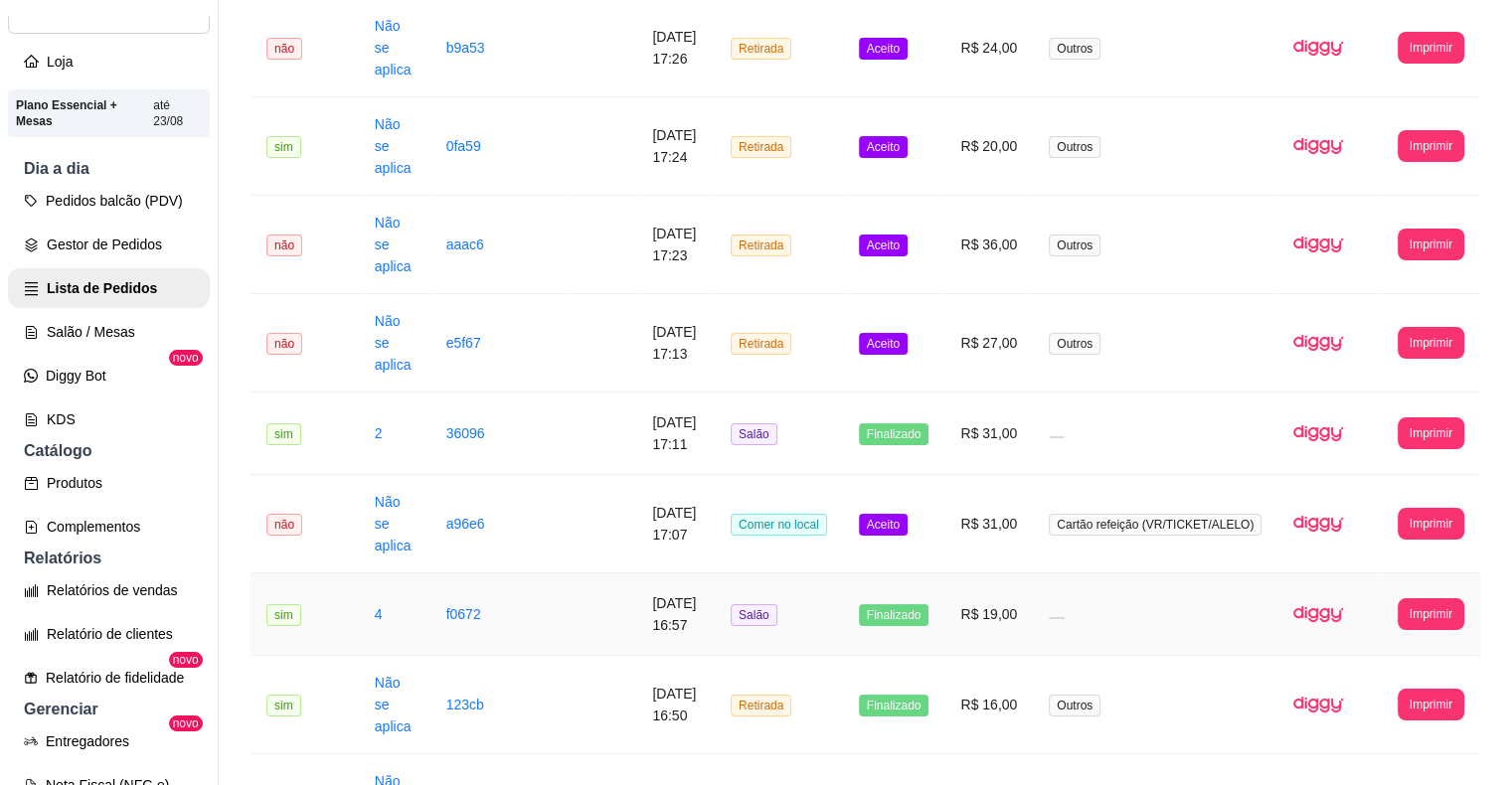 scroll, scrollTop: 1562, scrollLeft: 0, axis: vertical 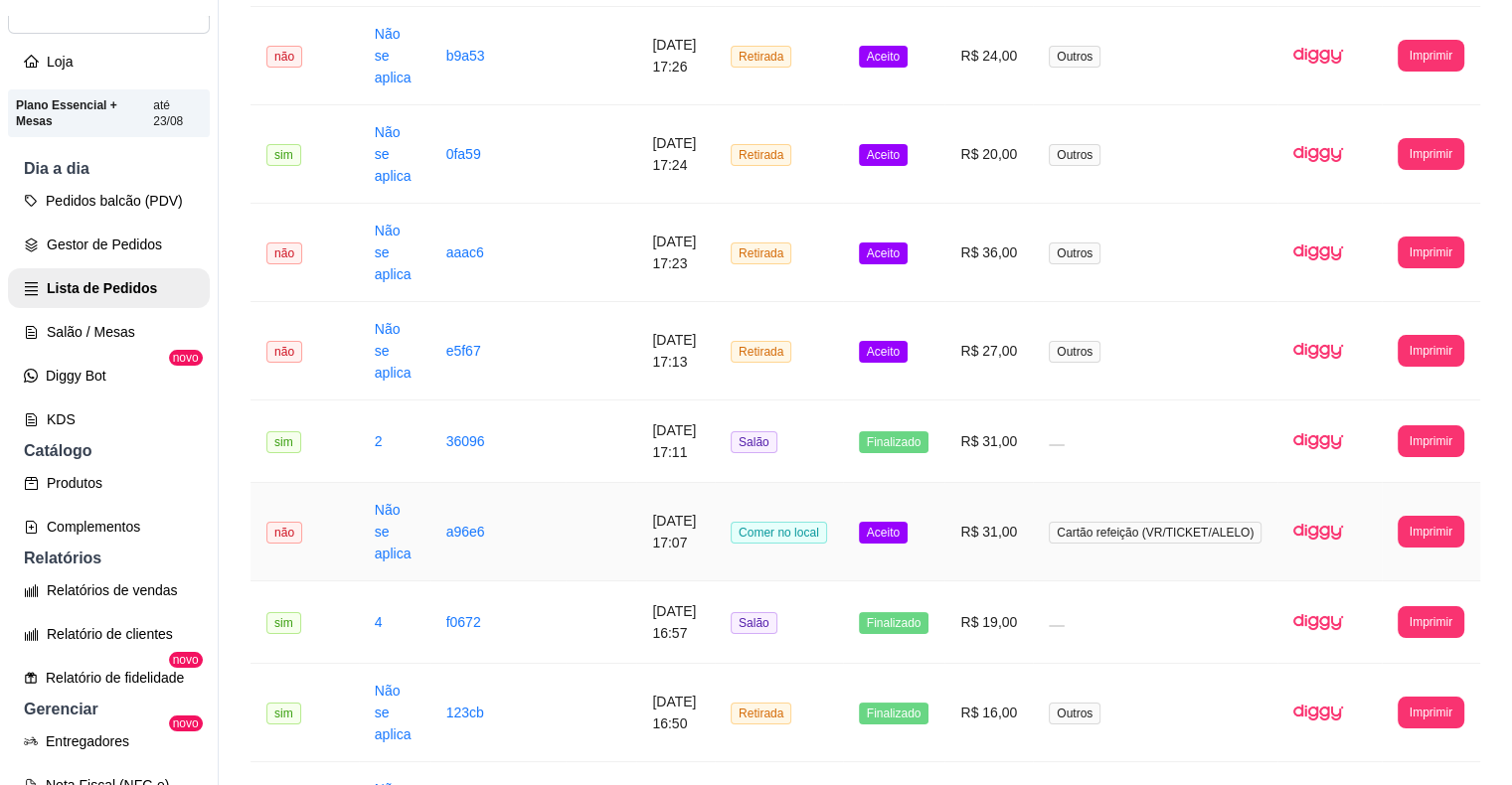 click on "Aceito" at bounding box center (883, 533) 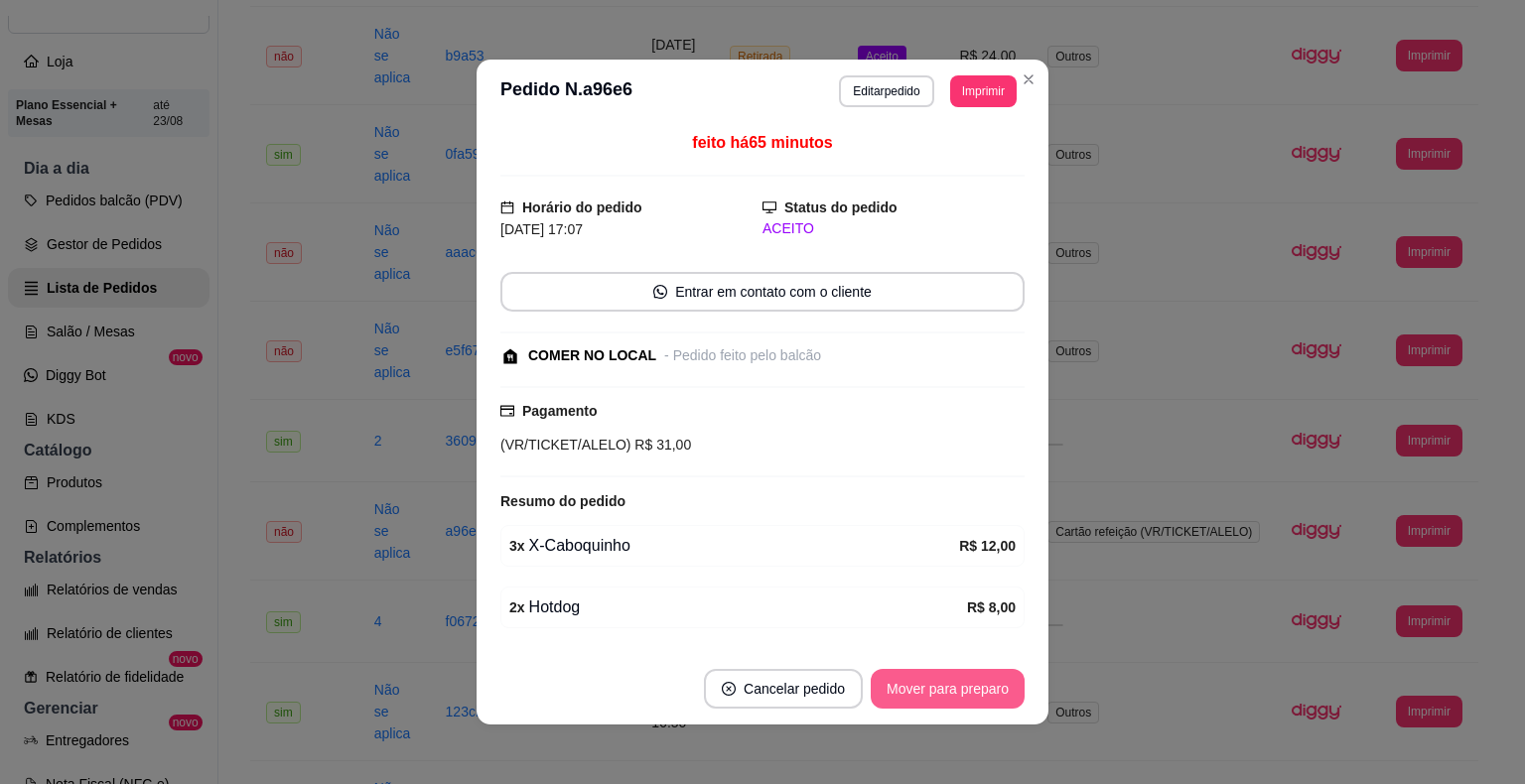 click on "Mover para preparo" at bounding box center [947, 689] 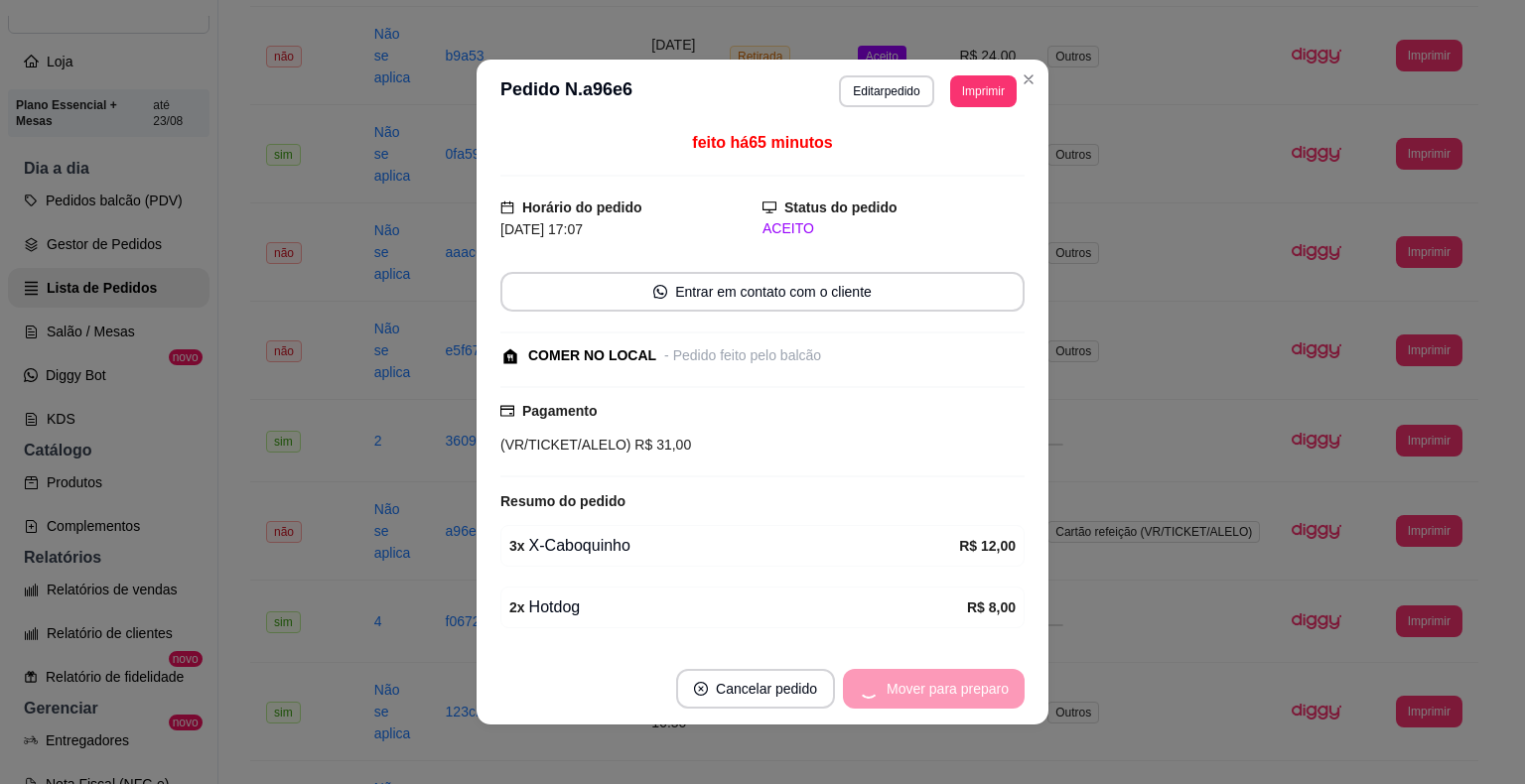 click on "Mover para preparo" at bounding box center (933, 689) 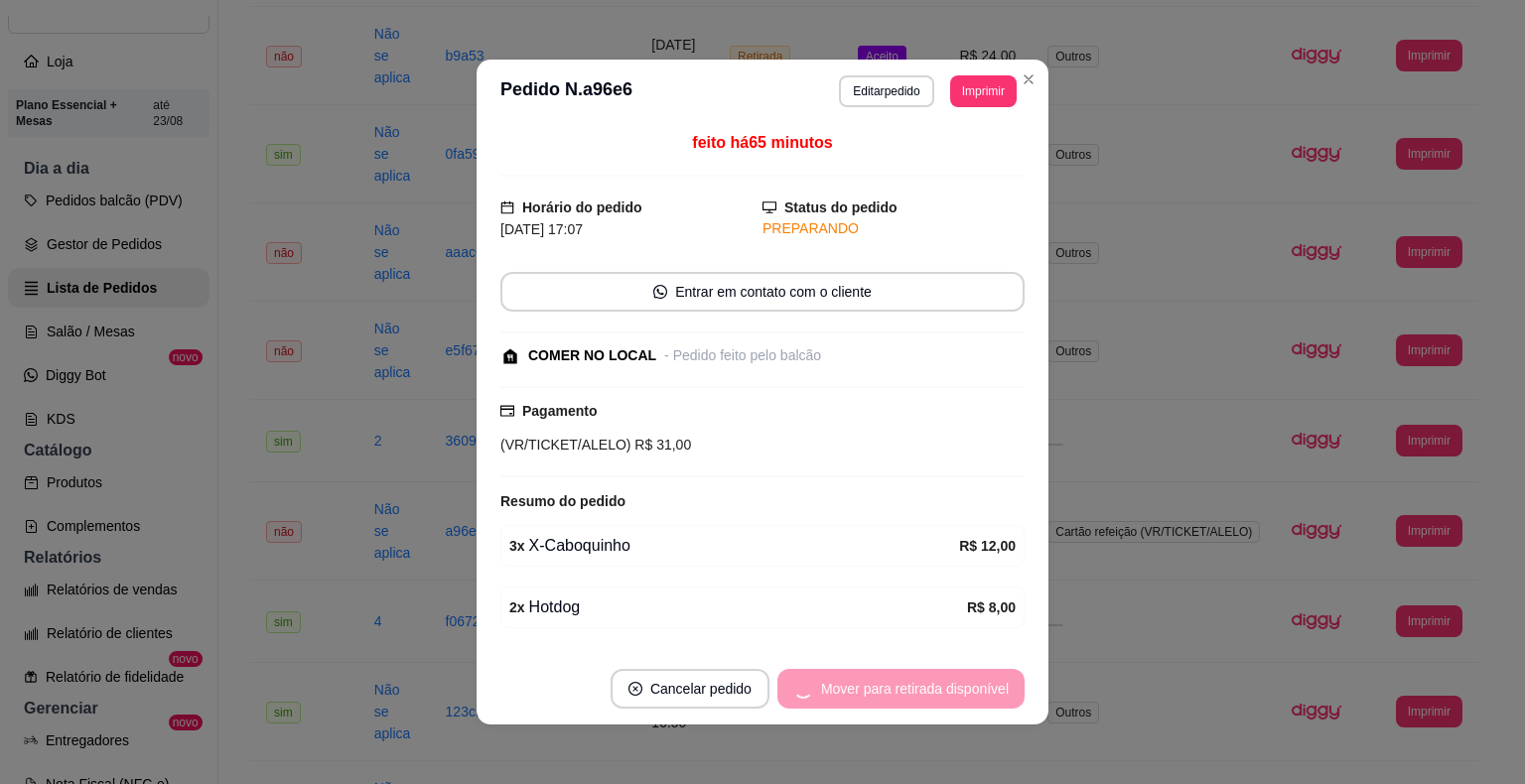 click on "Mover para retirada disponível" at bounding box center (901, 689) 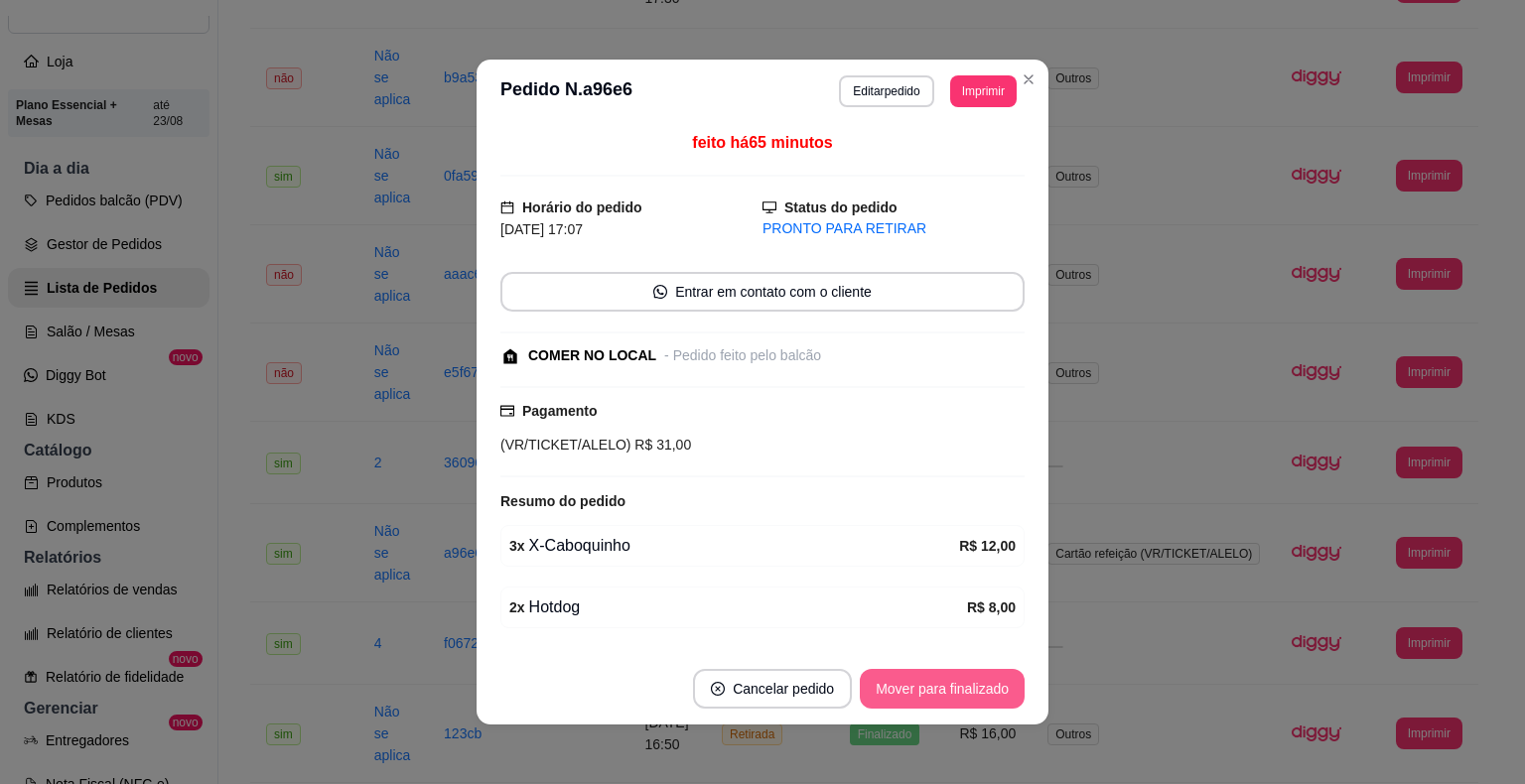 click on "Mover para finalizado" at bounding box center (942, 689) 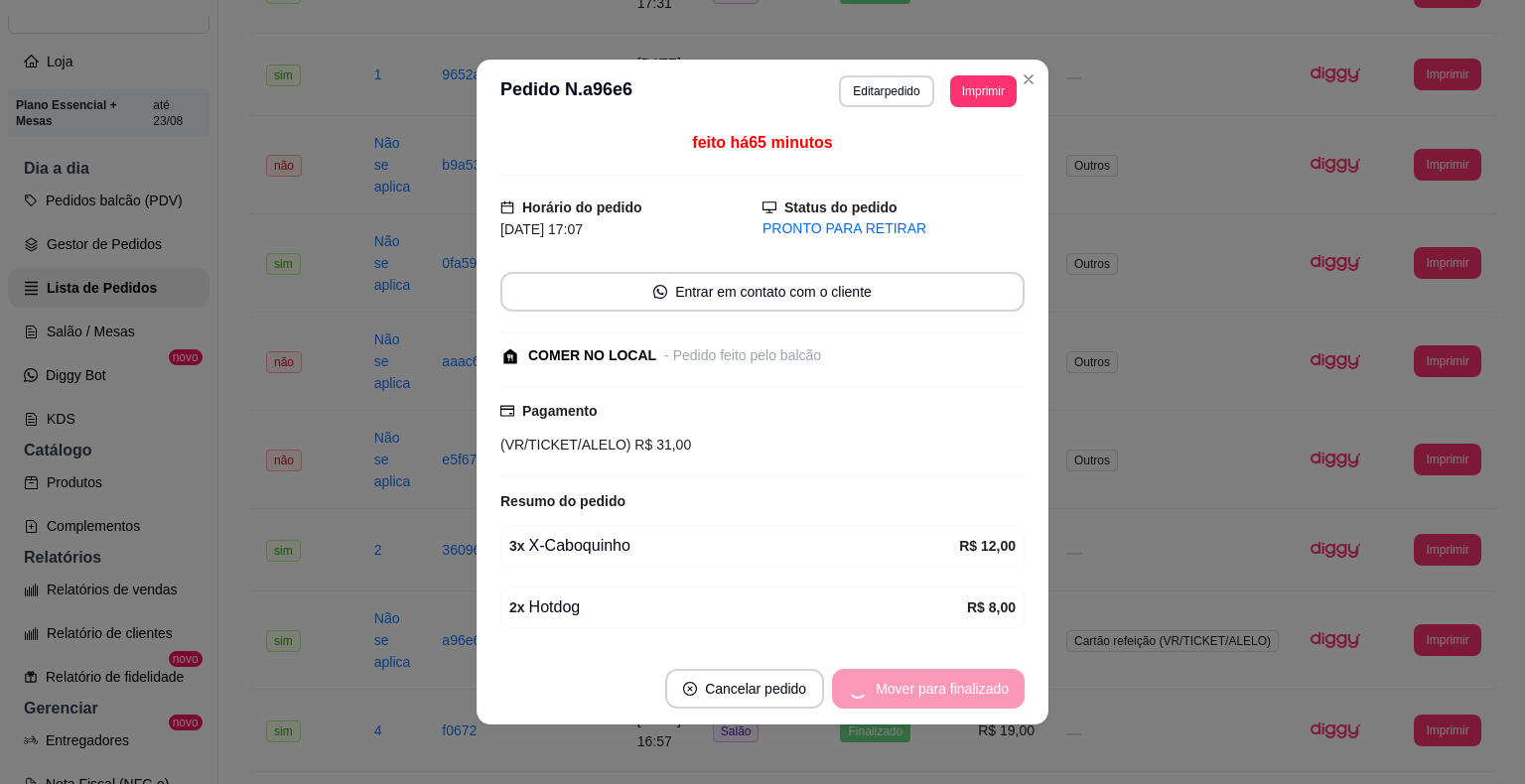 click on "Mover para finalizado" at bounding box center [928, 689] 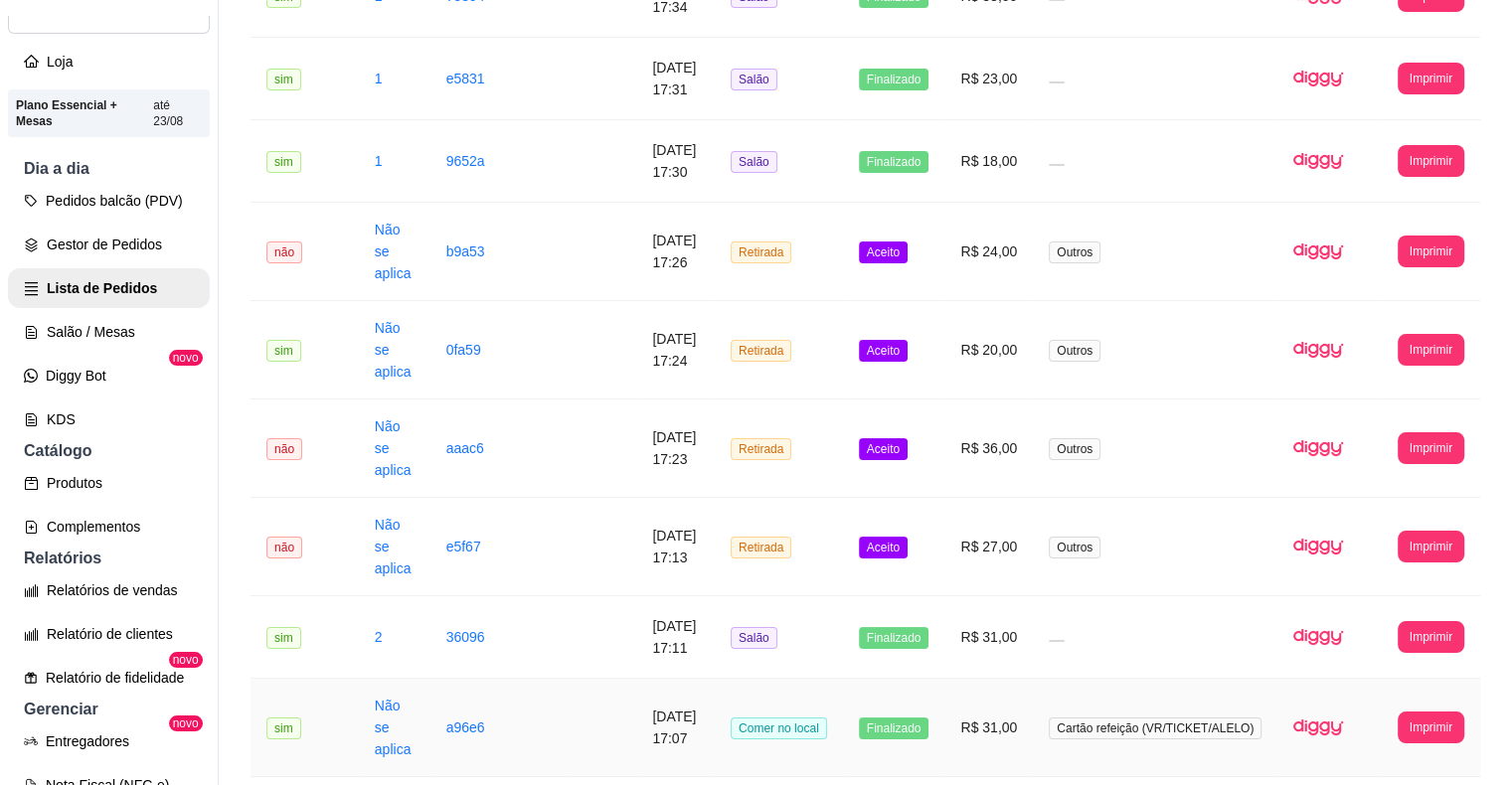 scroll, scrollTop: 1363, scrollLeft: 0, axis: vertical 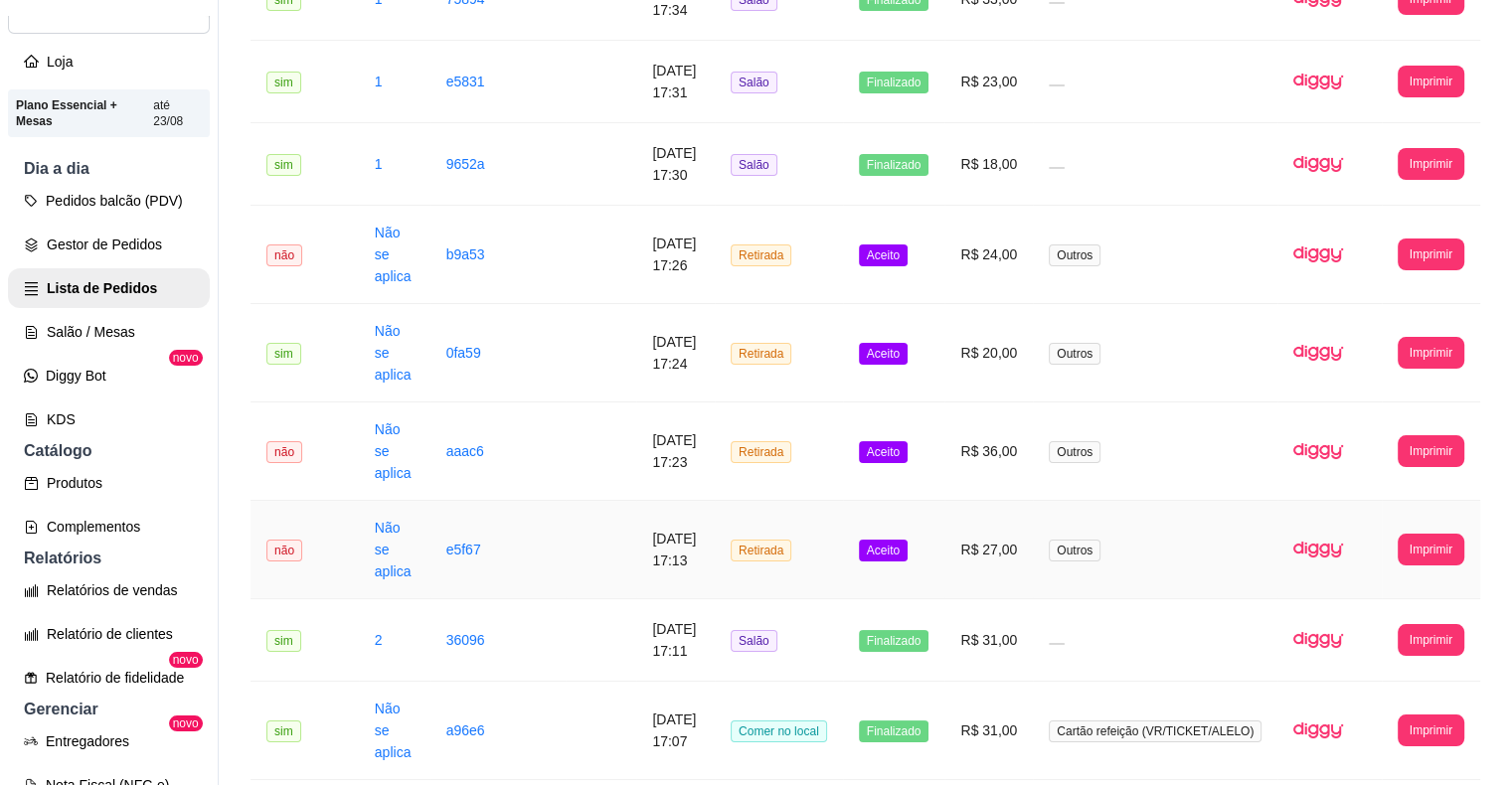 click on "Aceito" at bounding box center [894, 550] 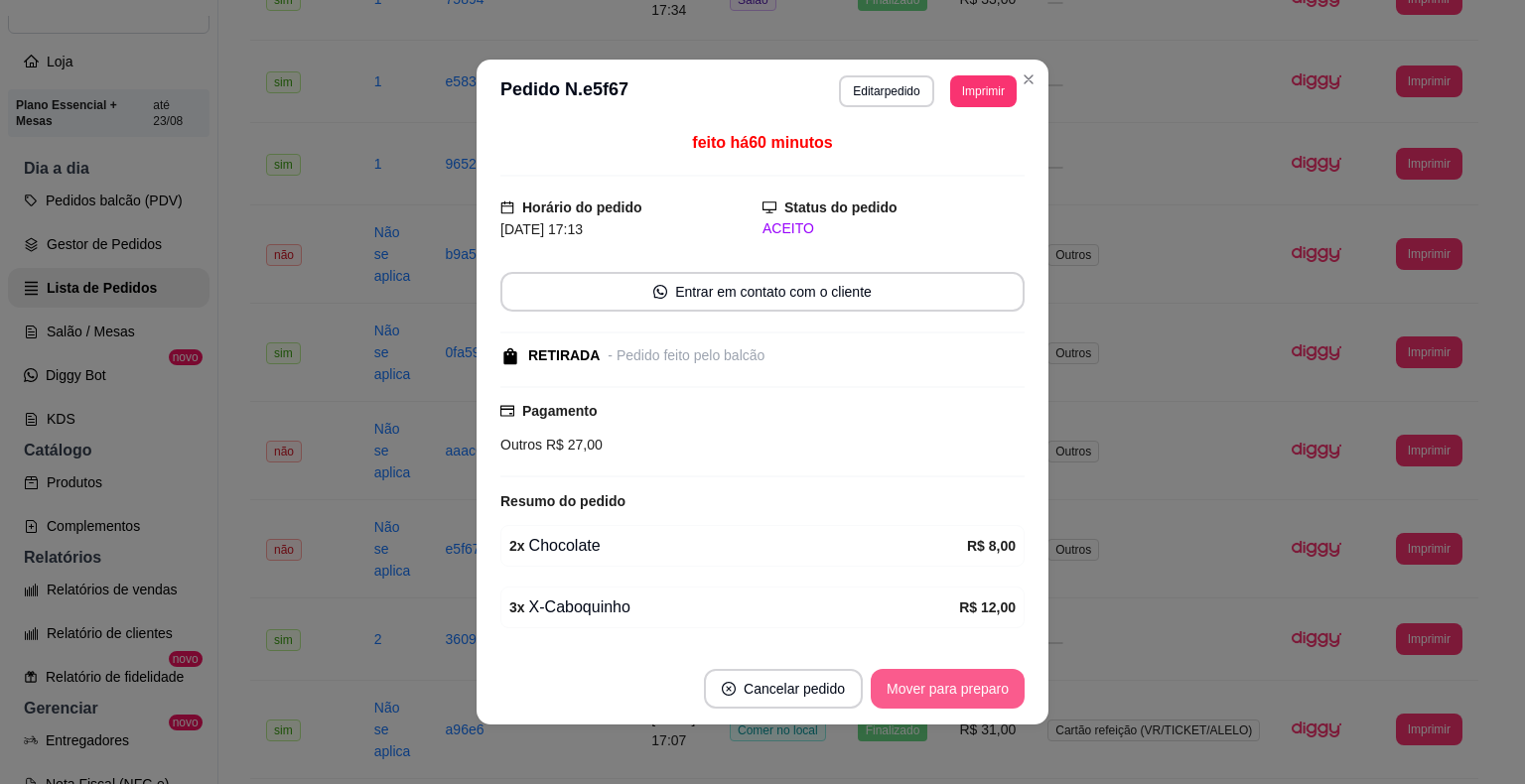 click on "Mover para preparo" at bounding box center (947, 689) 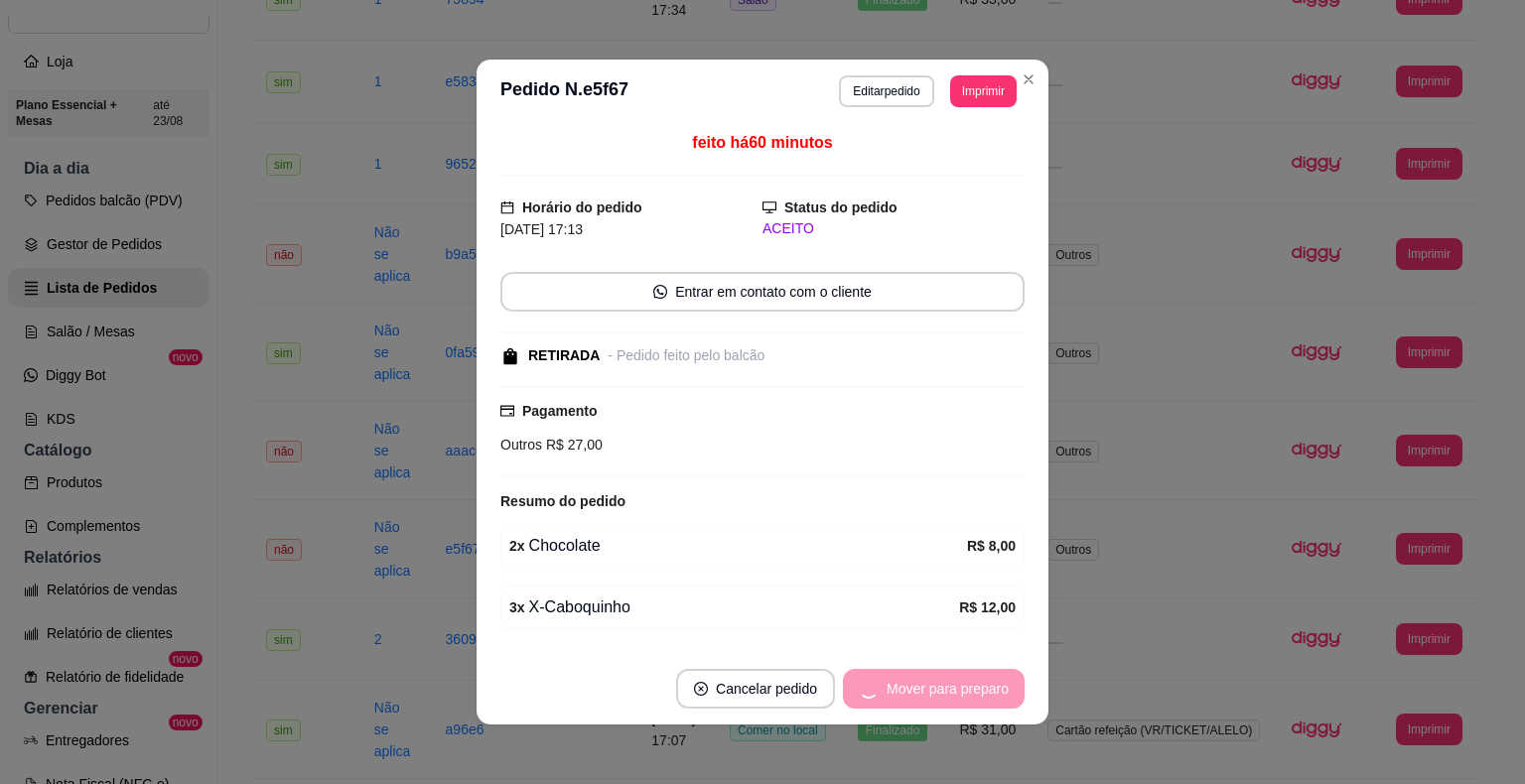 click on "Mover para preparo" at bounding box center [933, 689] 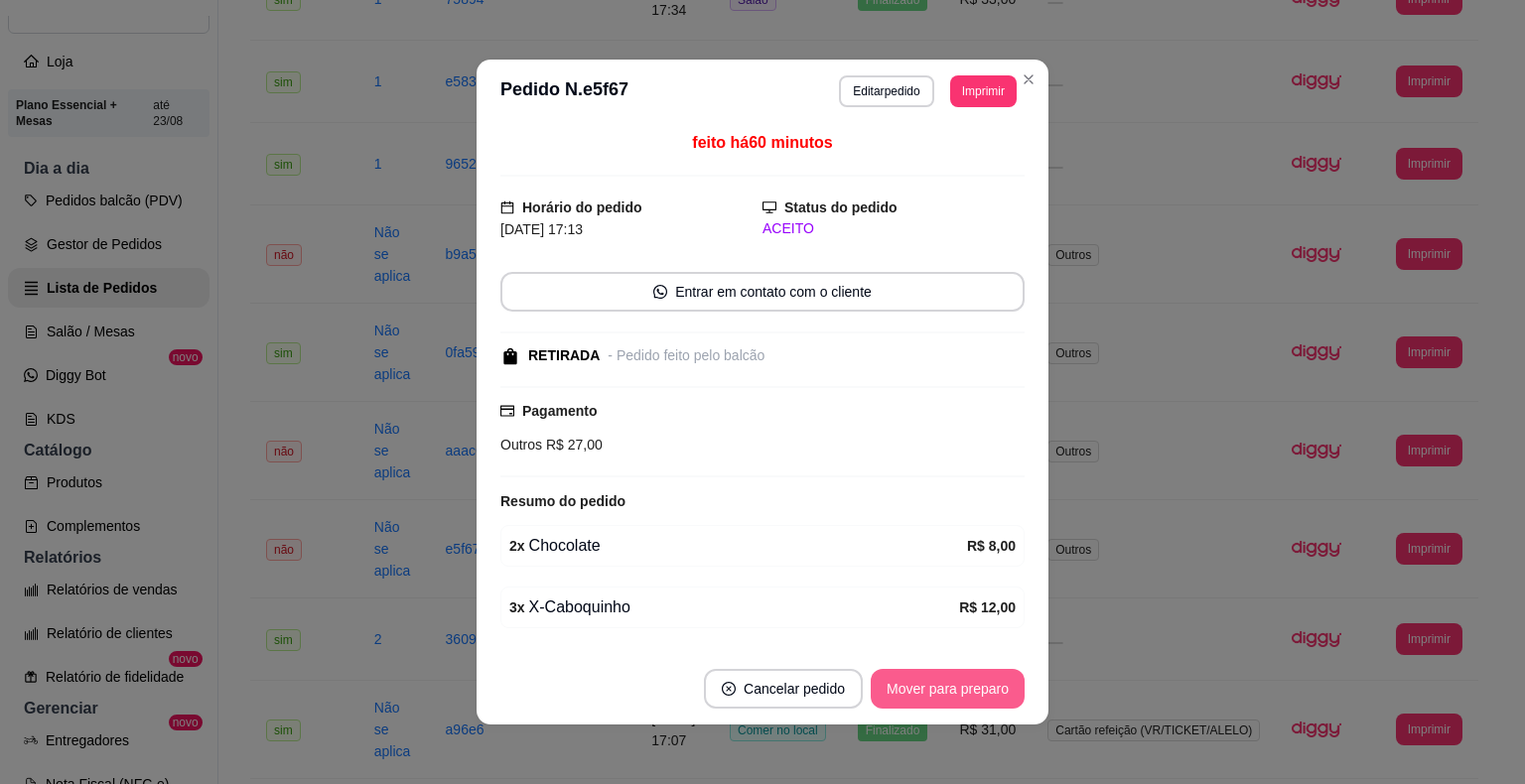 click on "Mover para preparo" at bounding box center (947, 689) 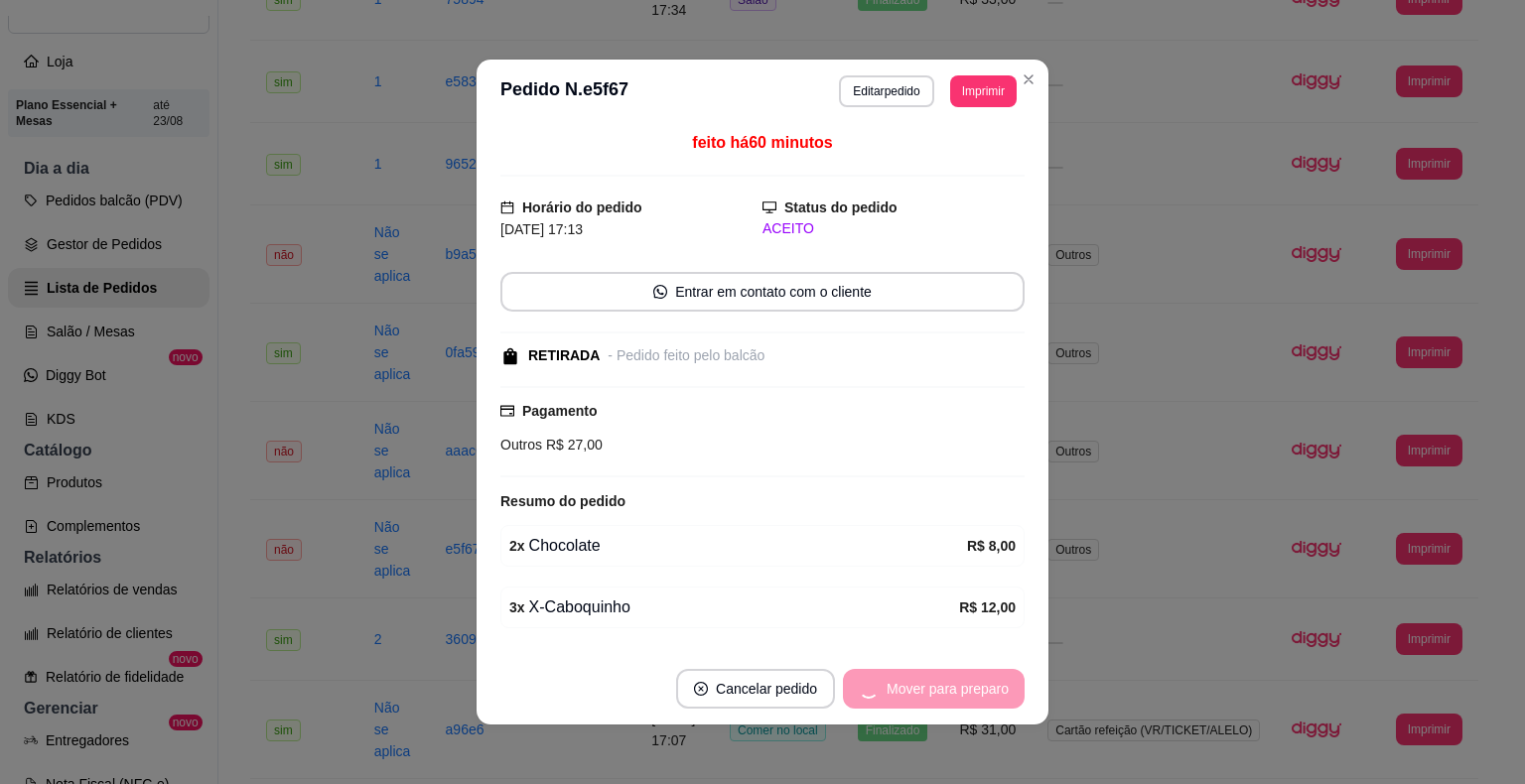 click on "Mover para preparo" at bounding box center (933, 689) 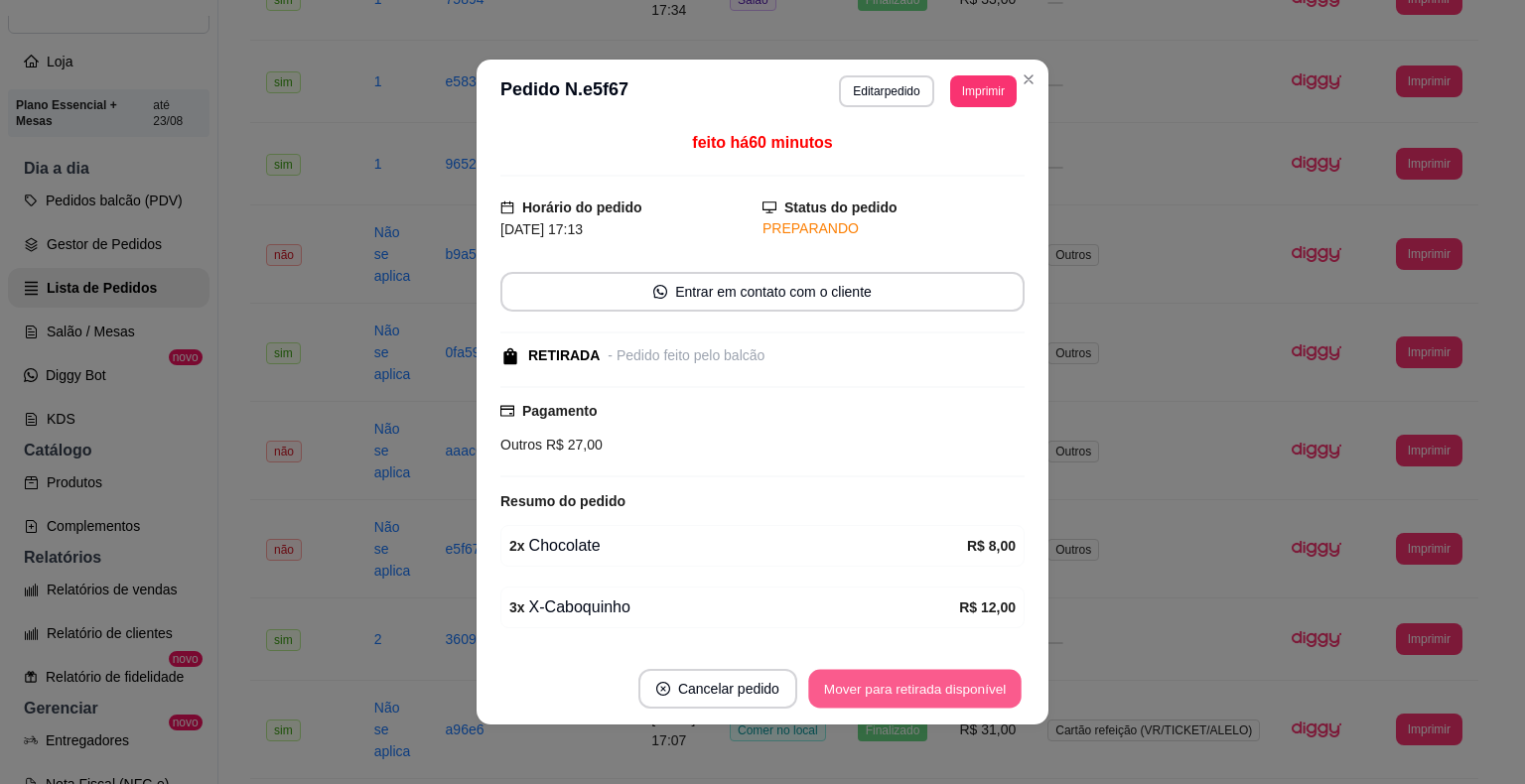 click on "Mover para retirada disponível" at bounding box center [914, 689] 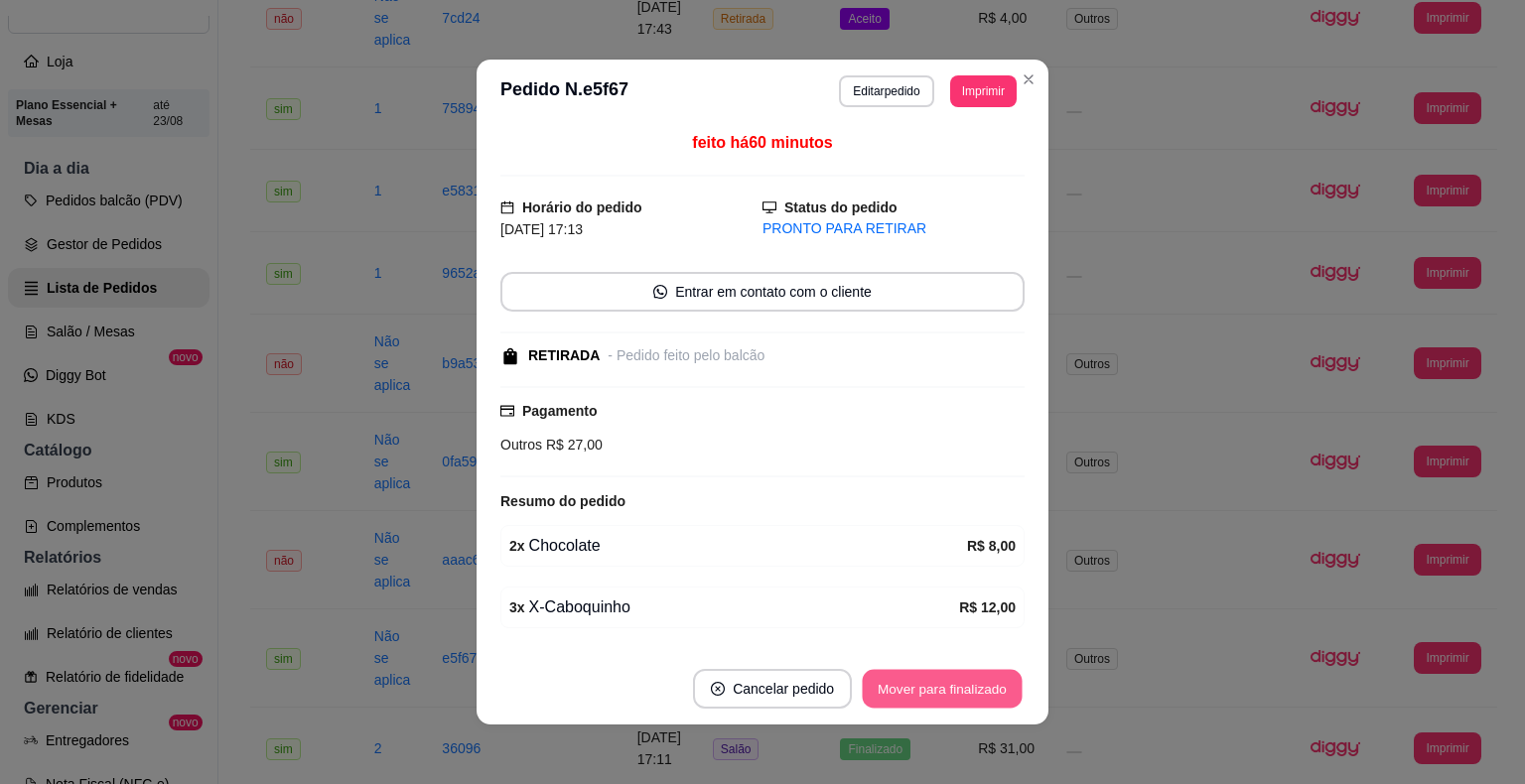 click on "Mover para finalizado" at bounding box center [942, 689] 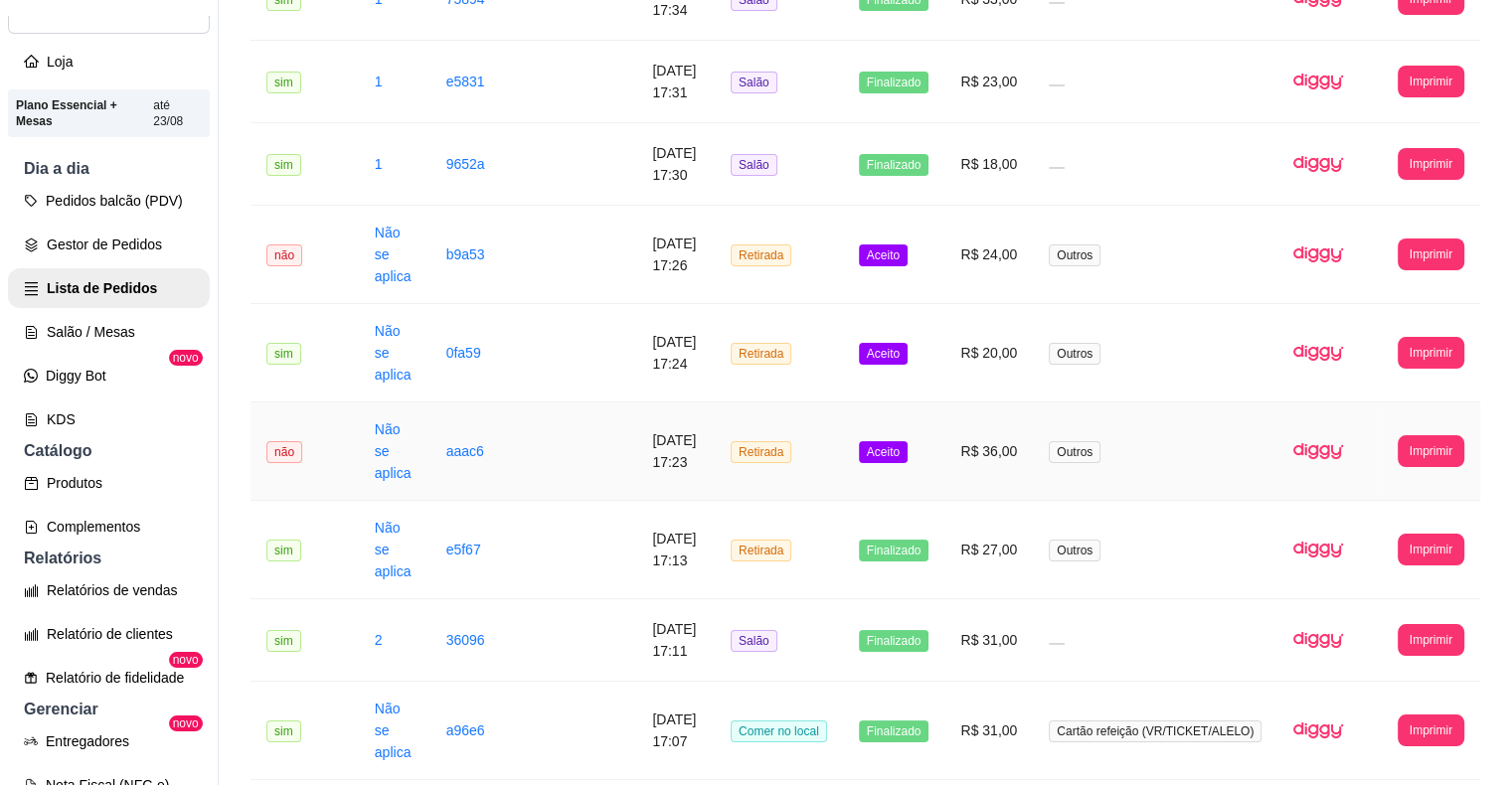 click on "Aceito" at bounding box center (894, 451) 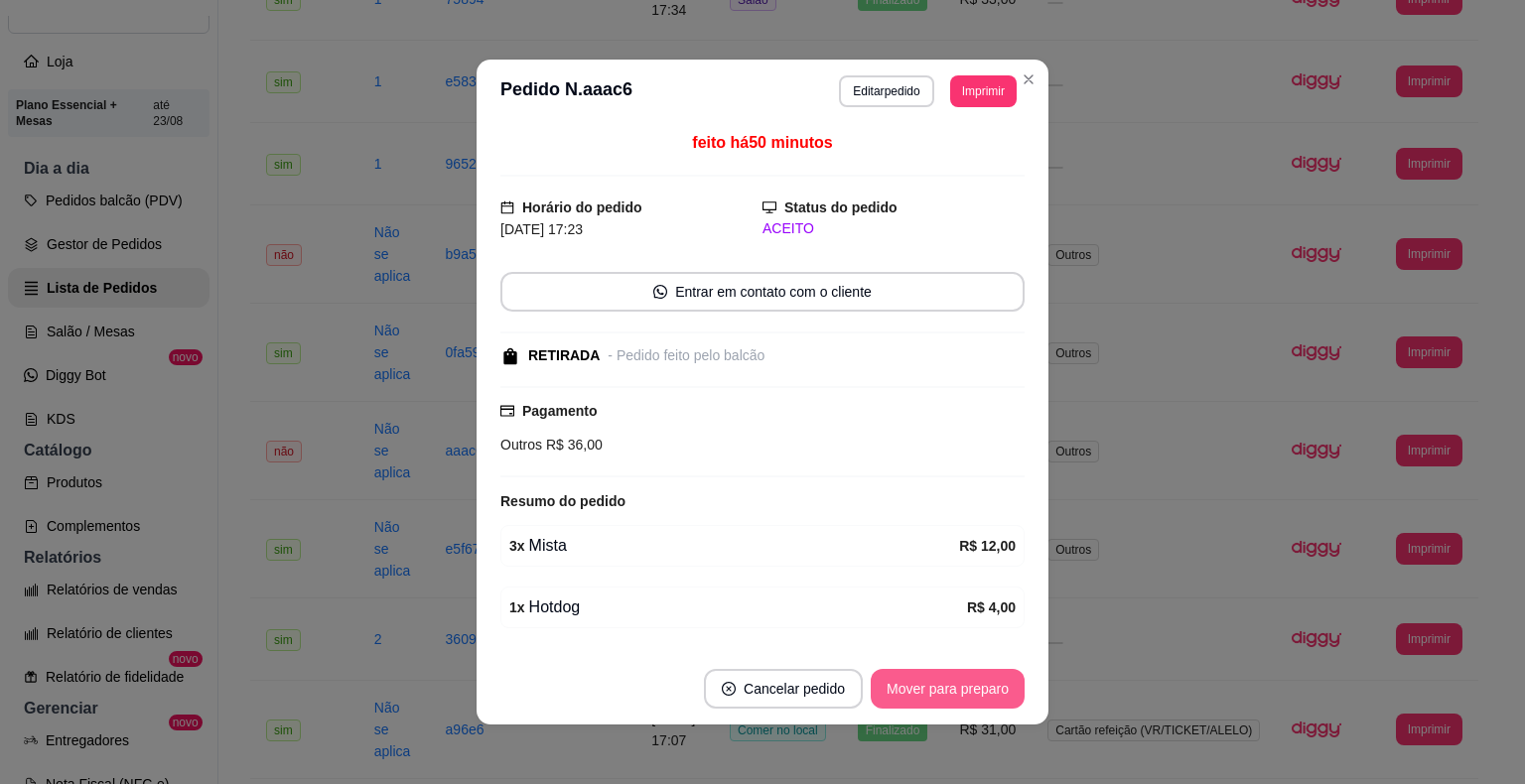 click on "Mover para preparo" at bounding box center (947, 689) 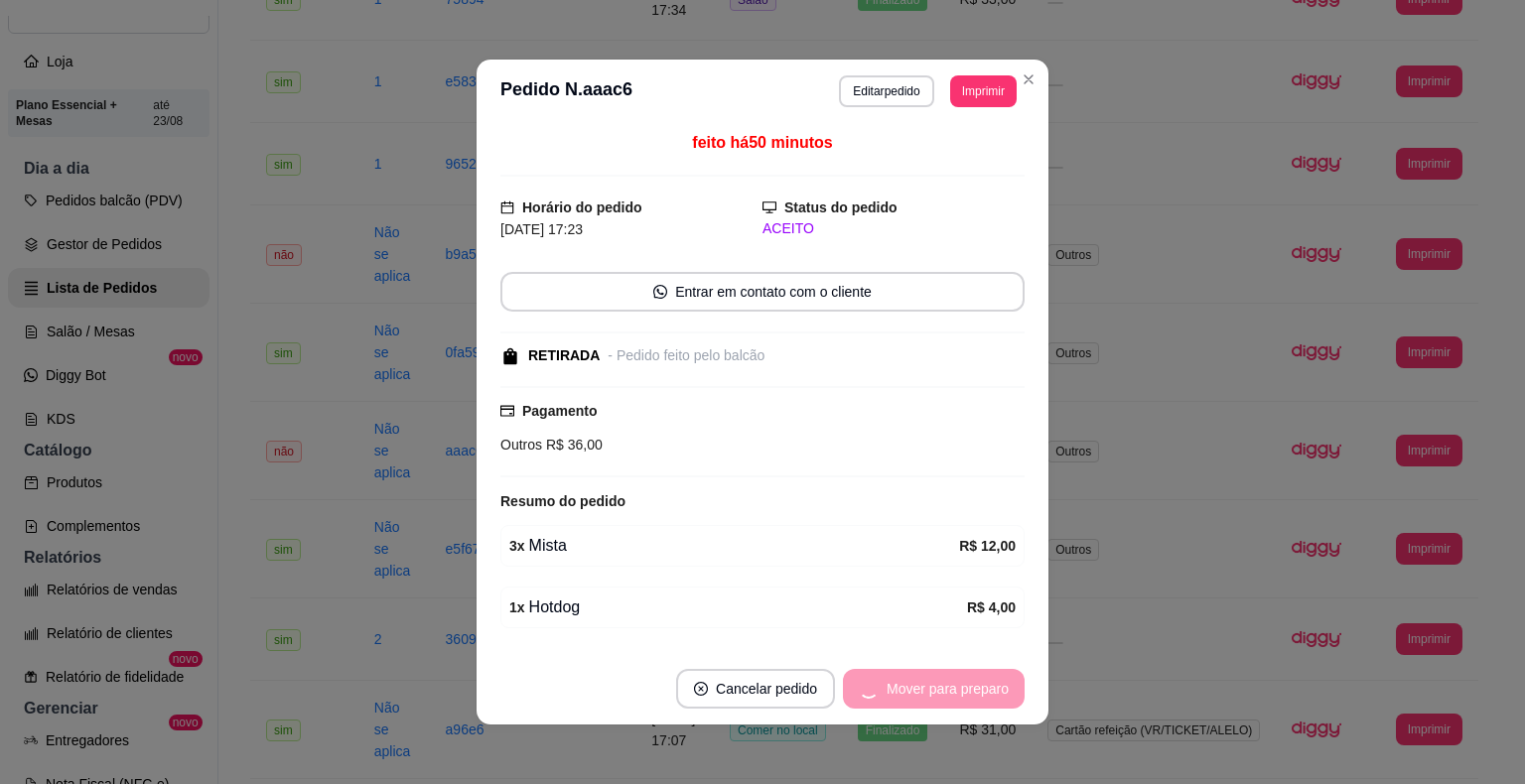 click on "Mover para preparo" at bounding box center (933, 689) 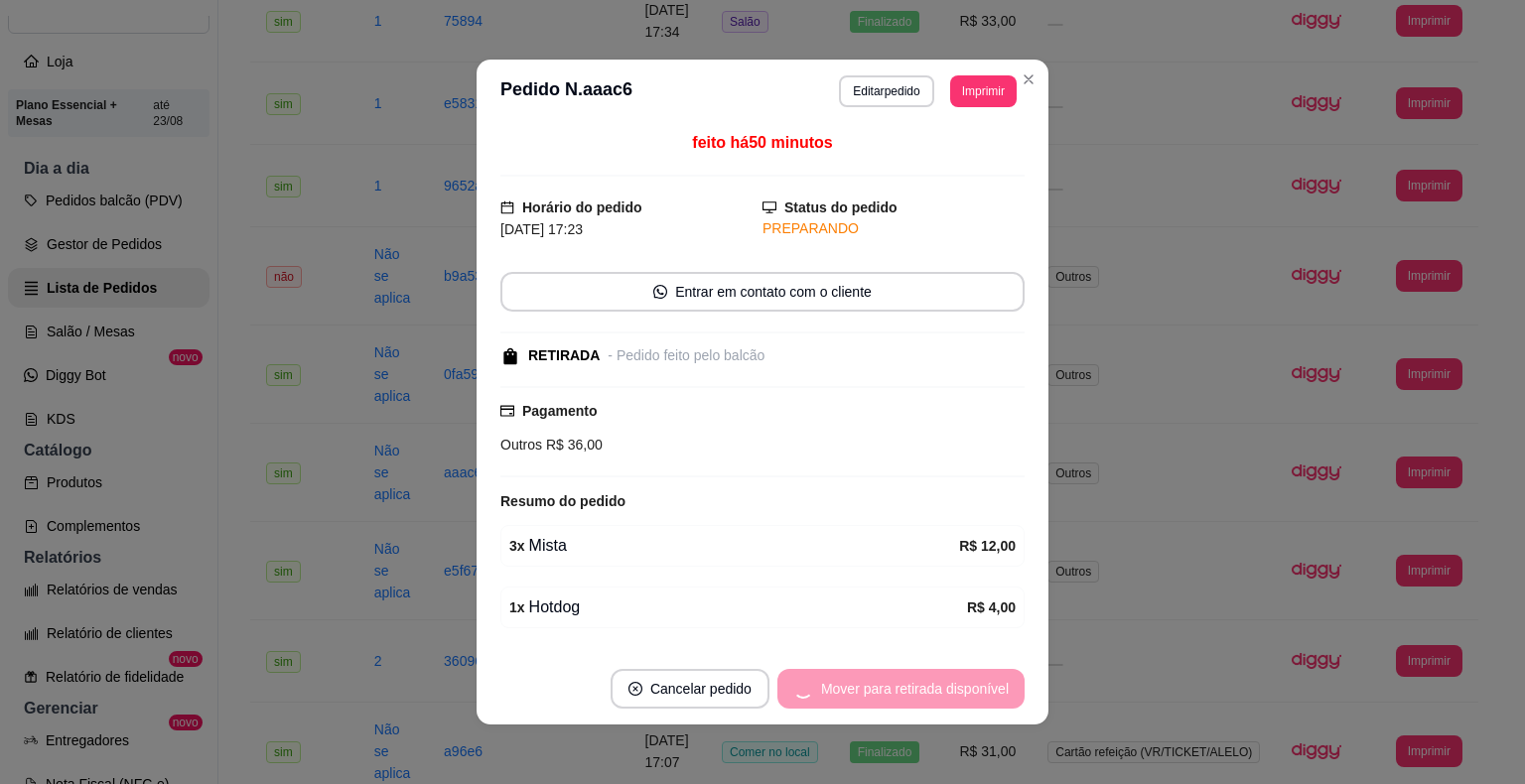 click on "Mover para retirada disponível" at bounding box center (901, 689) 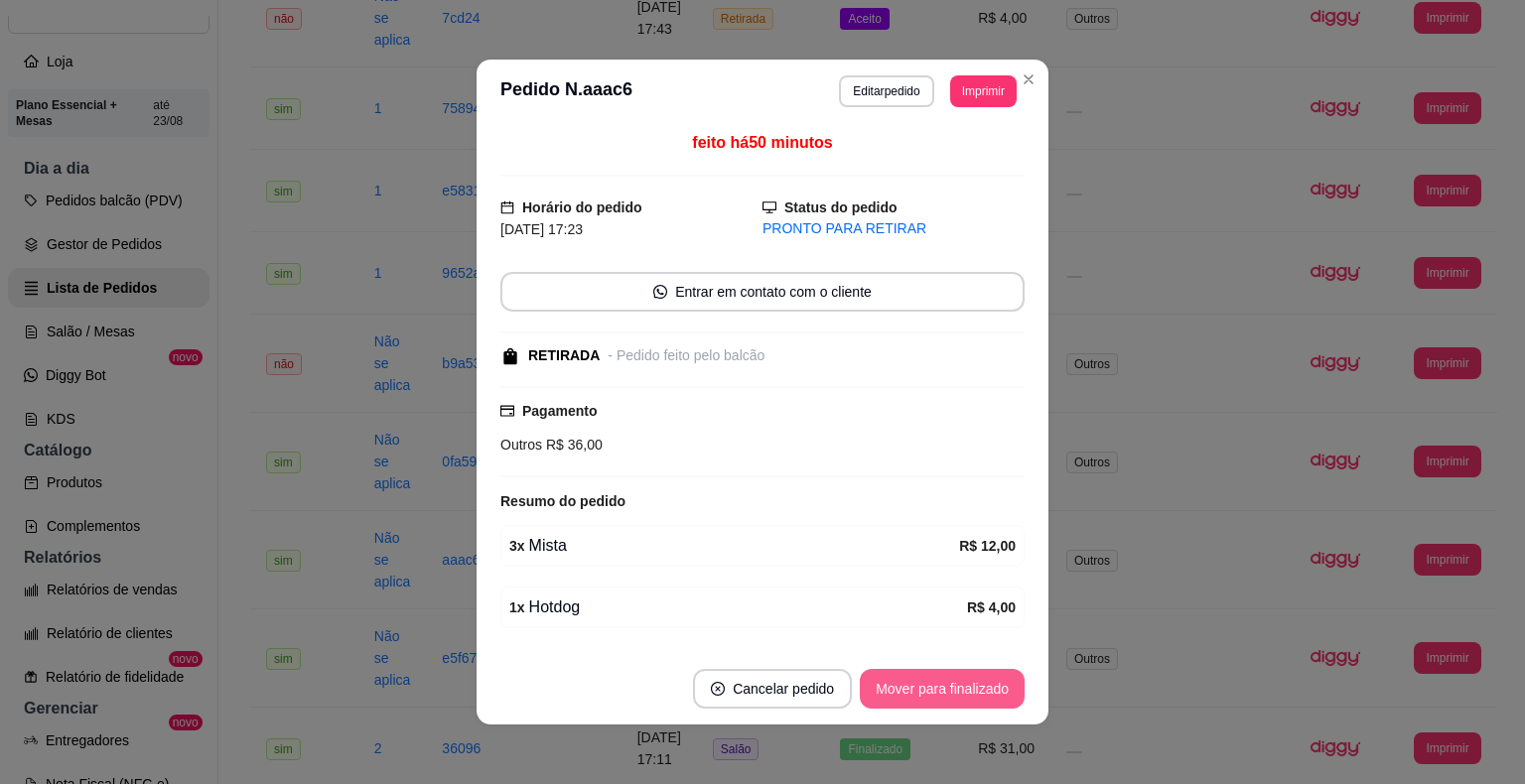 click on "Mover para finalizado" at bounding box center [942, 689] 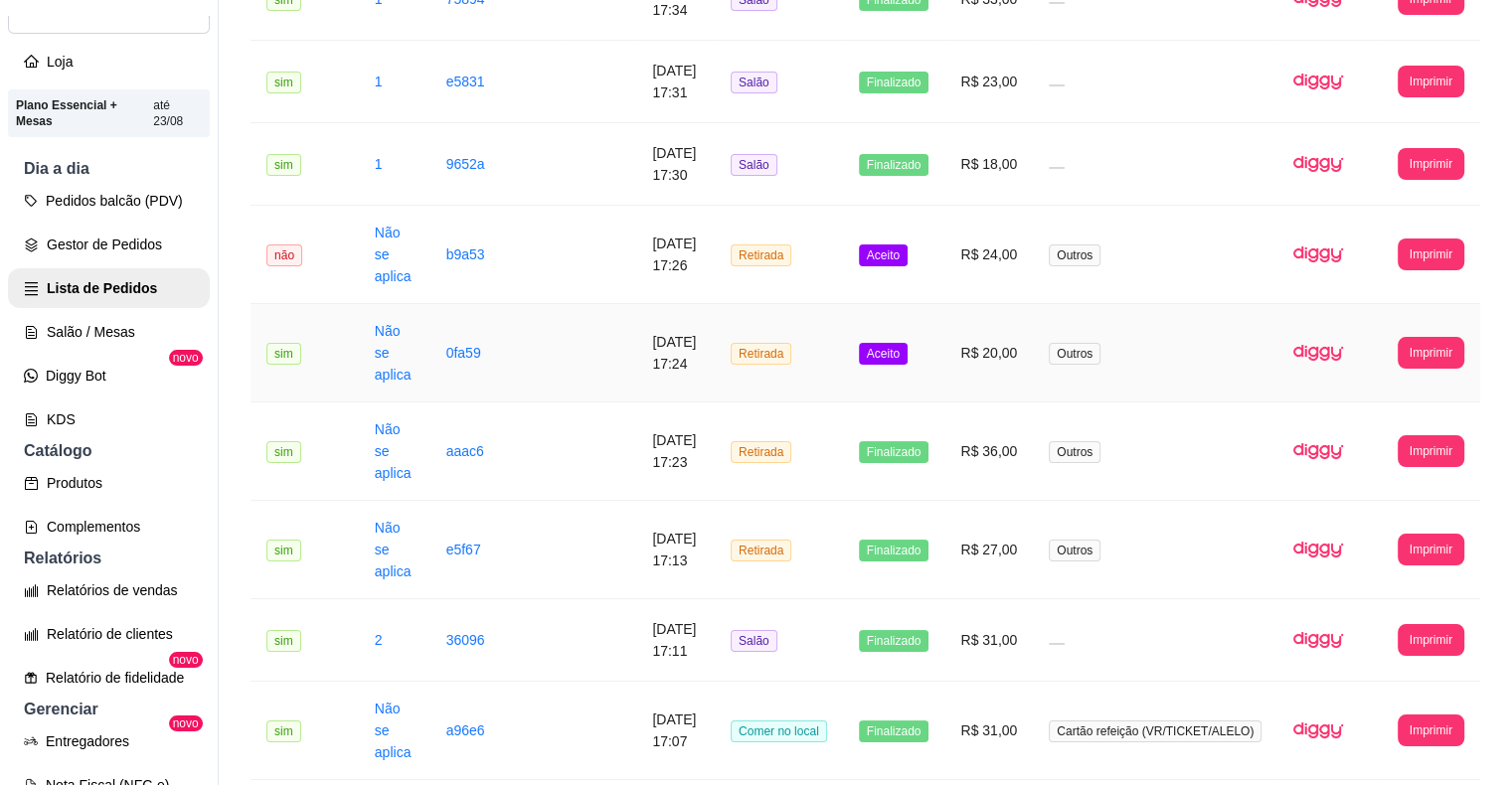 click on "Aceito" at bounding box center (883, 354) 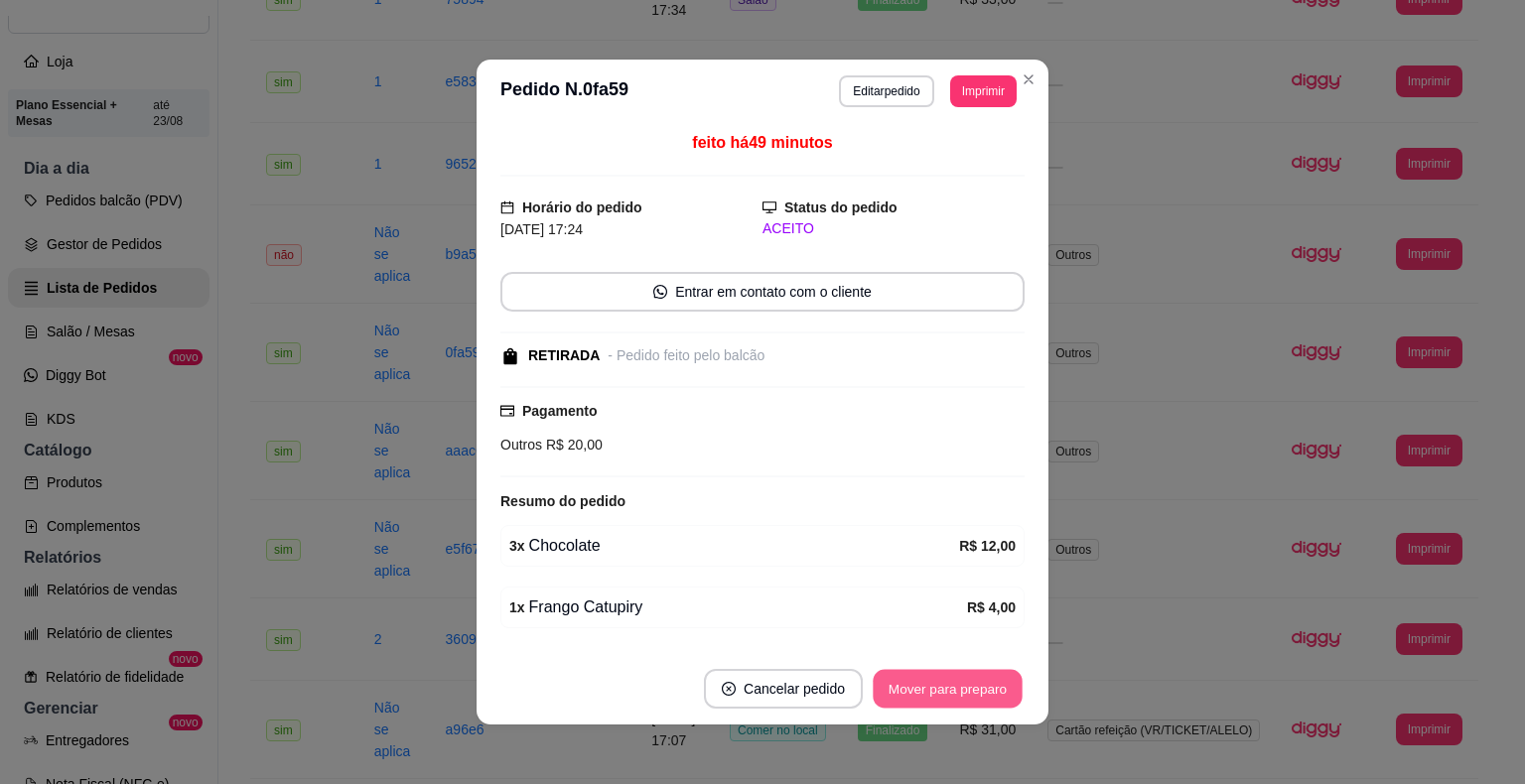 click on "Mover para preparo" at bounding box center (947, 689) 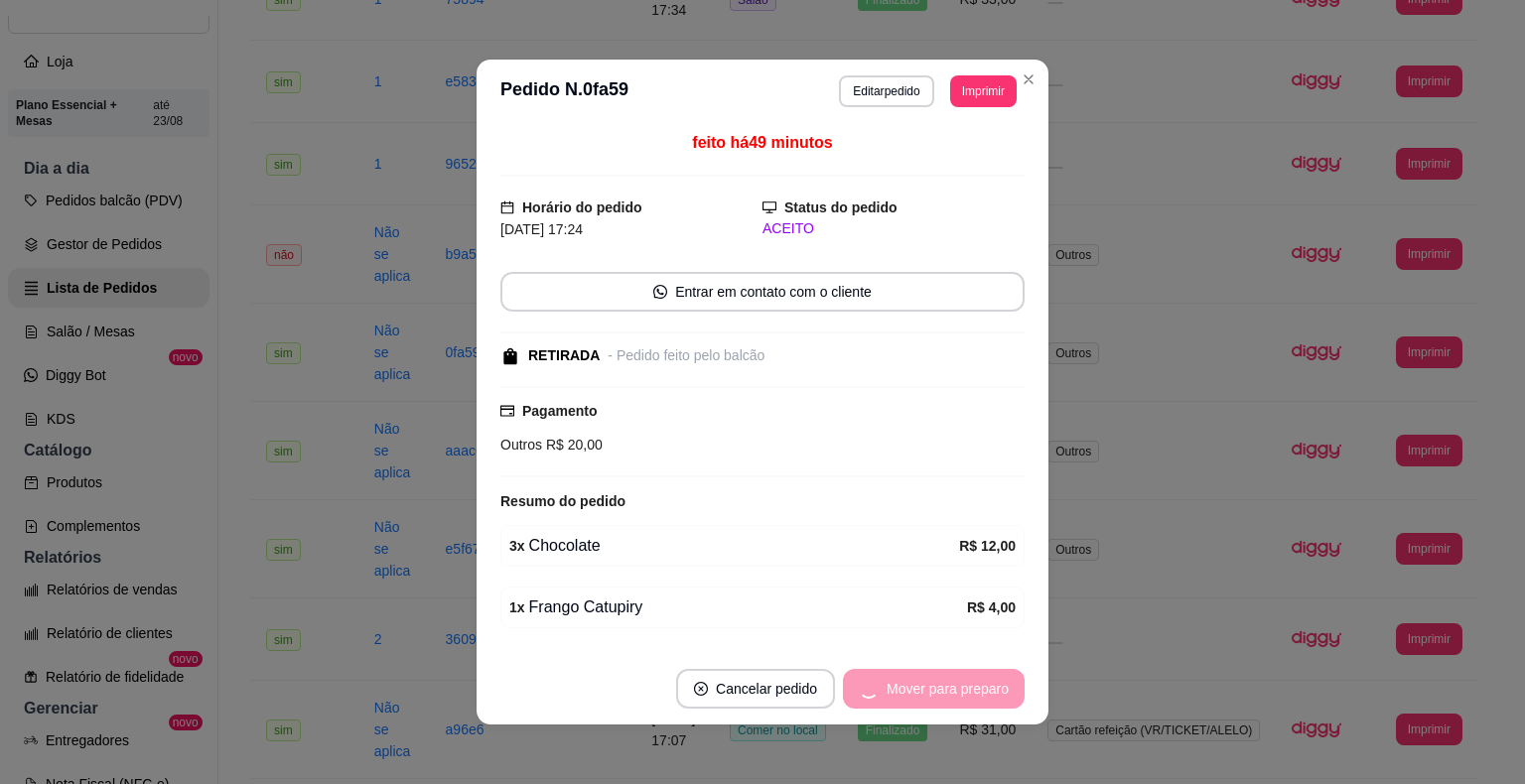click on "Mover para preparo" at bounding box center (933, 689) 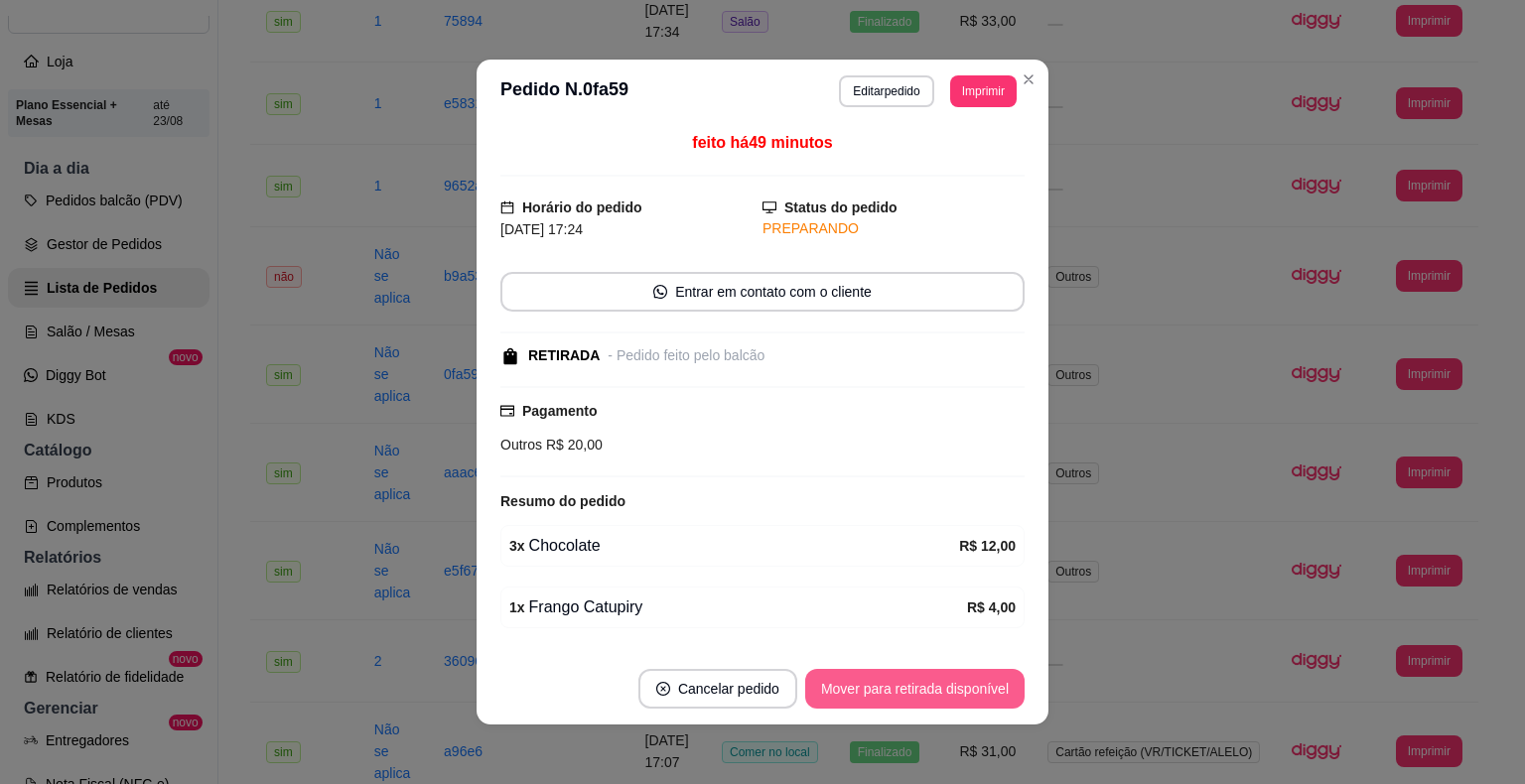 click on "Mover para retirada disponível" at bounding box center [914, 689] 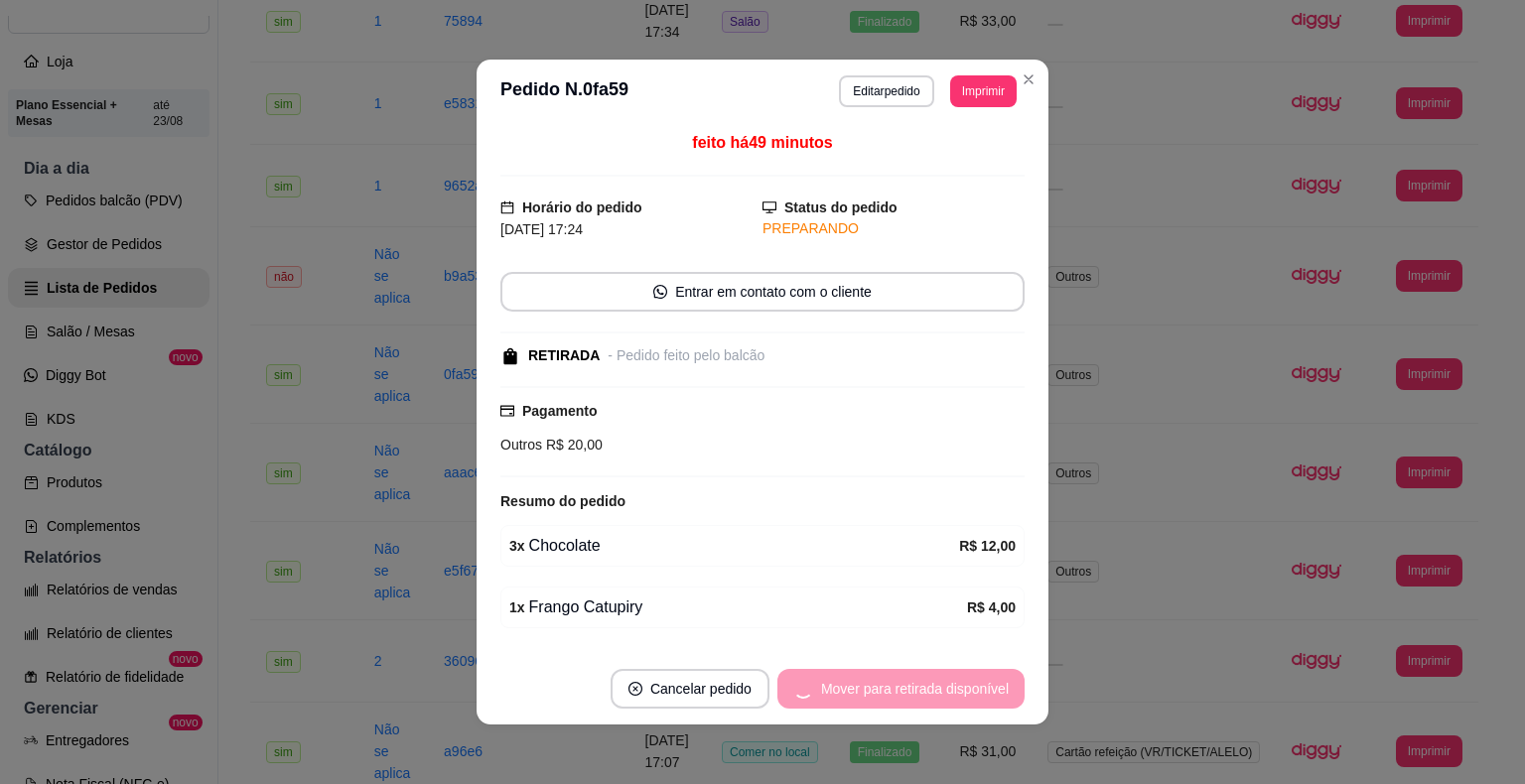 click on "Mover para retirada disponível" at bounding box center (901, 689) 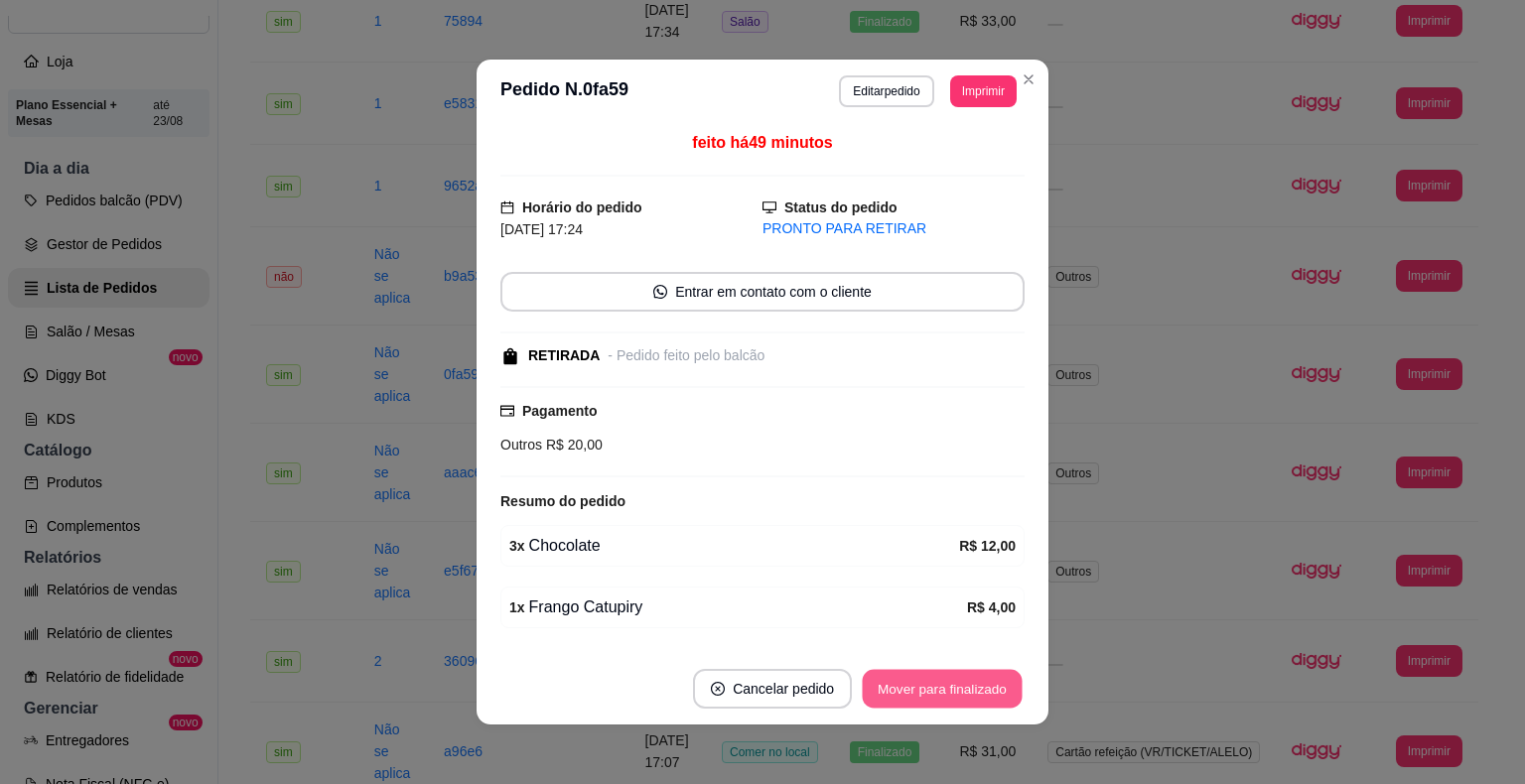 click on "Mover para finalizado" at bounding box center (942, 689) 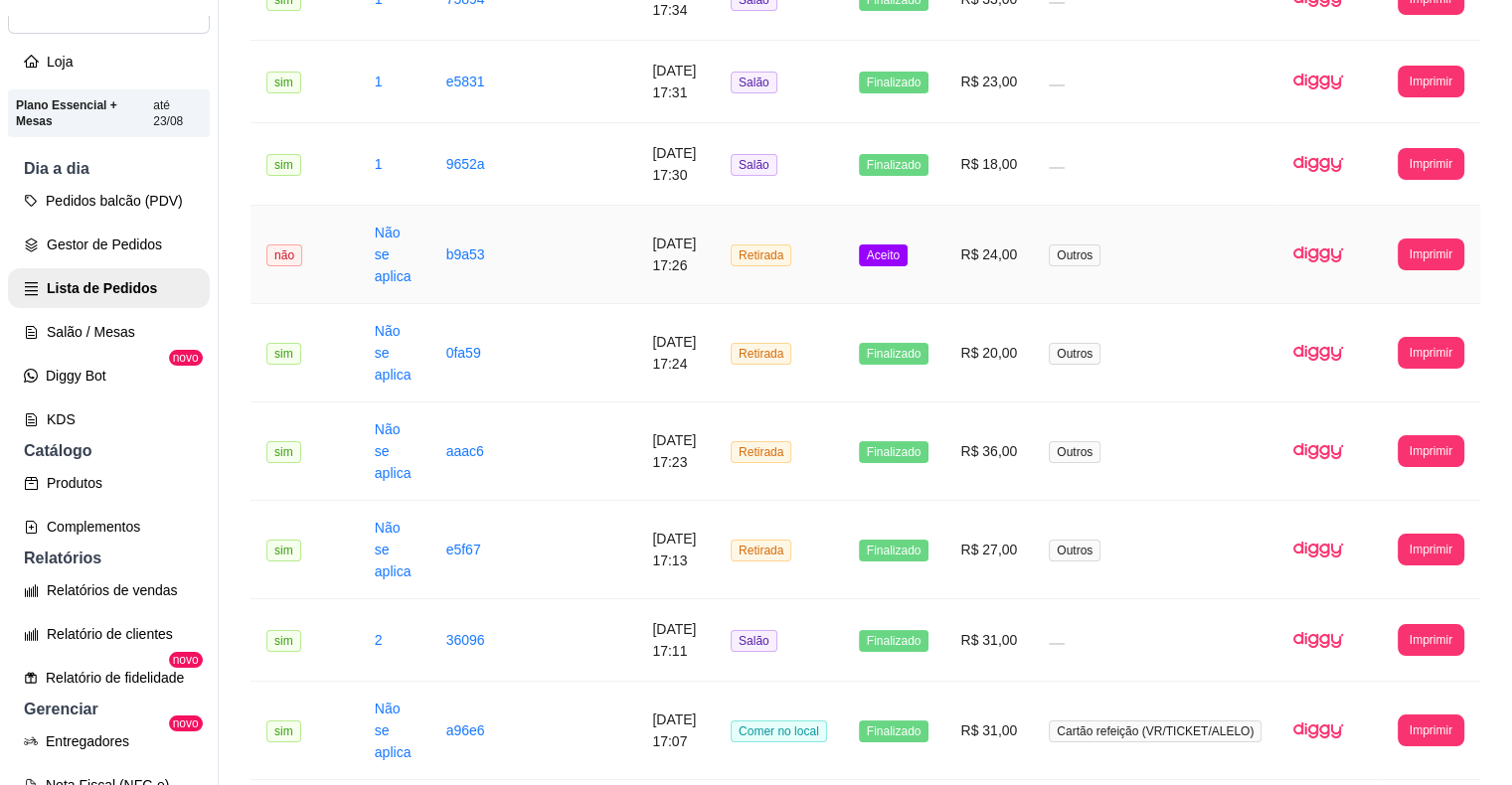 click on "Aceito" at bounding box center [894, 254] 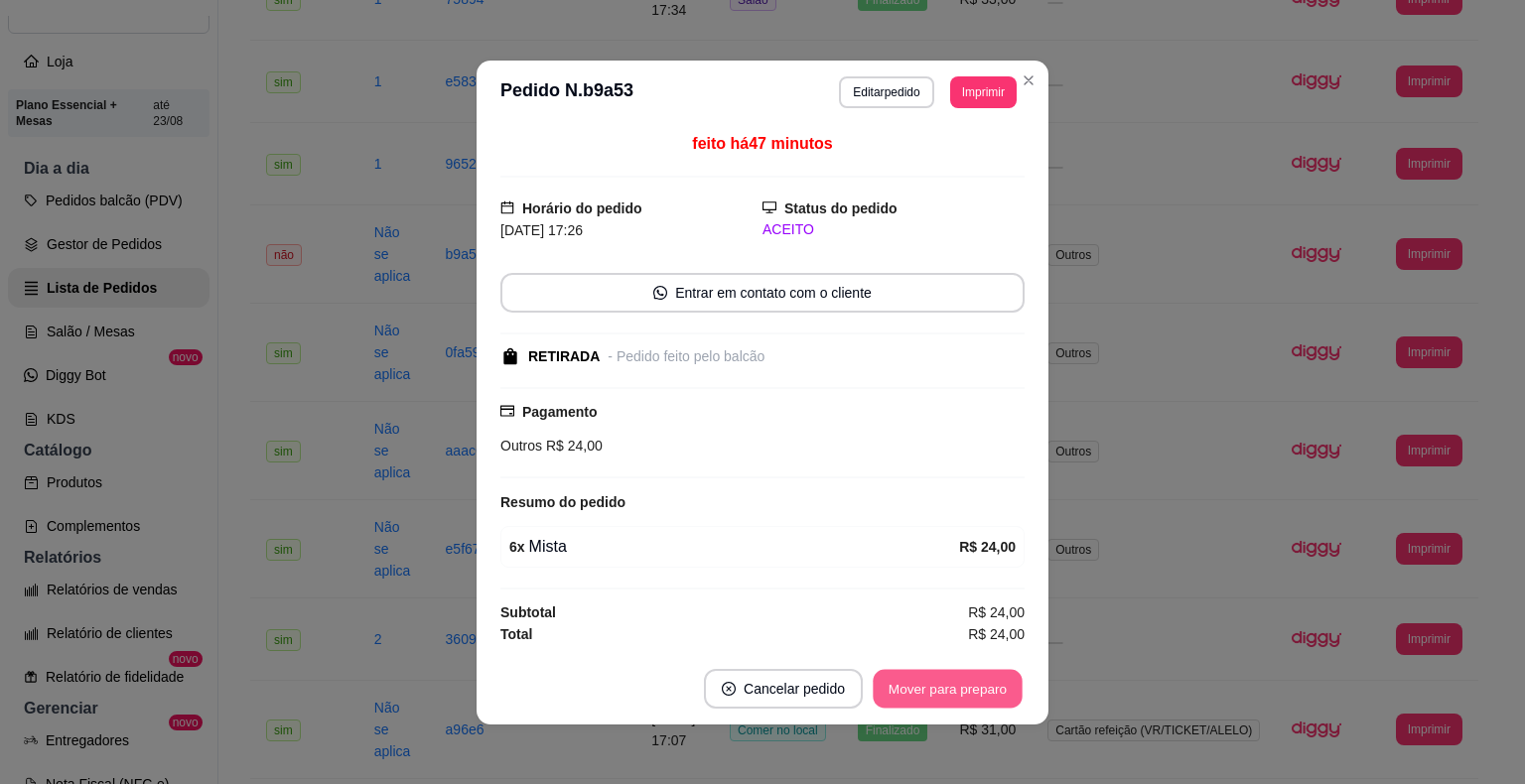 click on "Mover para preparo" at bounding box center [947, 688] 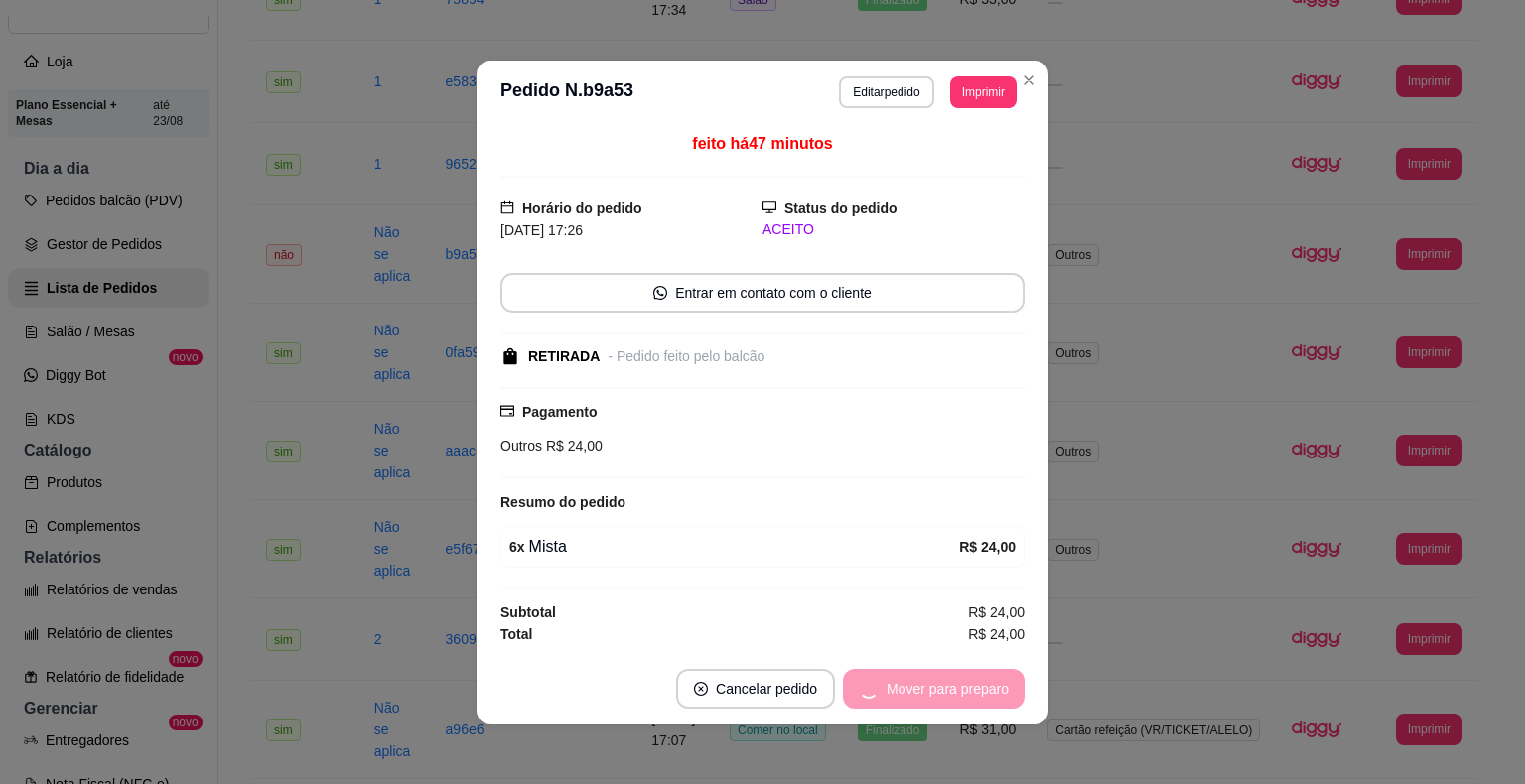 click on "Mover para preparo" at bounding box center [933, 689] 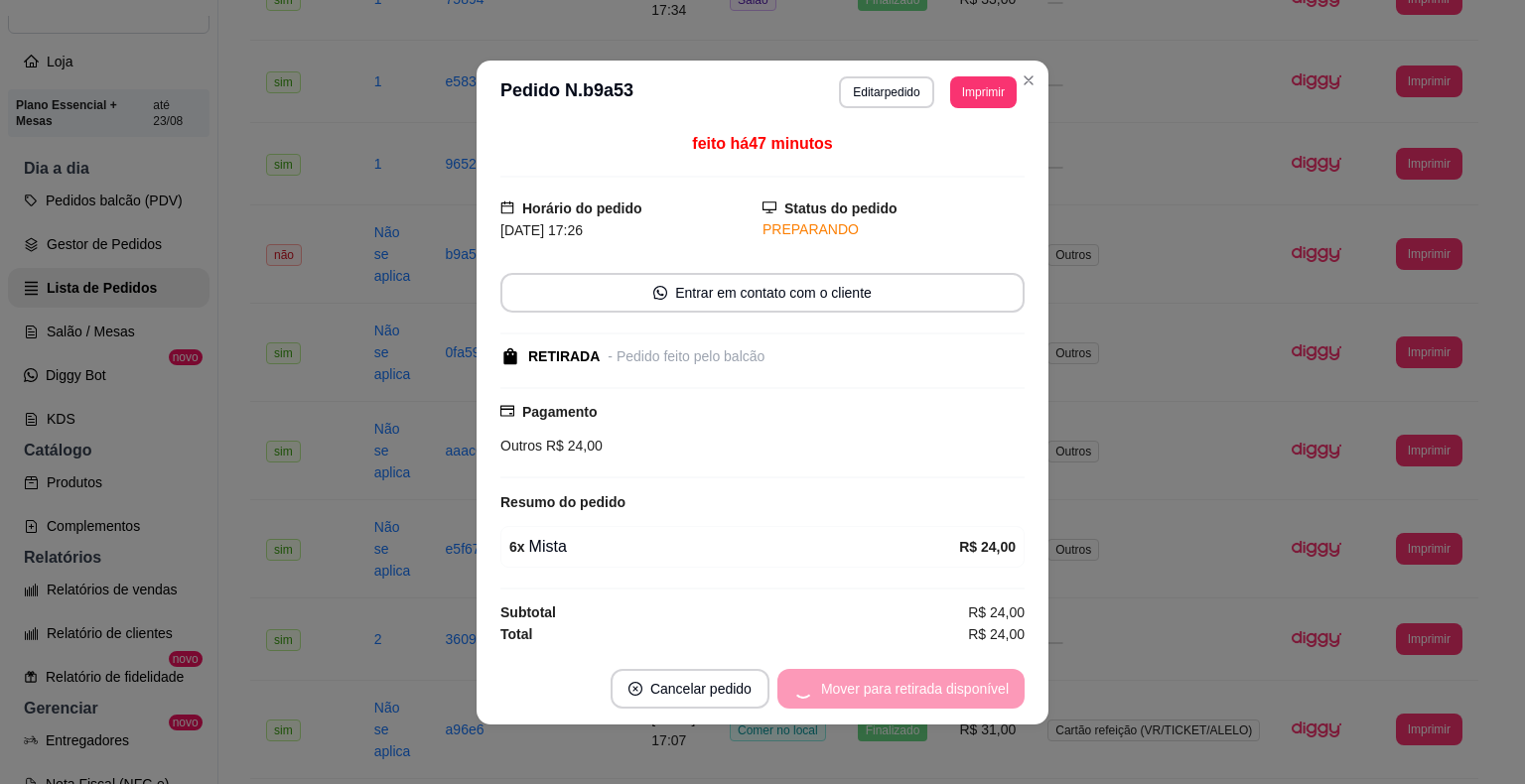 click on "Mover para retirada disponível" at bounding box center [901, 689] 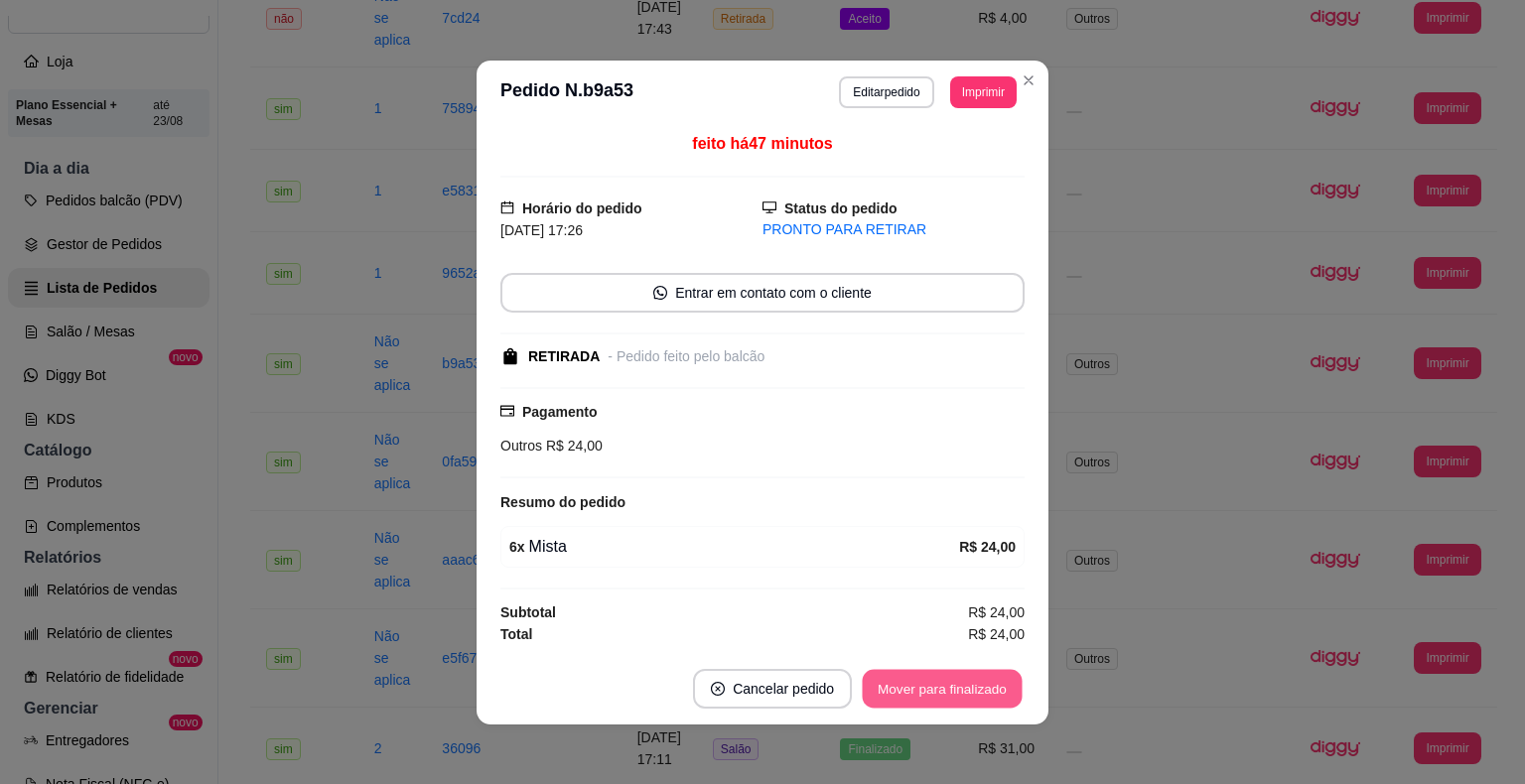 click on "Mover para finalizado" at bounding box center (942, 688) 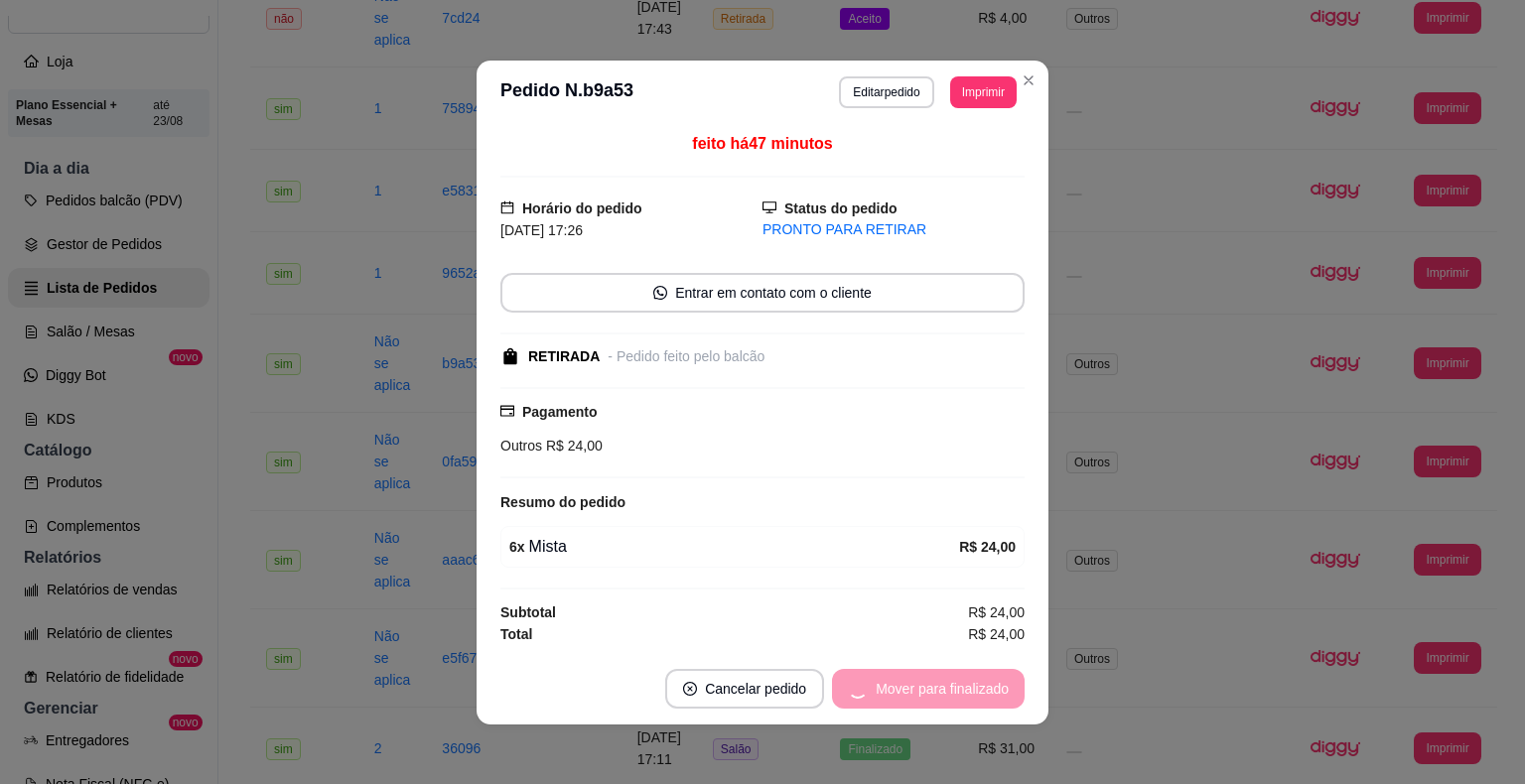 click on "Cancelar pedido Mover para finalizado" at bounding box center [762, 689] 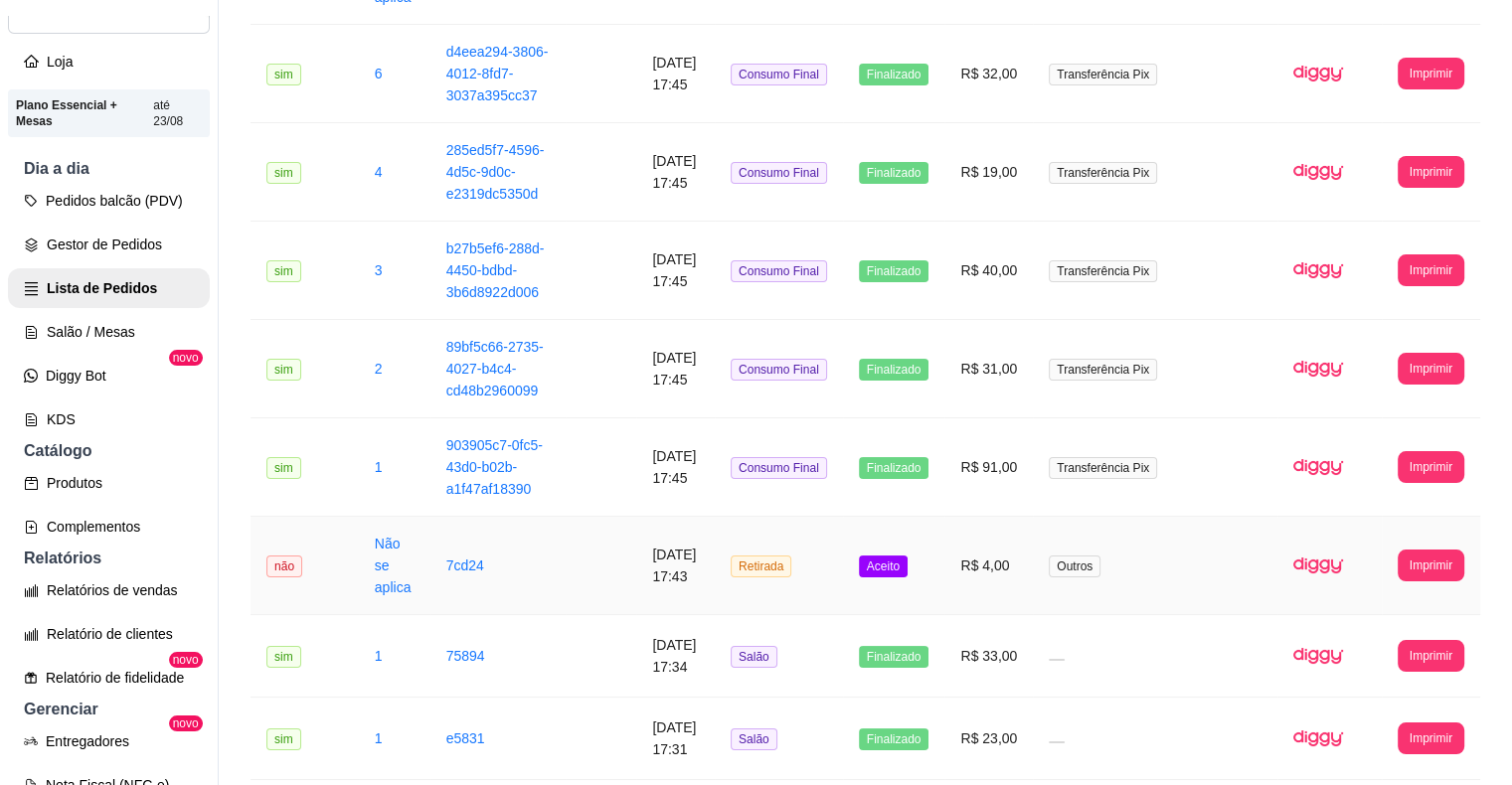 click on "Aceito" at bounding box center (883, 566) 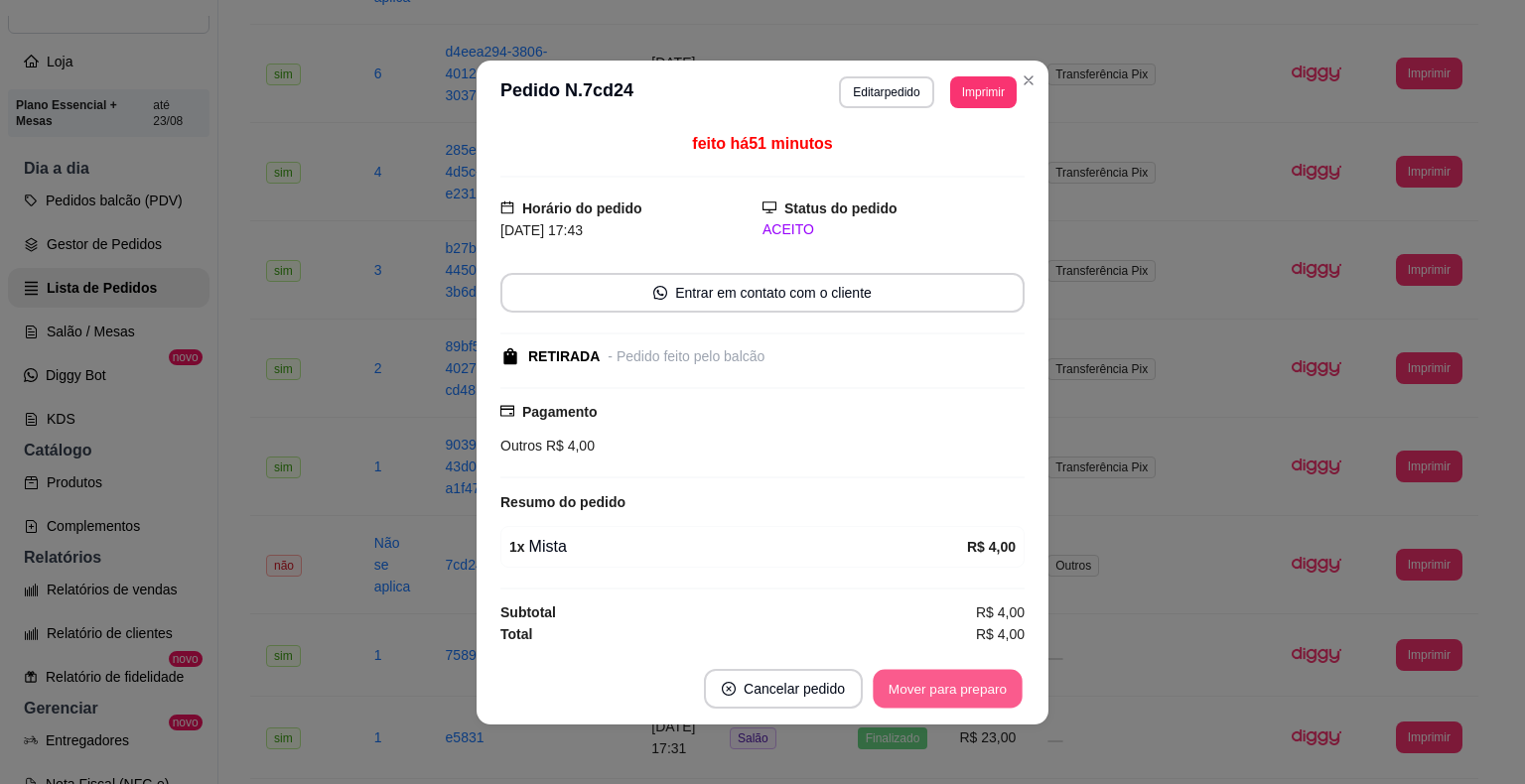 click on "Mover para preparo" at bounding box center (947, 688) 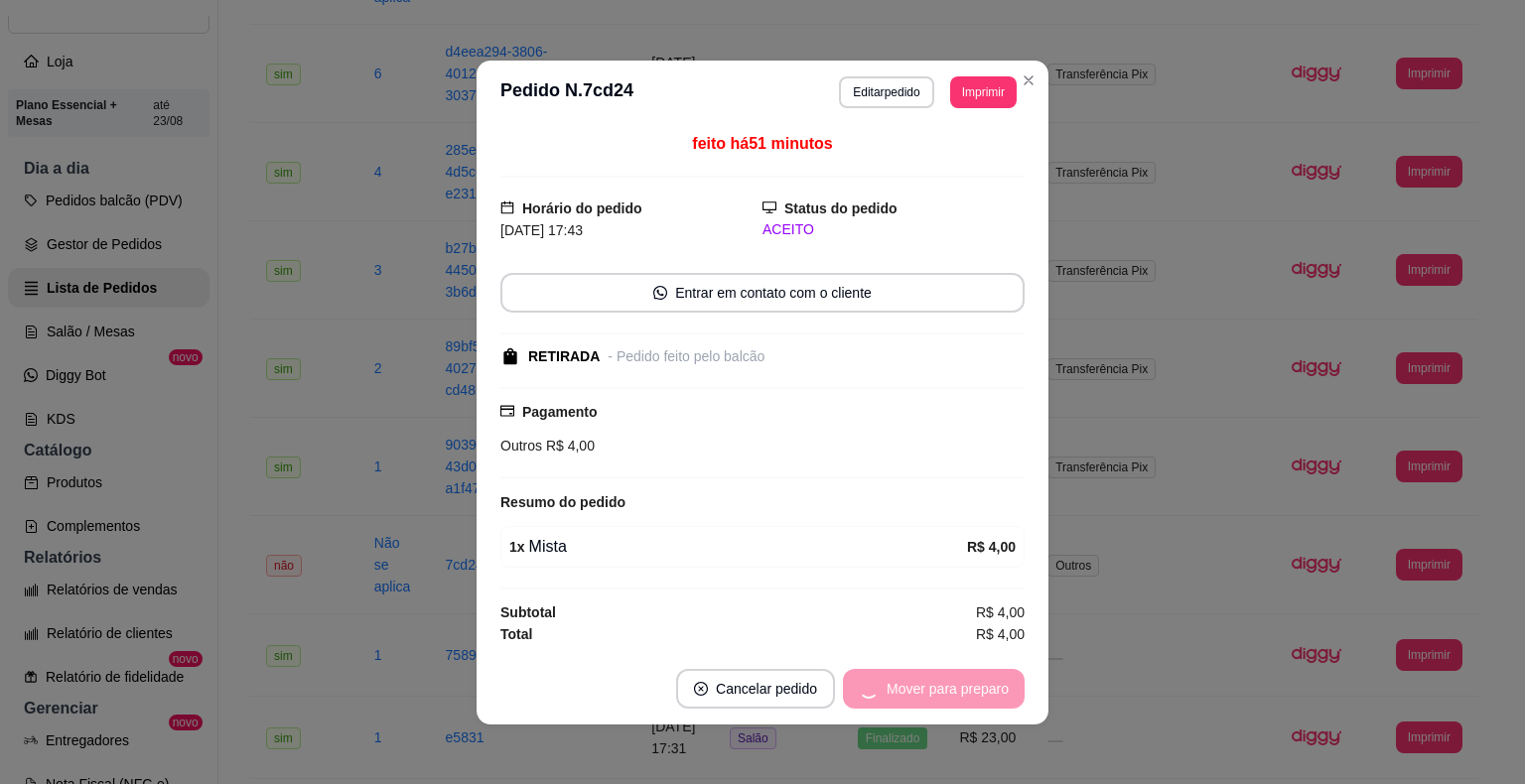 click on "Mover para preparo" at bounding box center (933, 689) 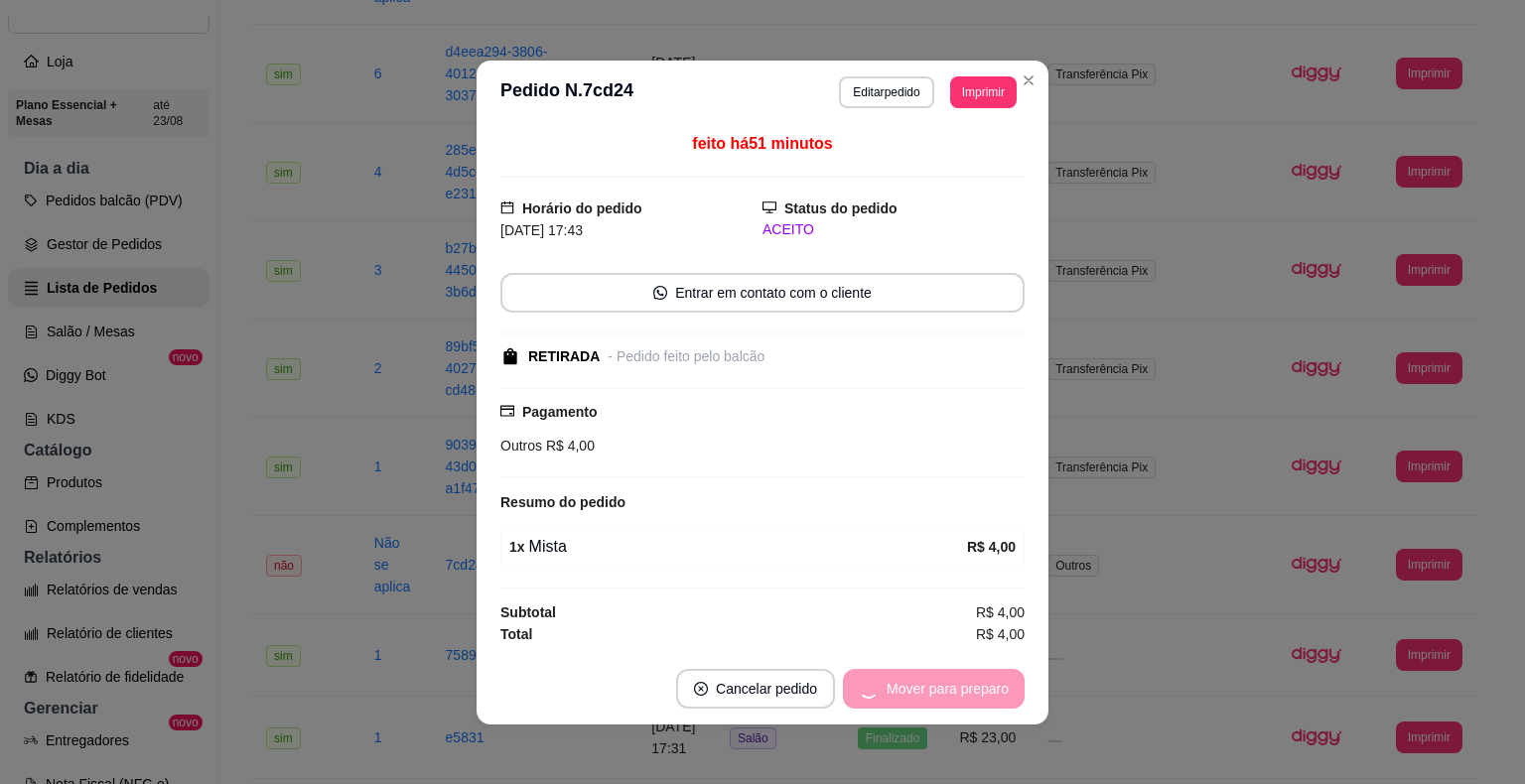 click on "Mover para preparo" at bounding box center (933, 689) 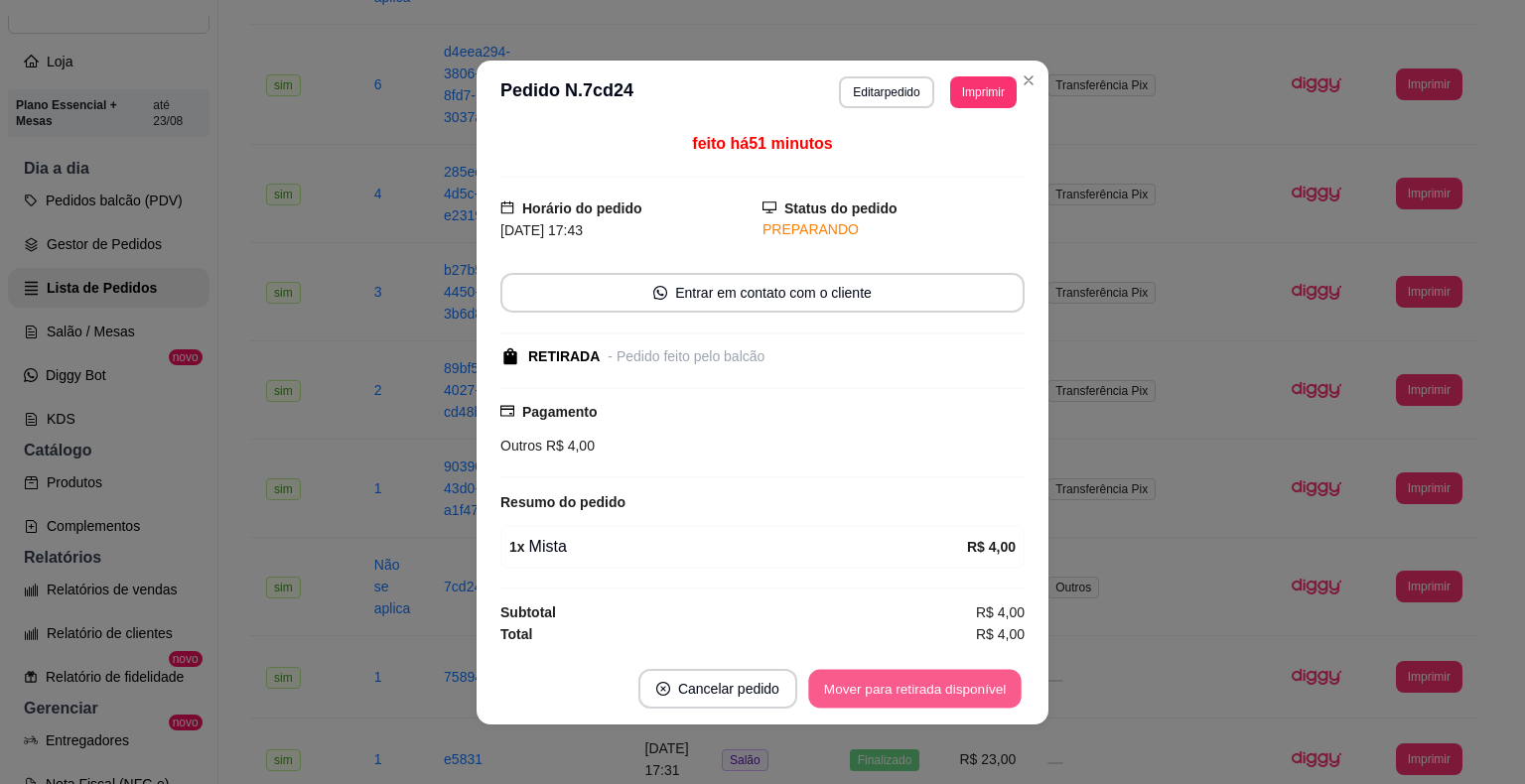 click on "Mover para retirada disponível" at bounding box center [914, 688] 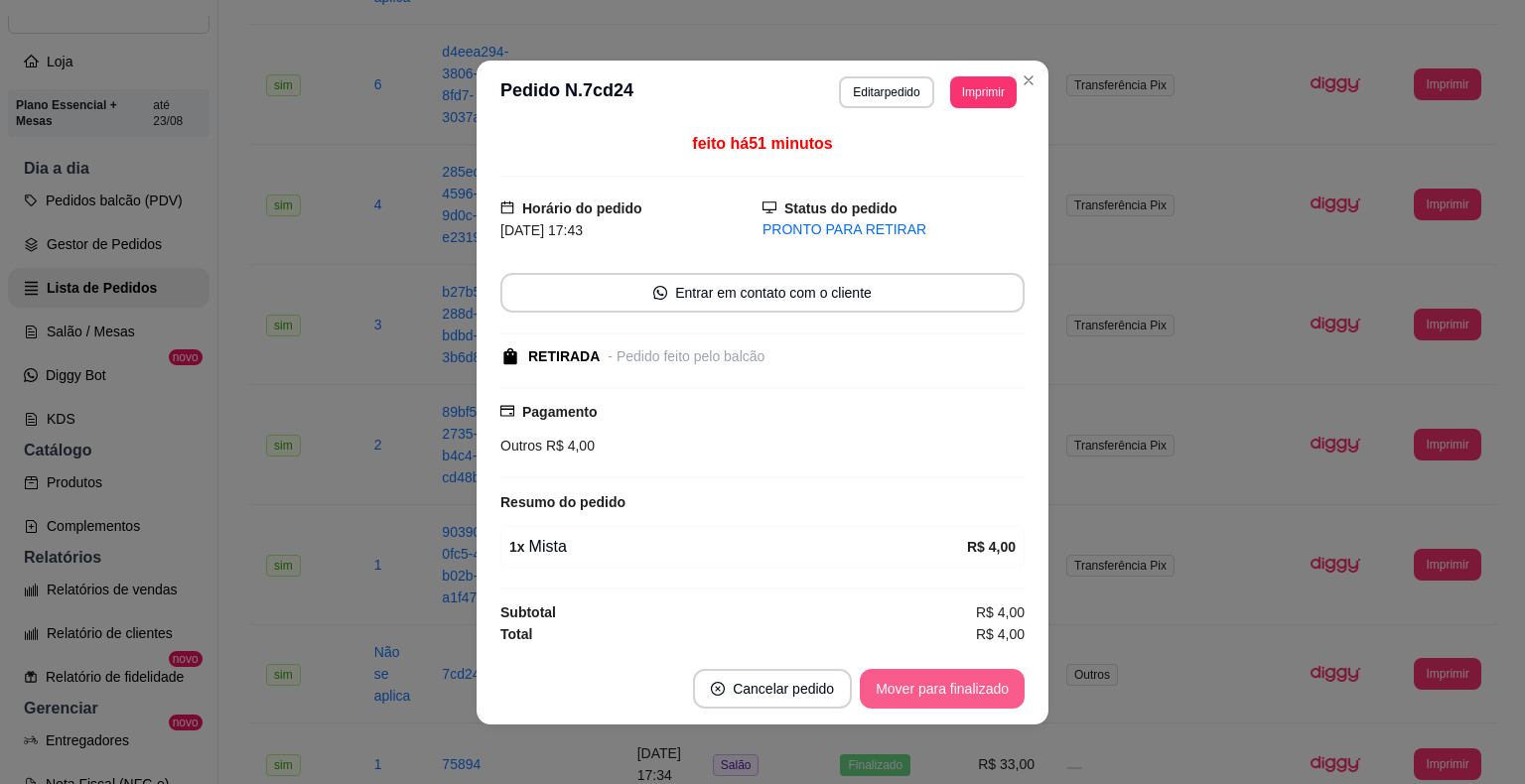 click on "Mover para finalizado" at bounding box center (942, 689) 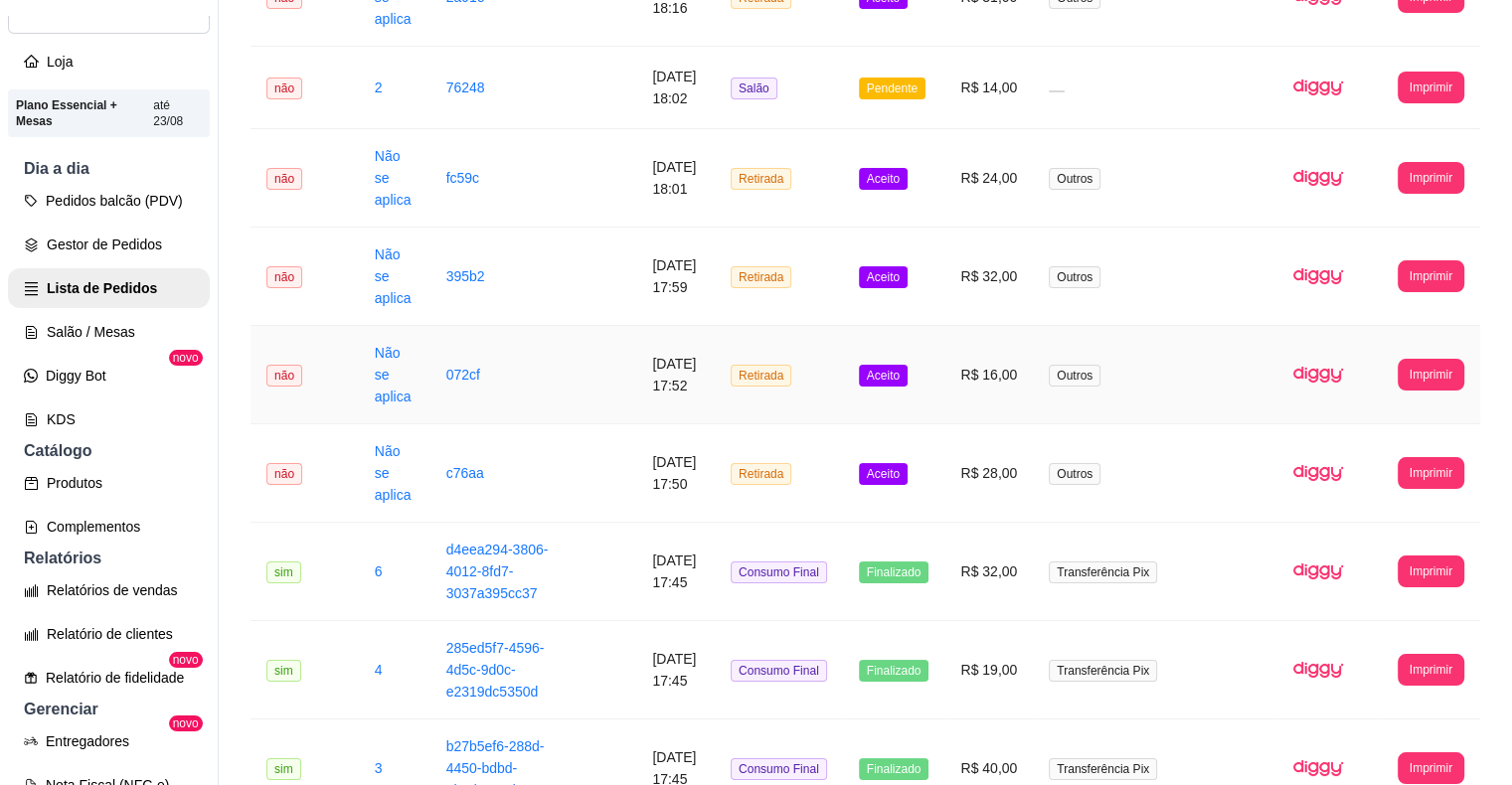 scroll, scrollTop: 866, scrollLeft: 0, axis: vertical 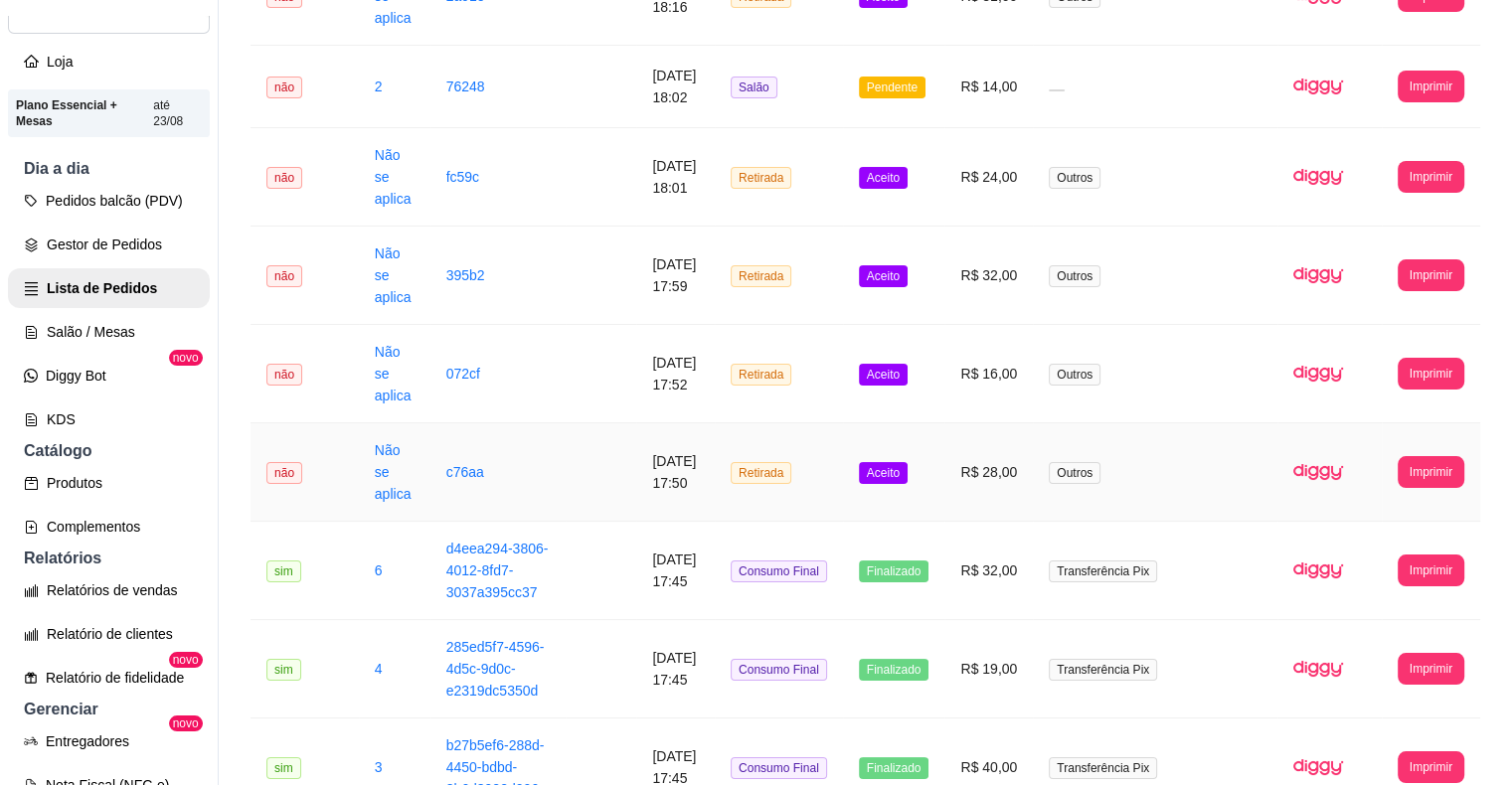 click on "Aceito" at bounding box center (883, 473) 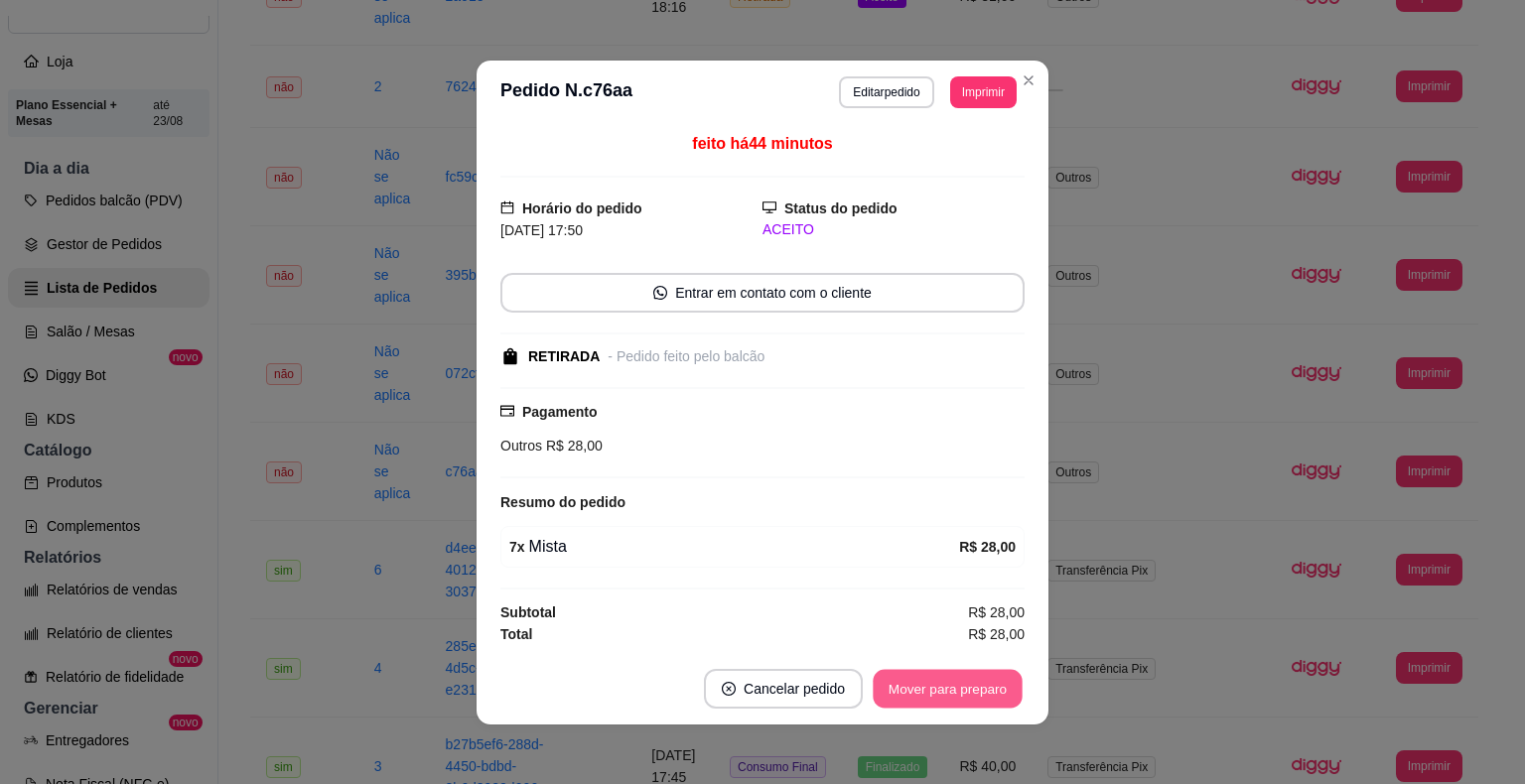 click on "Mover para preparo" at bounding box center (947, 688) 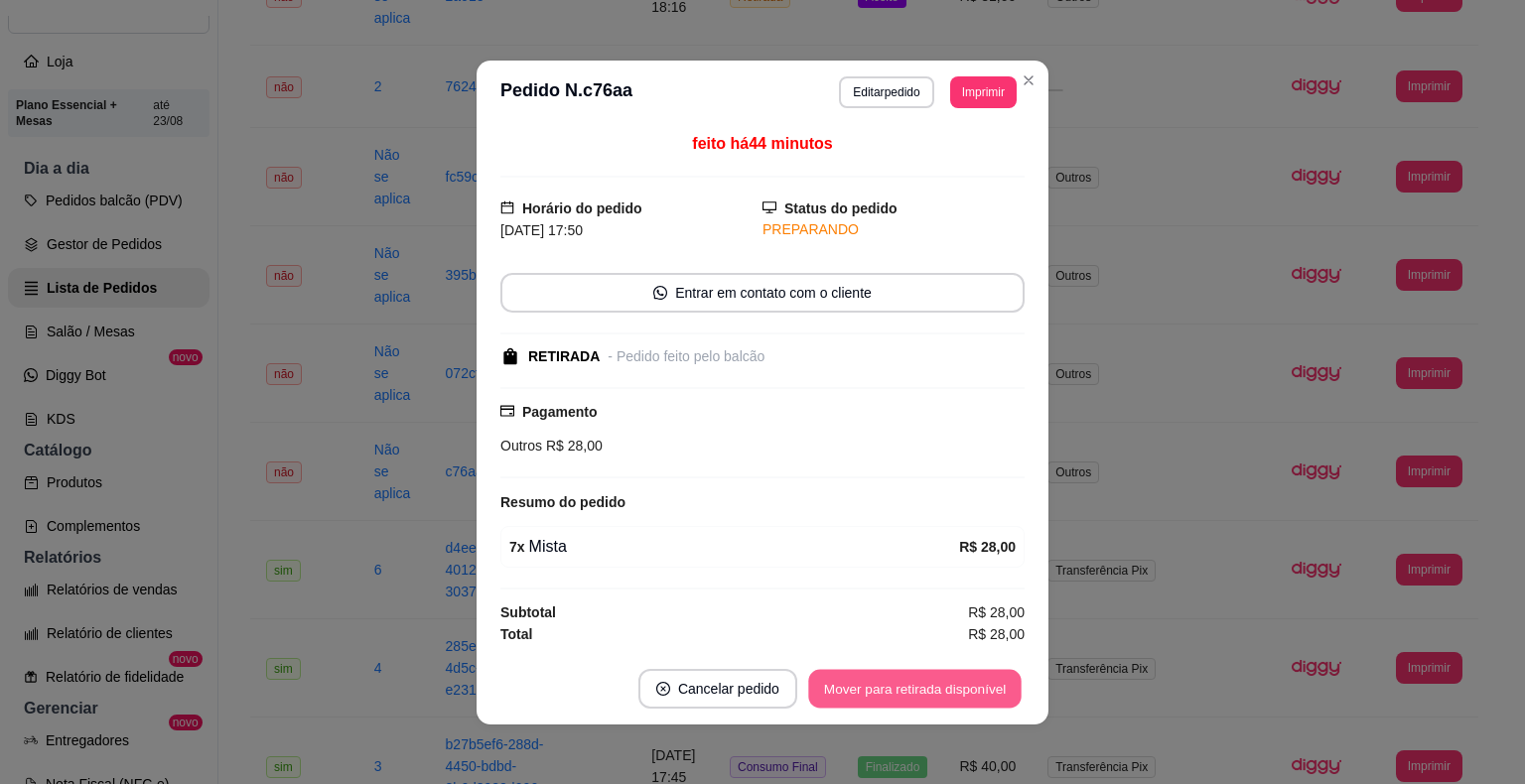 click on "Mover para retirada disponível" at bounding box center [914, 688] 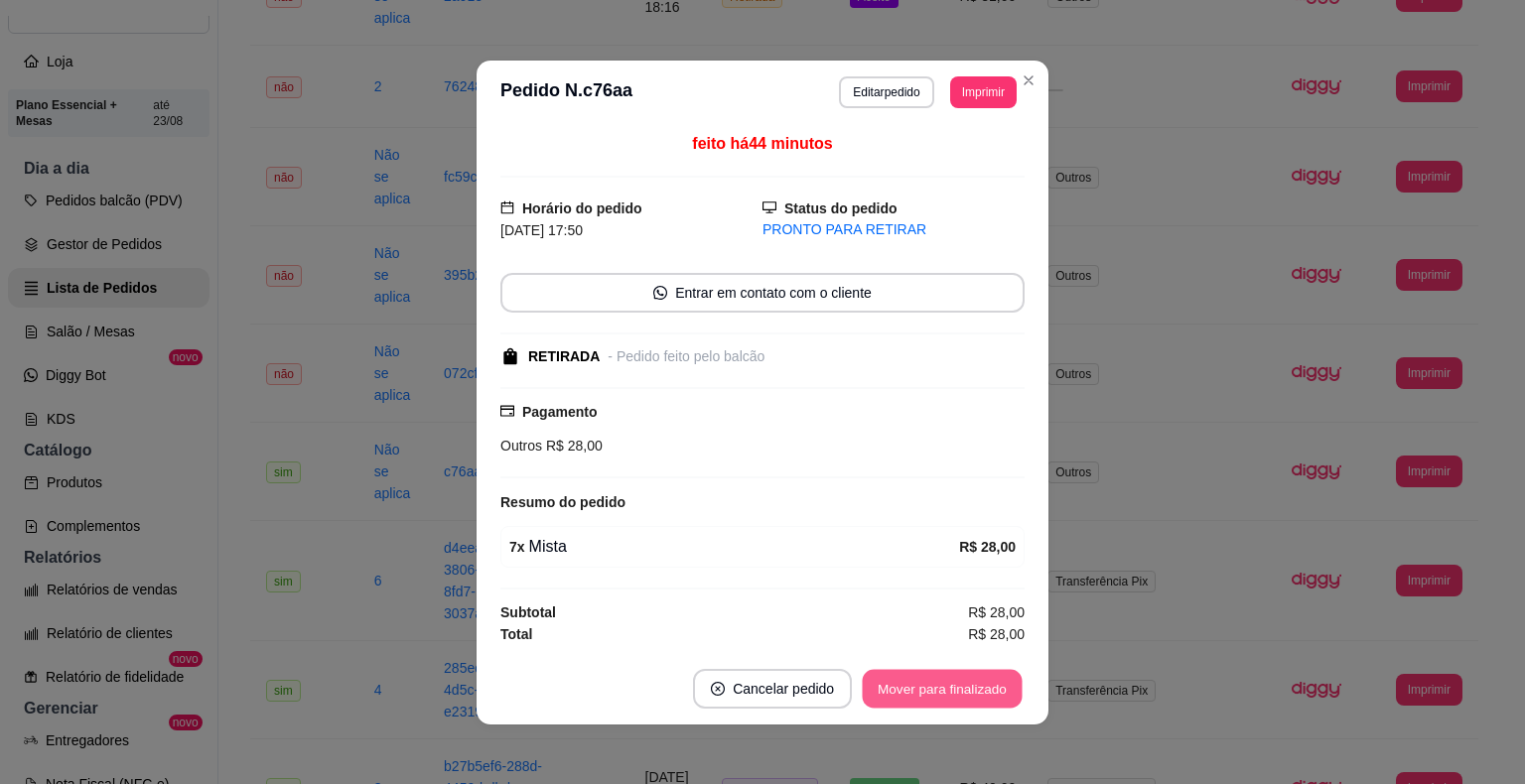click on "Mover para finalizado" at bounding box center (942, 688) 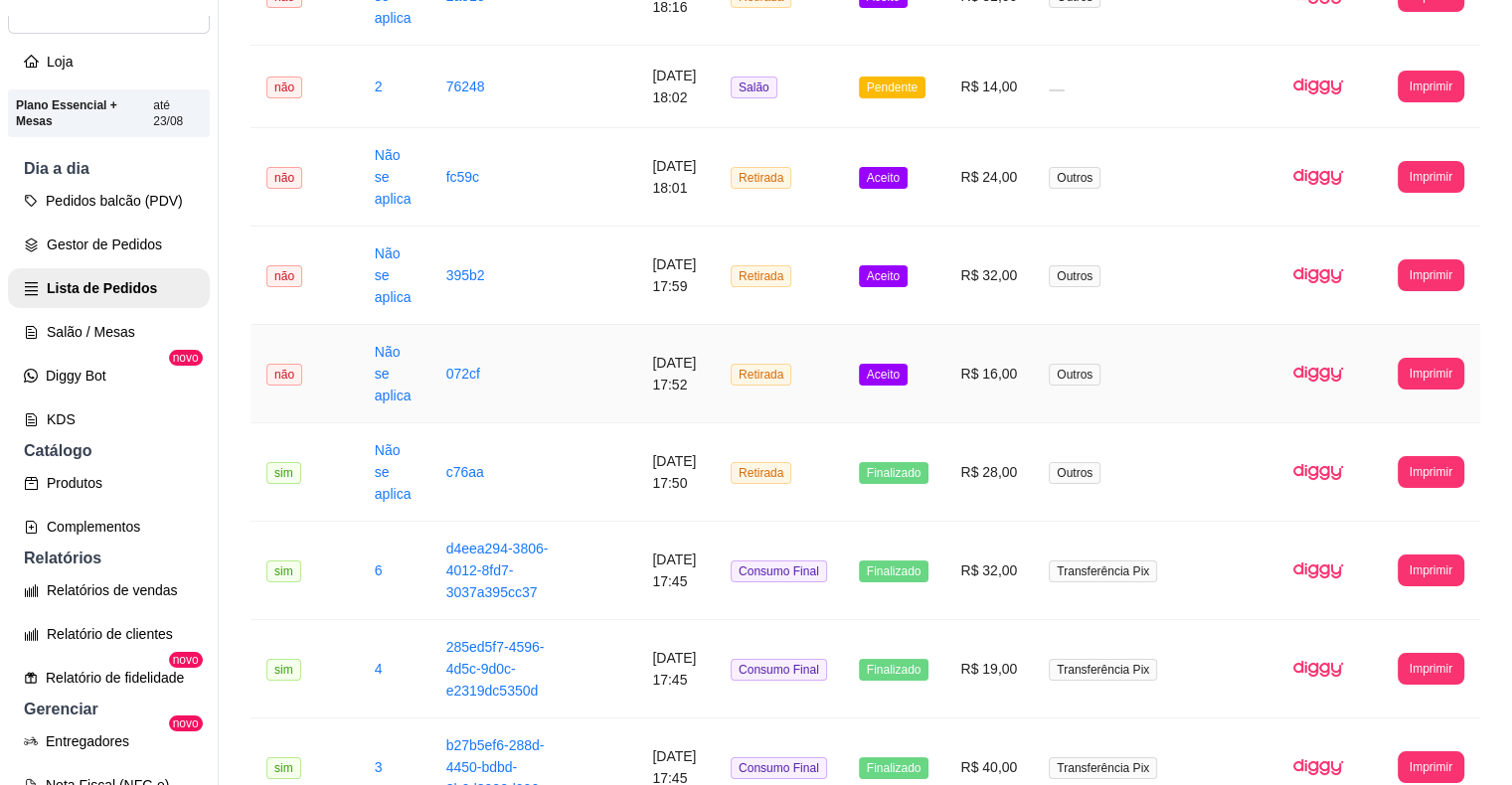 click on "Aceito" at bounding box center [883, 375] 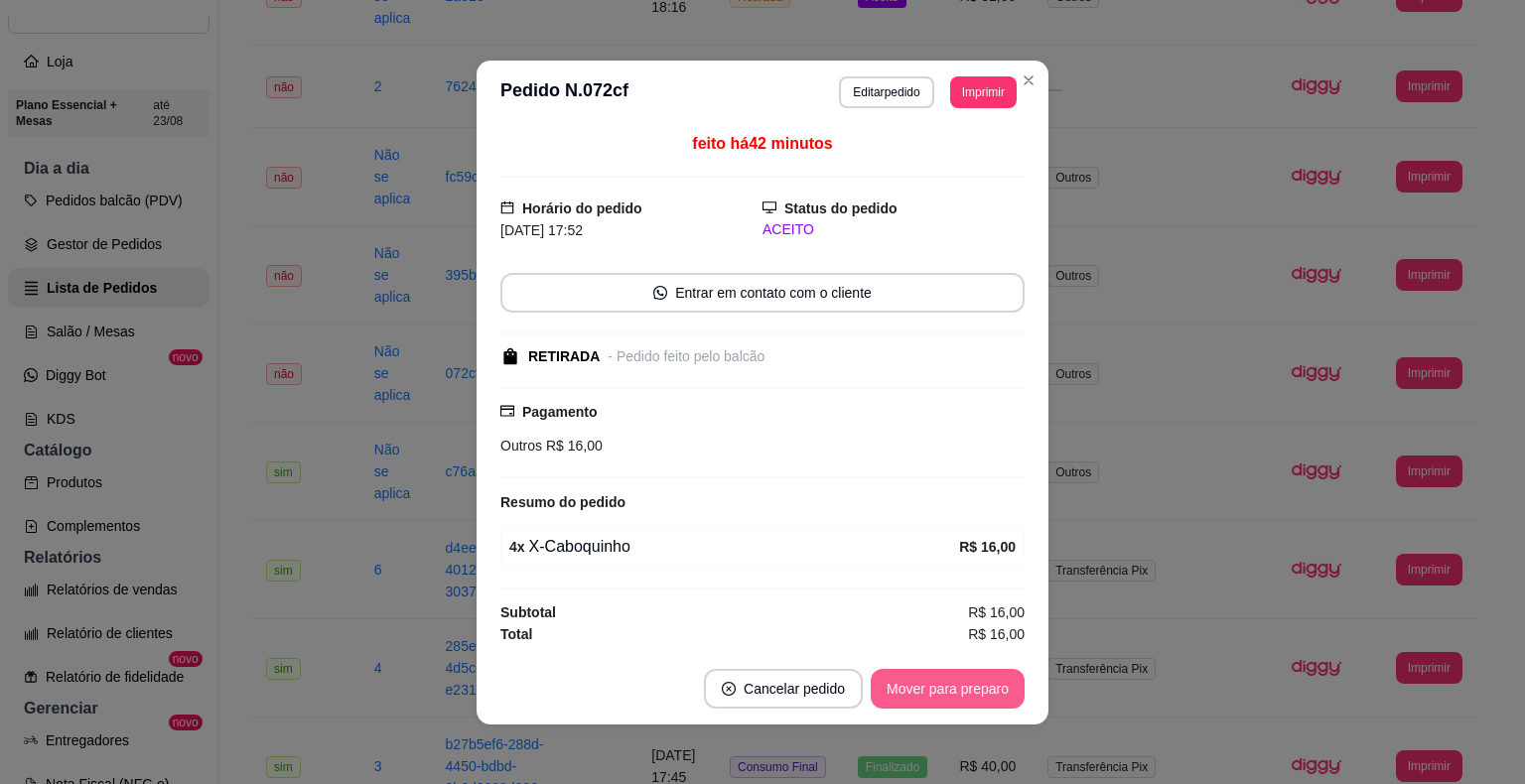 click on "Mover para preparo" at bounding box center (947, 689) 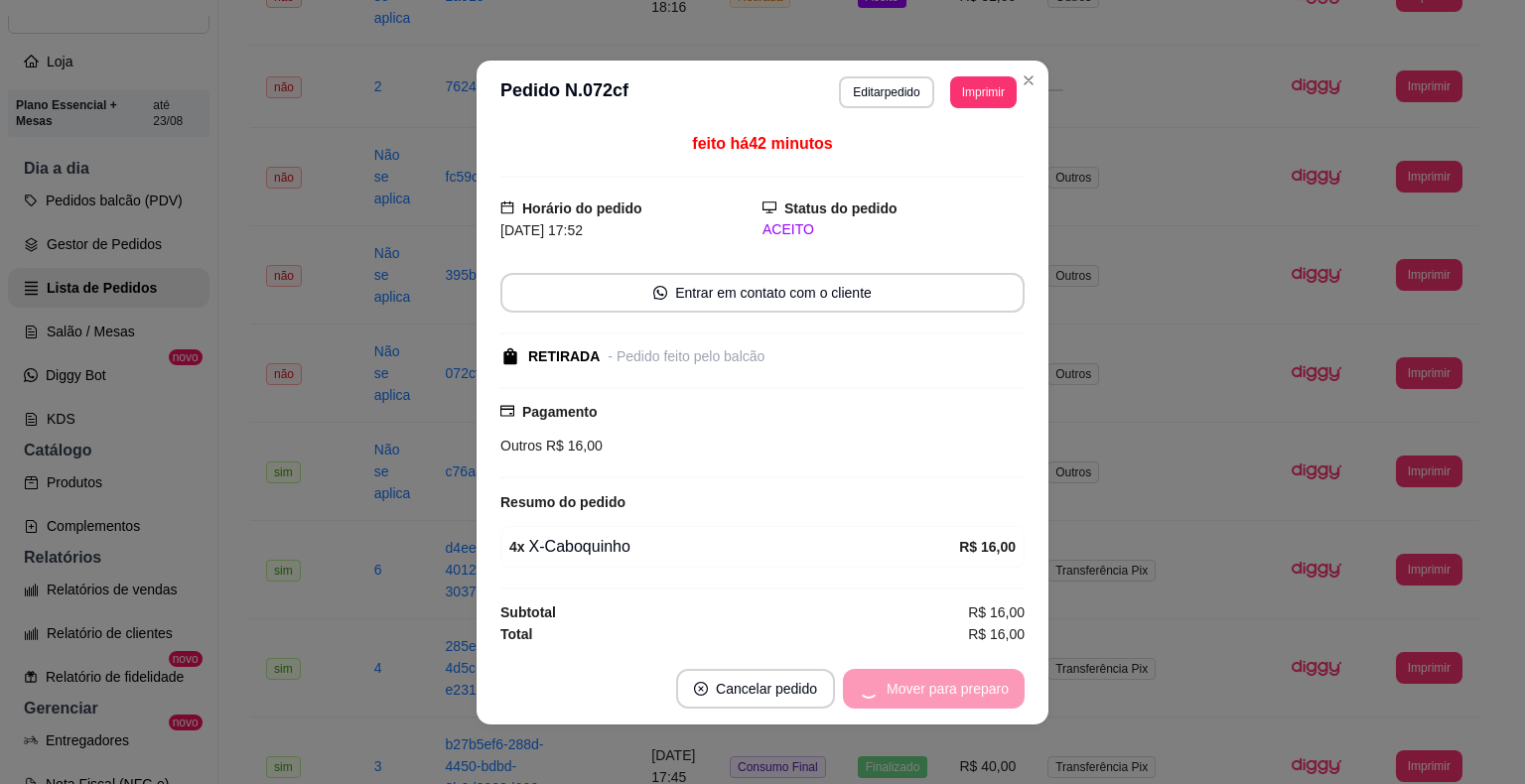 click on "Mover para preparo" at bounding box center (933, 689) 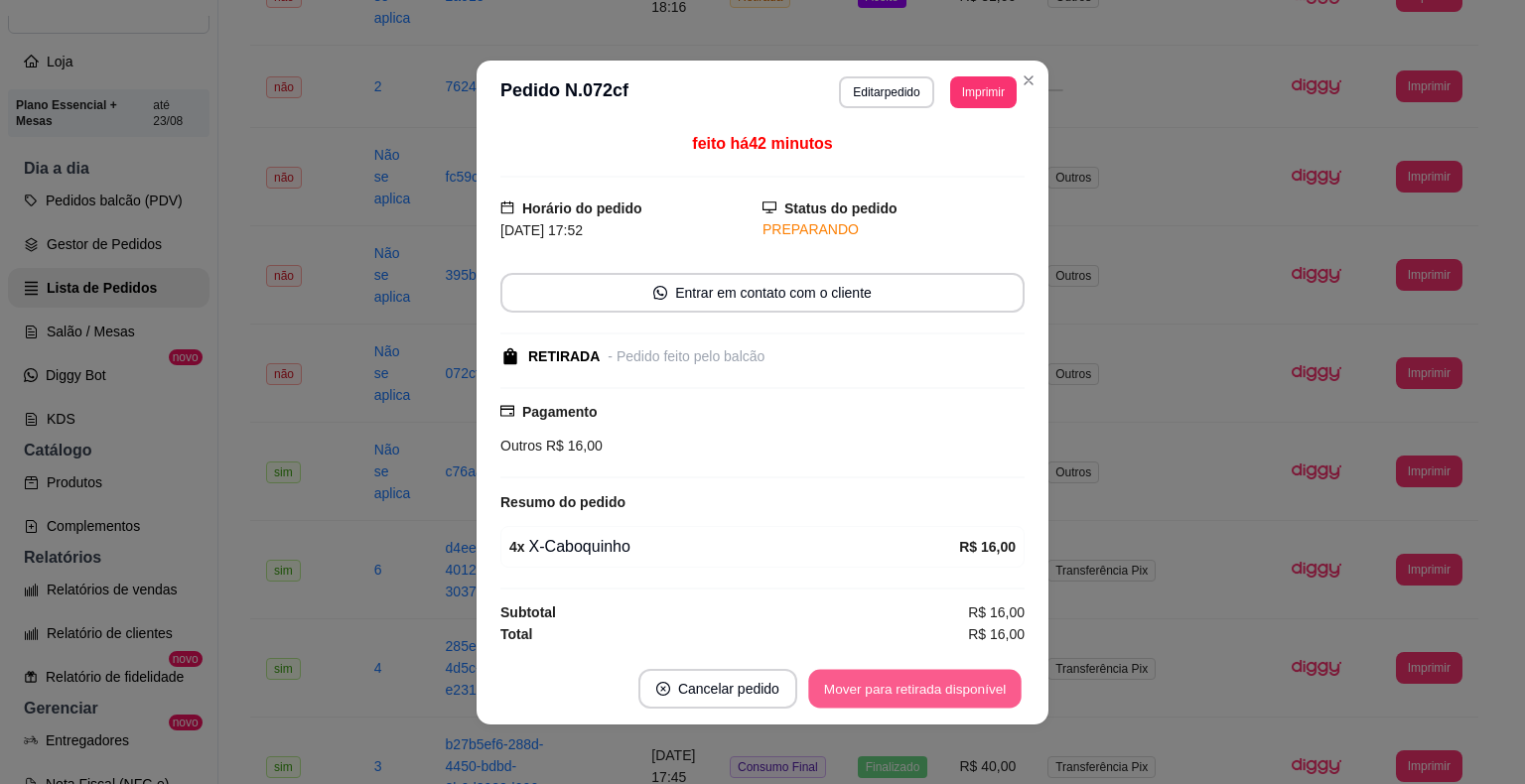 click on "Mover para retirada disponível" at bounding box center (914, 688) 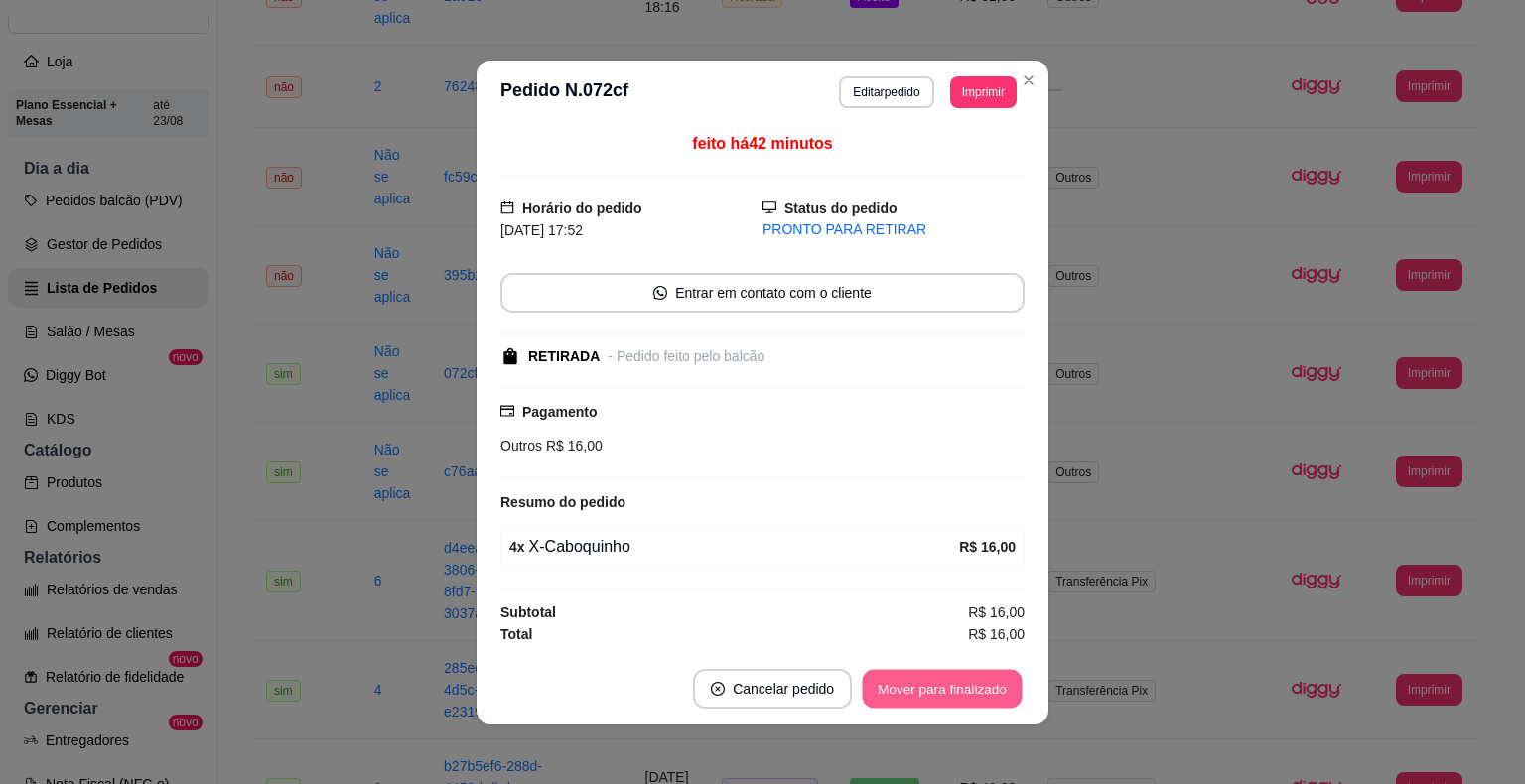 click on "Mover para finalizado" at bounding box center [942, 688] 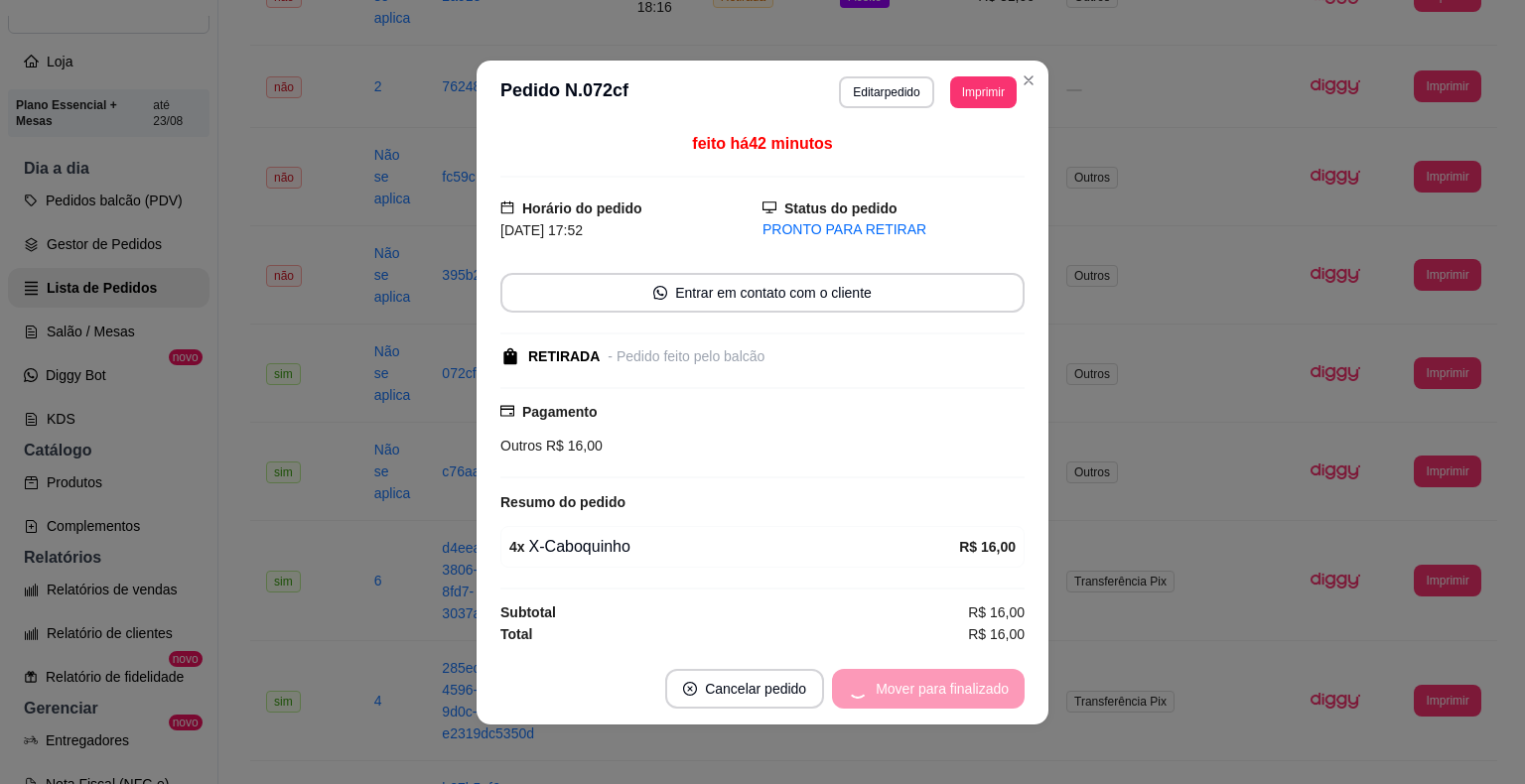 click on "Mover para finalizado" at bounding box center [928, 689] 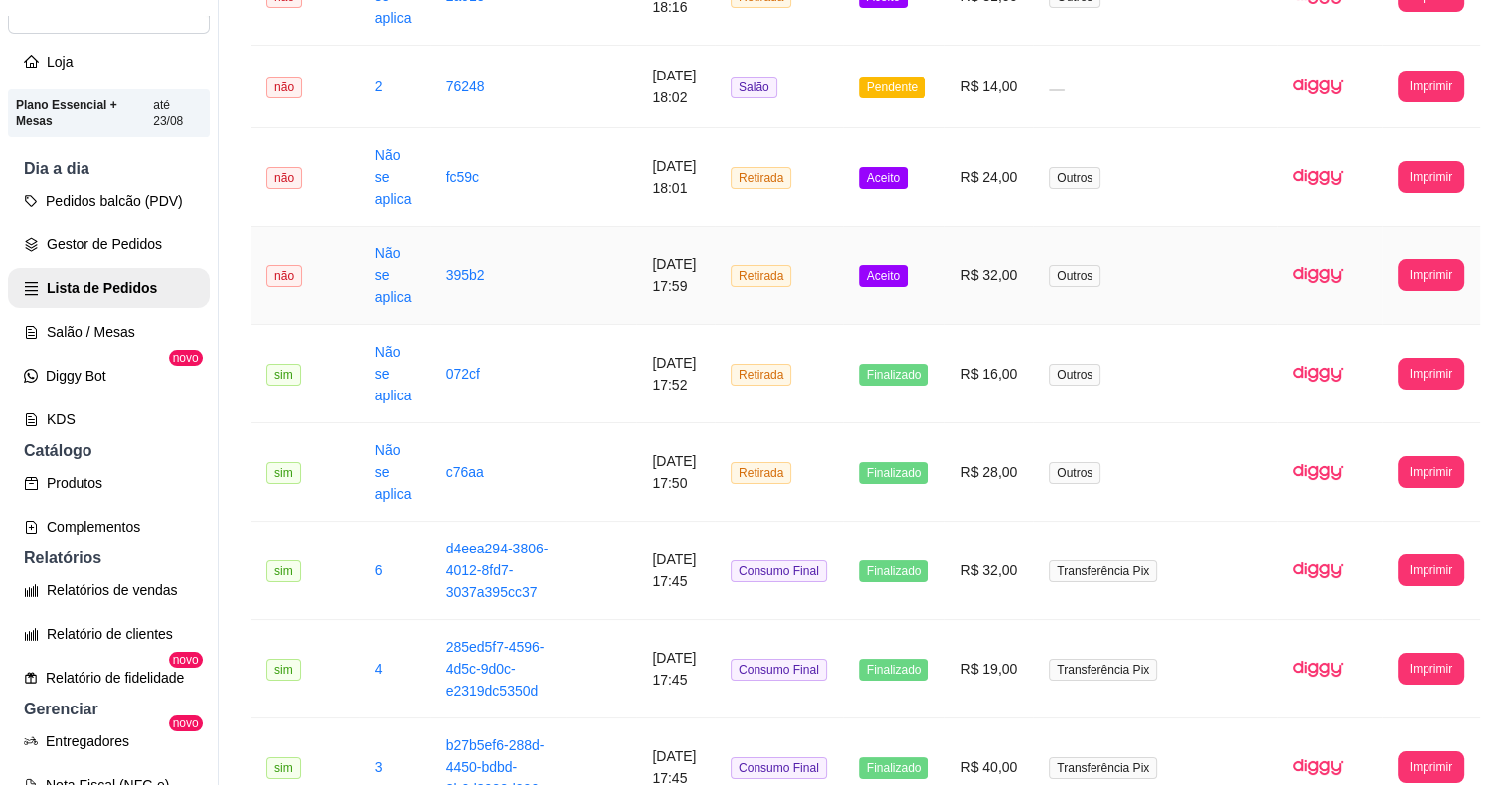 click on "Aceito" at bounding box center (883, 276) 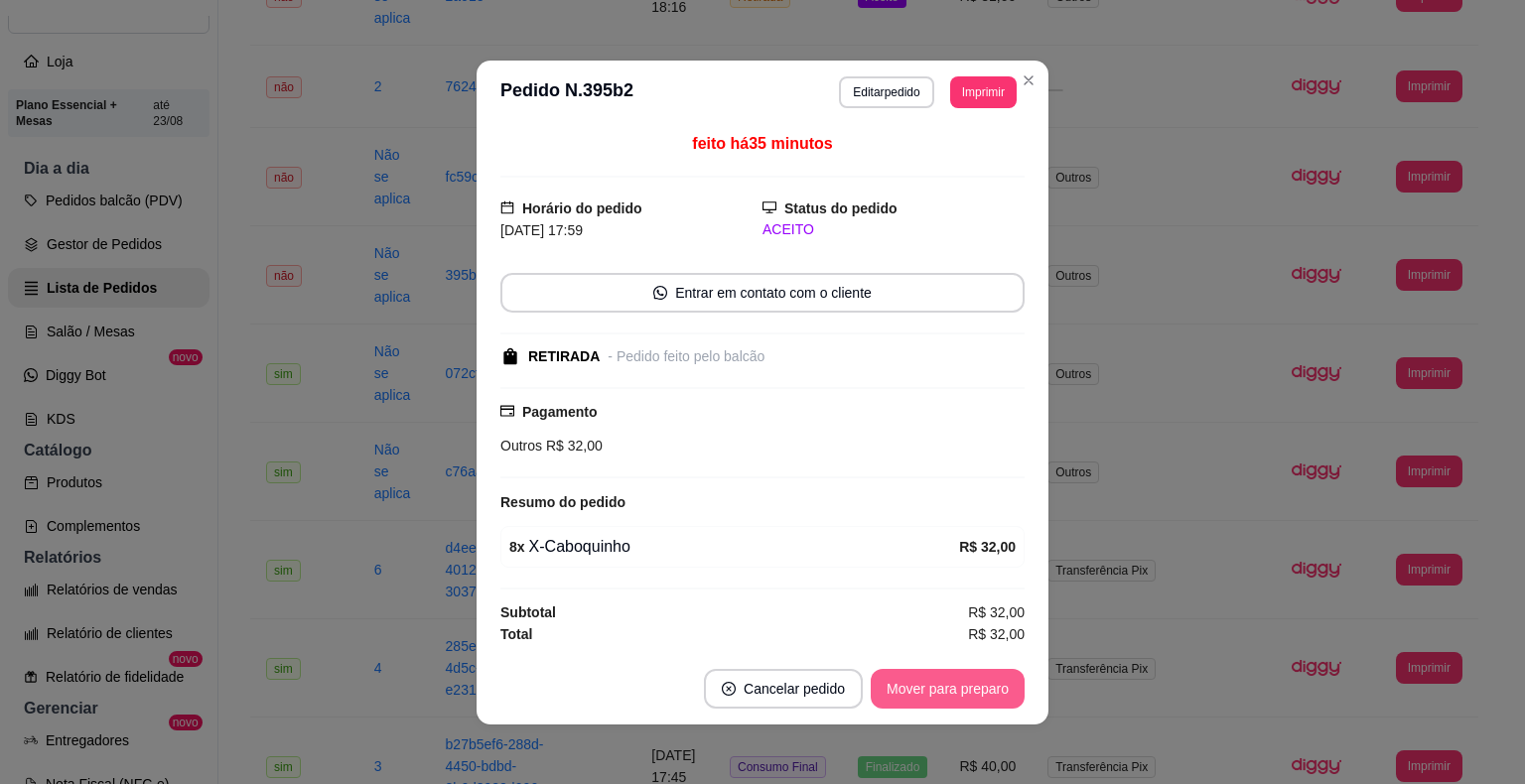 click on "Mover para preparo" at bounding box center (947, 689) 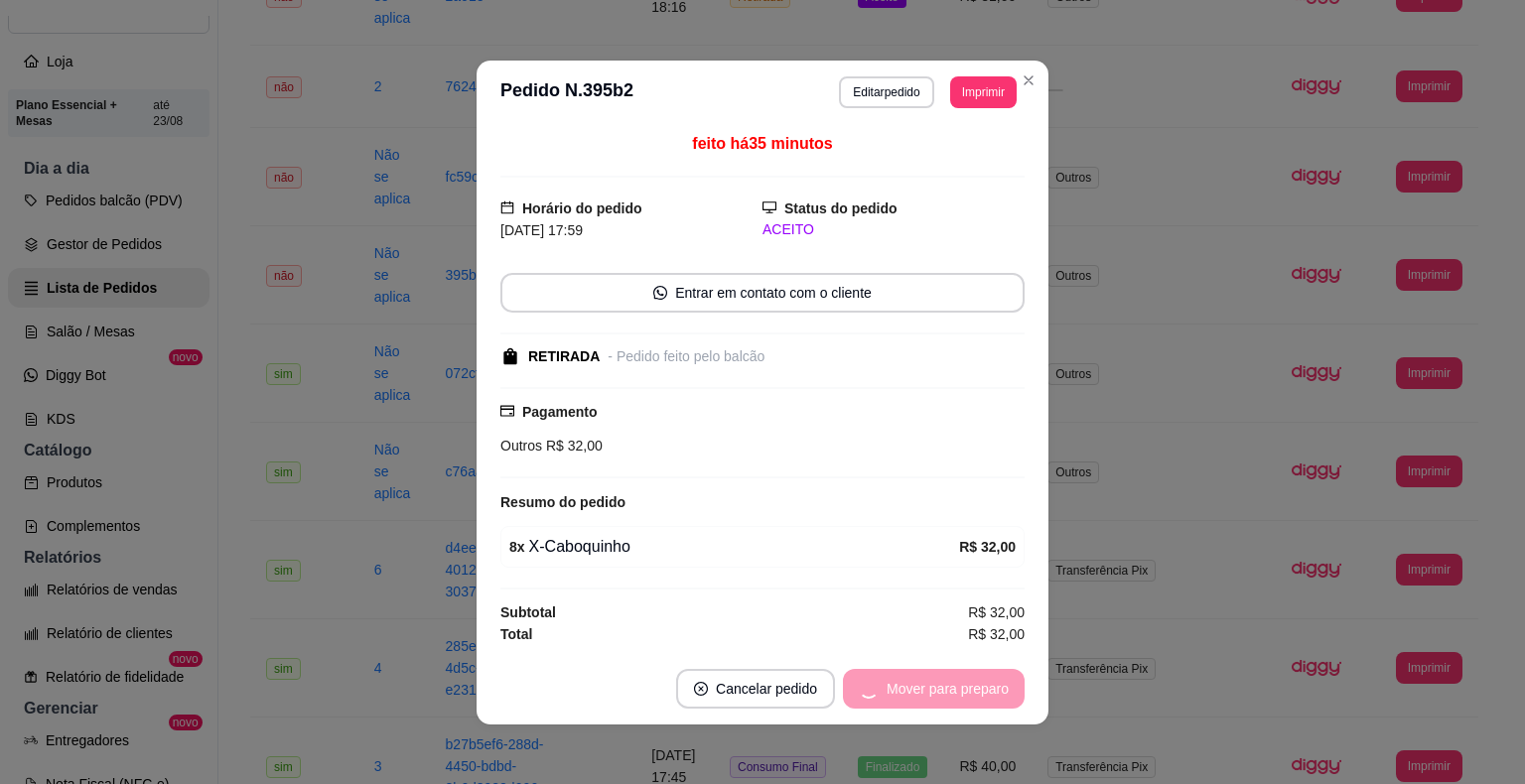 click on "Mover para preparo" at bounding box center [933, 689] 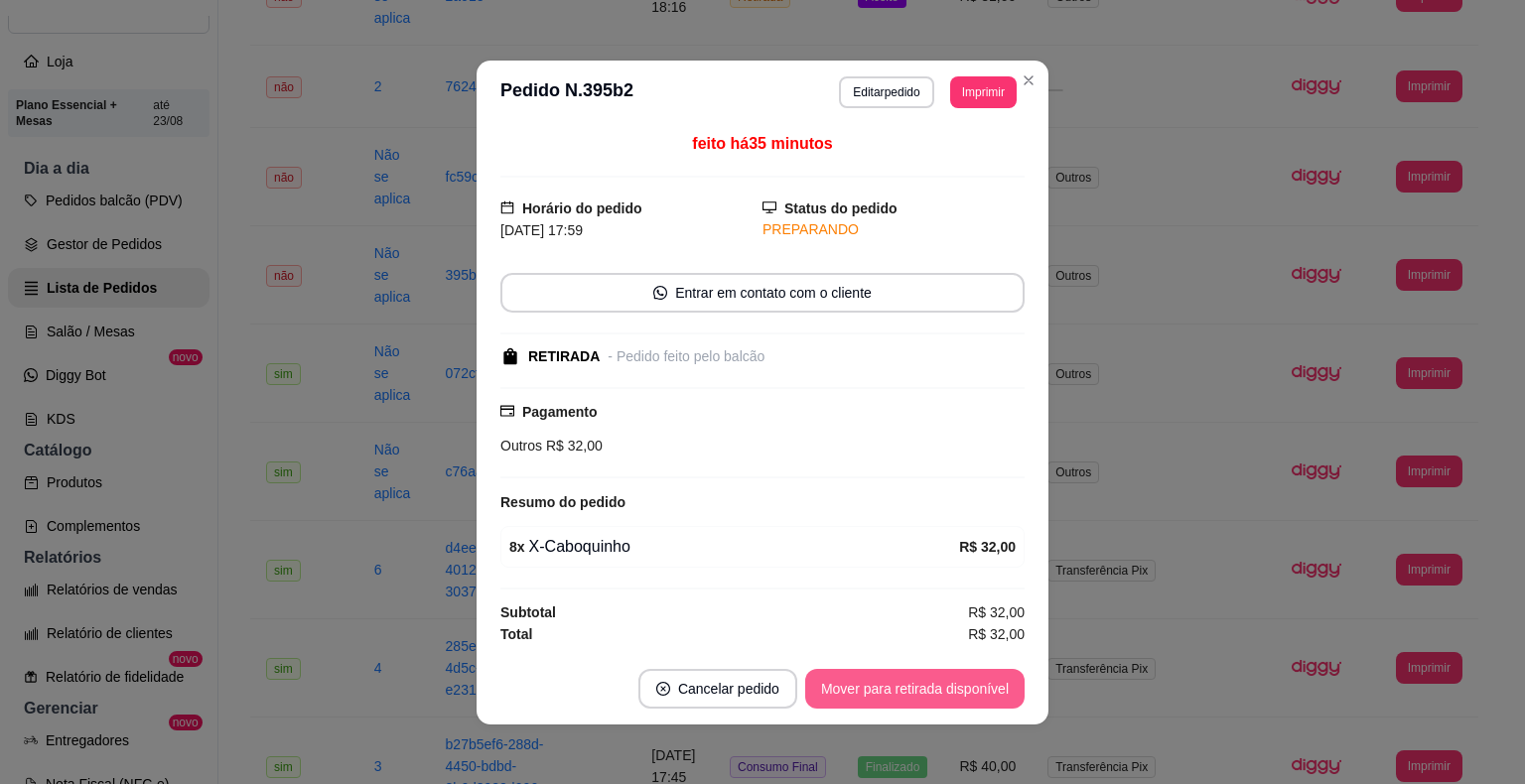 click on "Mover para retirada disponível" at bounding box center (914, 689) 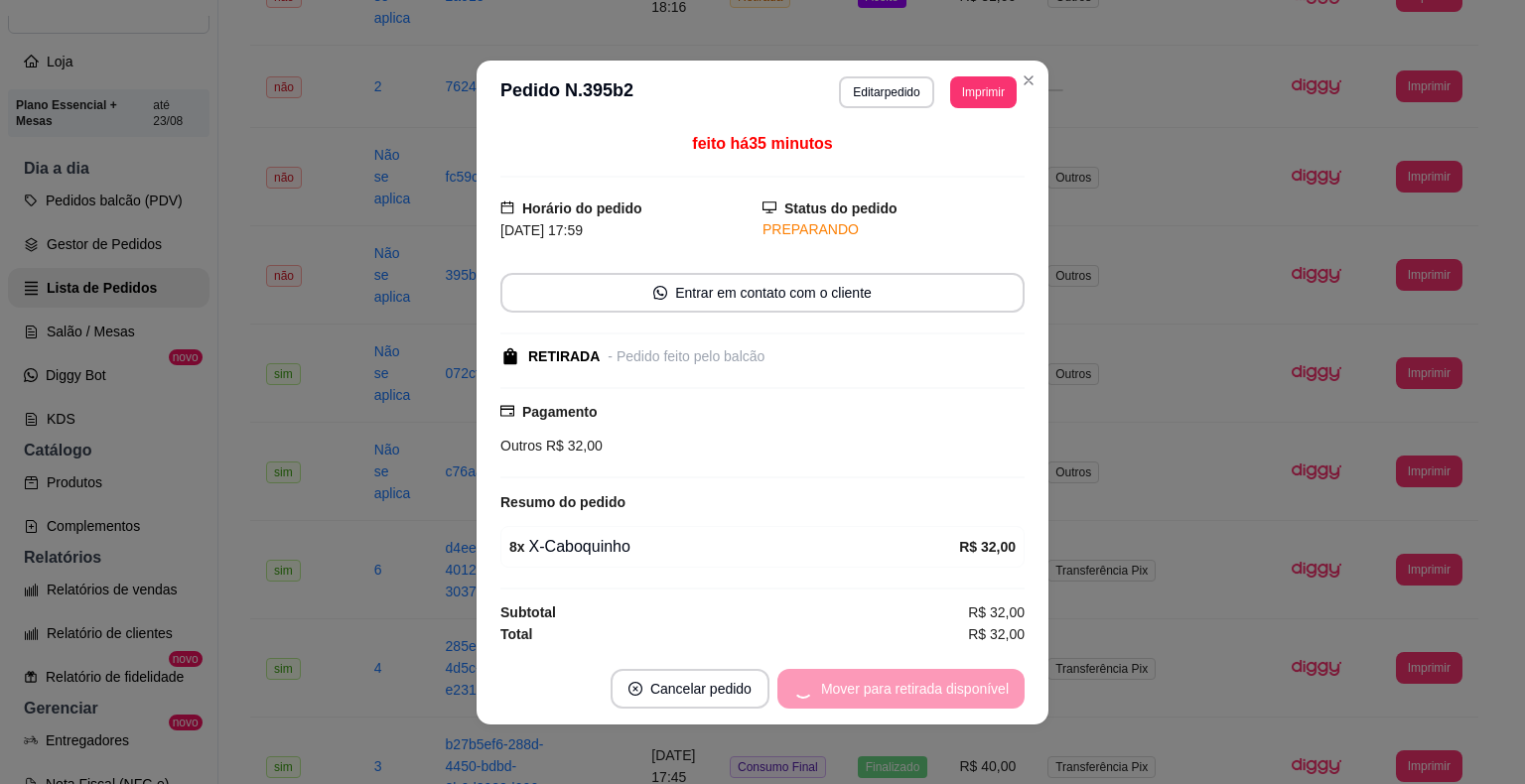 click on "Mover para retirada disponível" at bounding box center [901, 689] 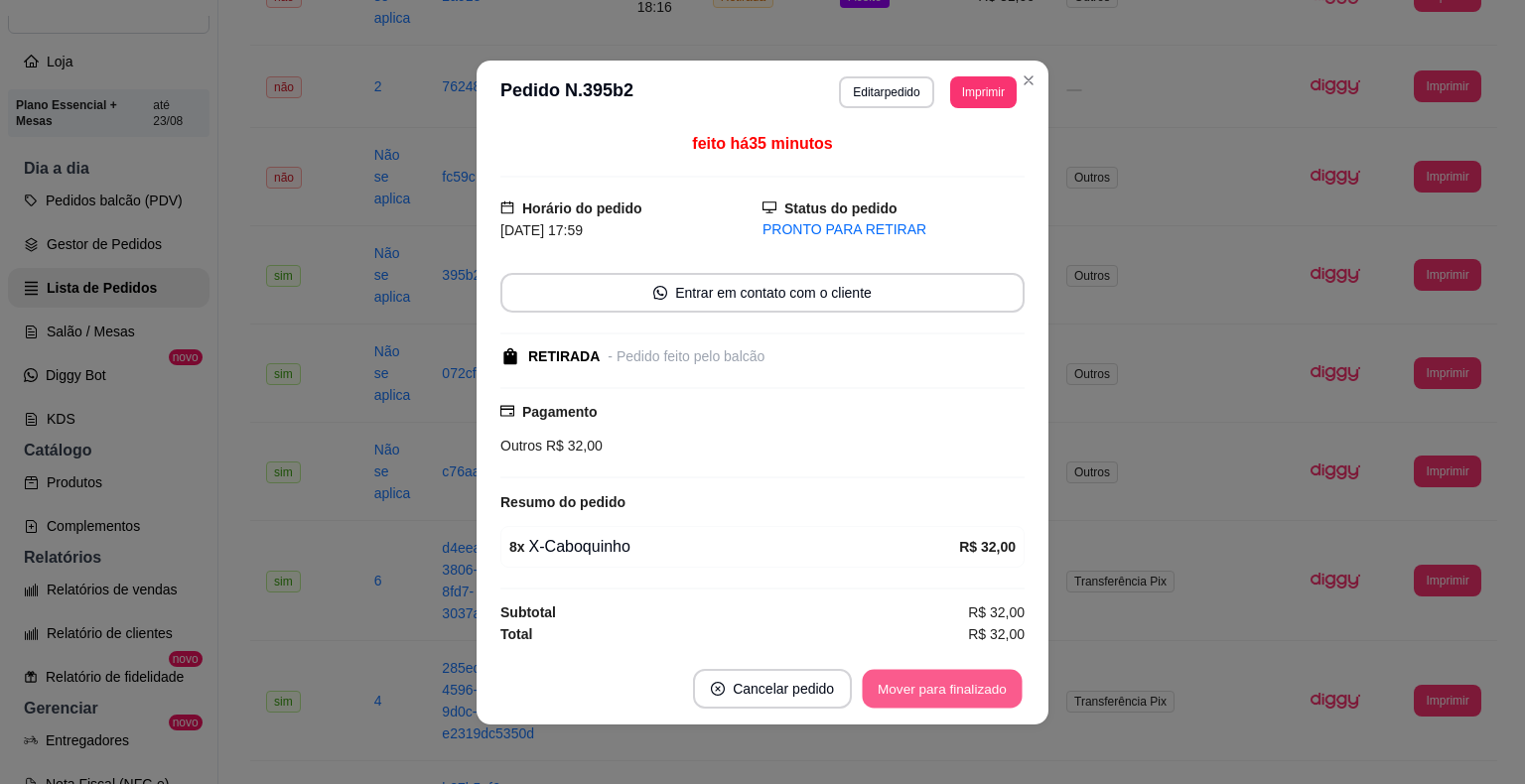 click on "Mover para finalizado" at bounding box center (942, 688) 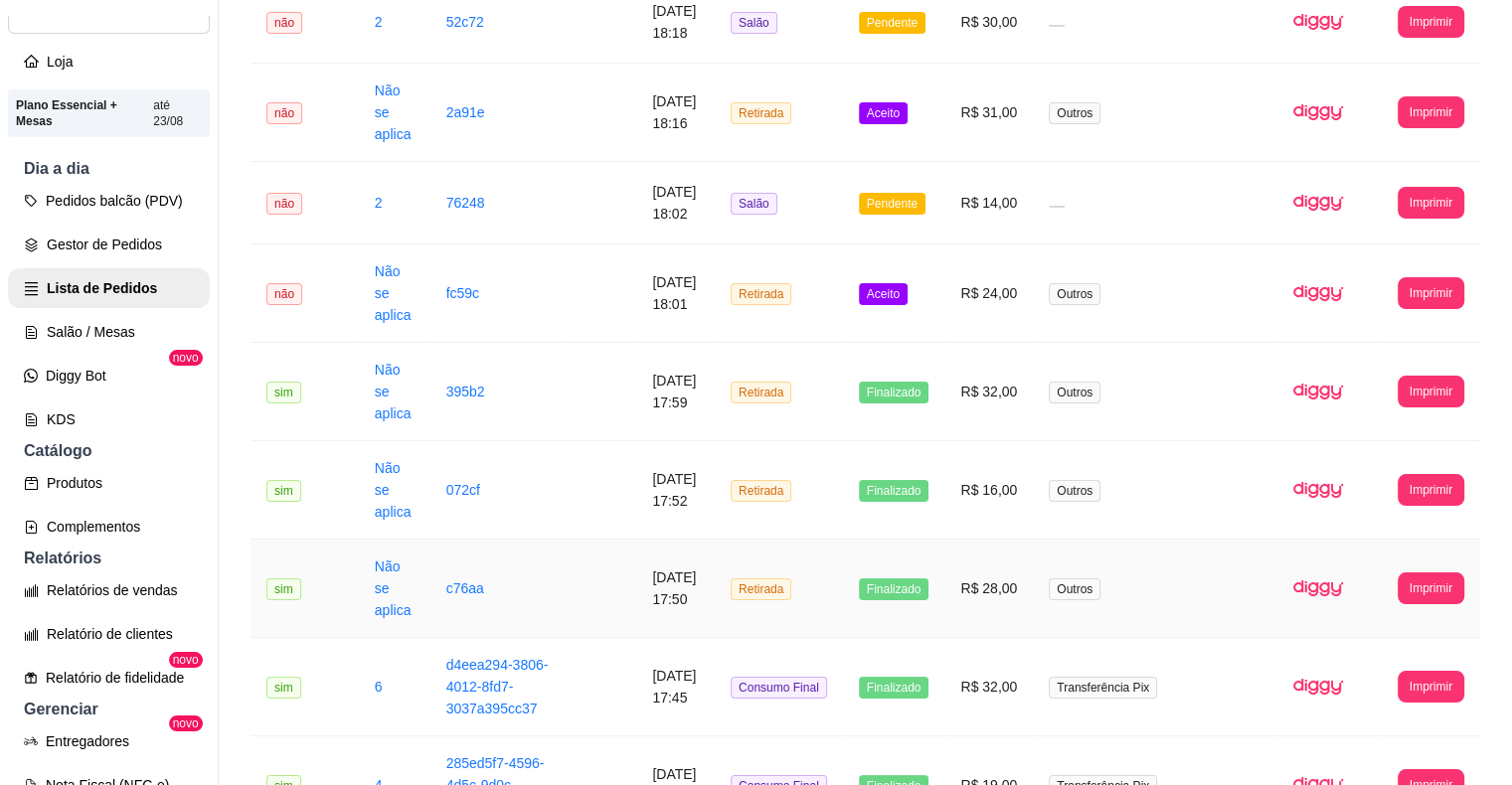scroll, scrollTop: 568, scrollLeft: 0, axis: vertical 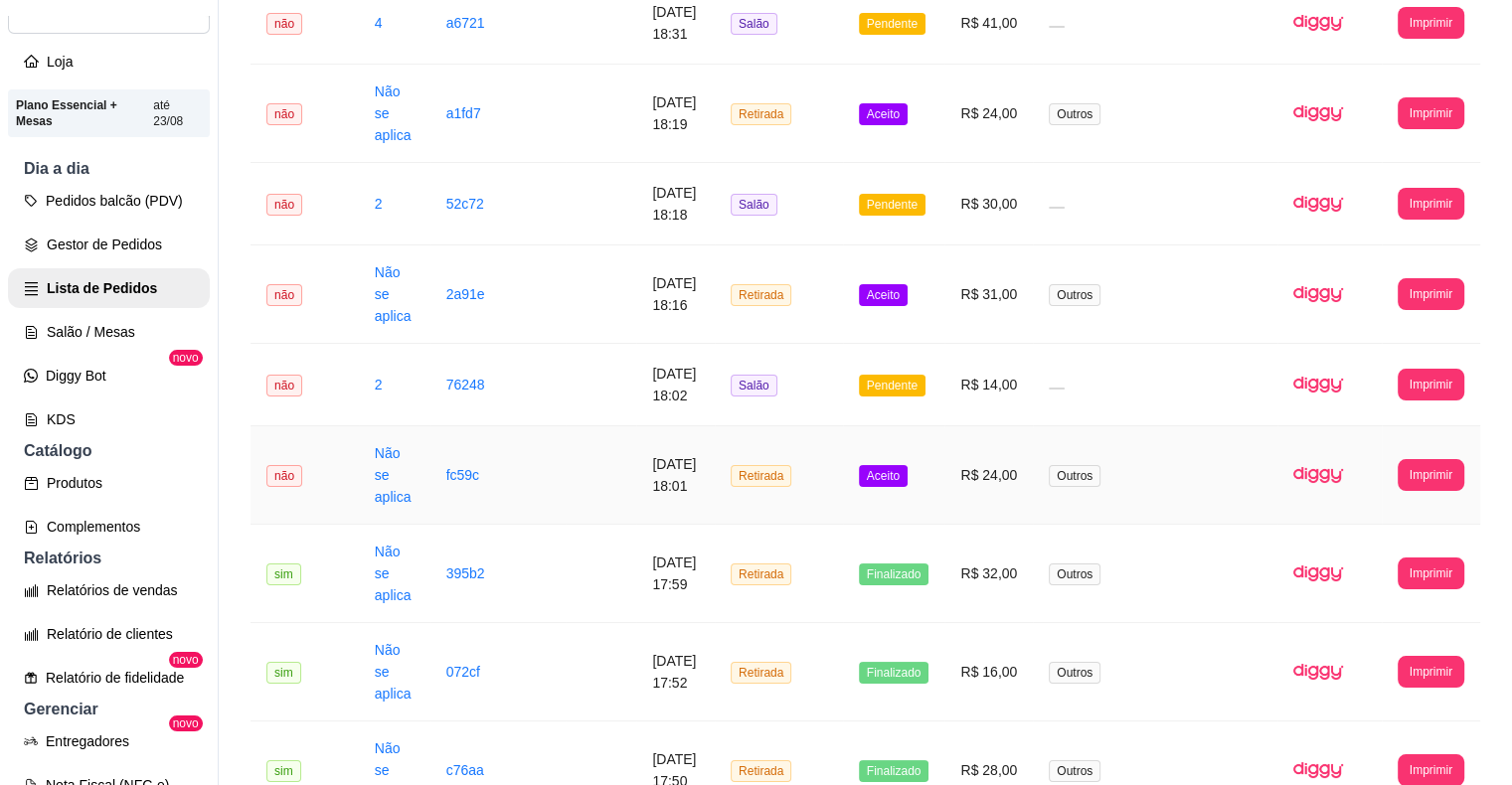 click on "Aceito" at bounding box center (894, 475) 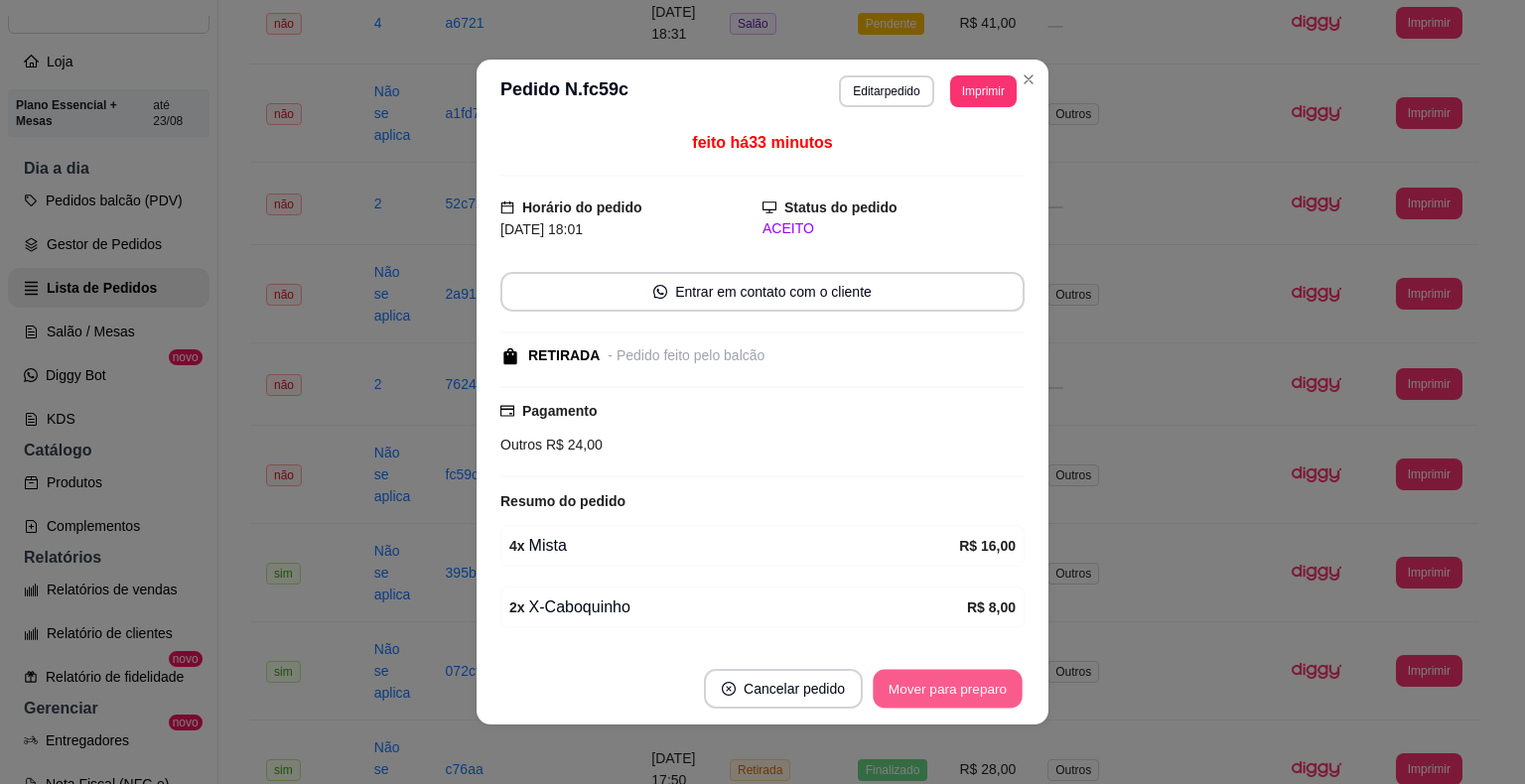 click on "Mover para preparo" at bounding box center [947, 689] 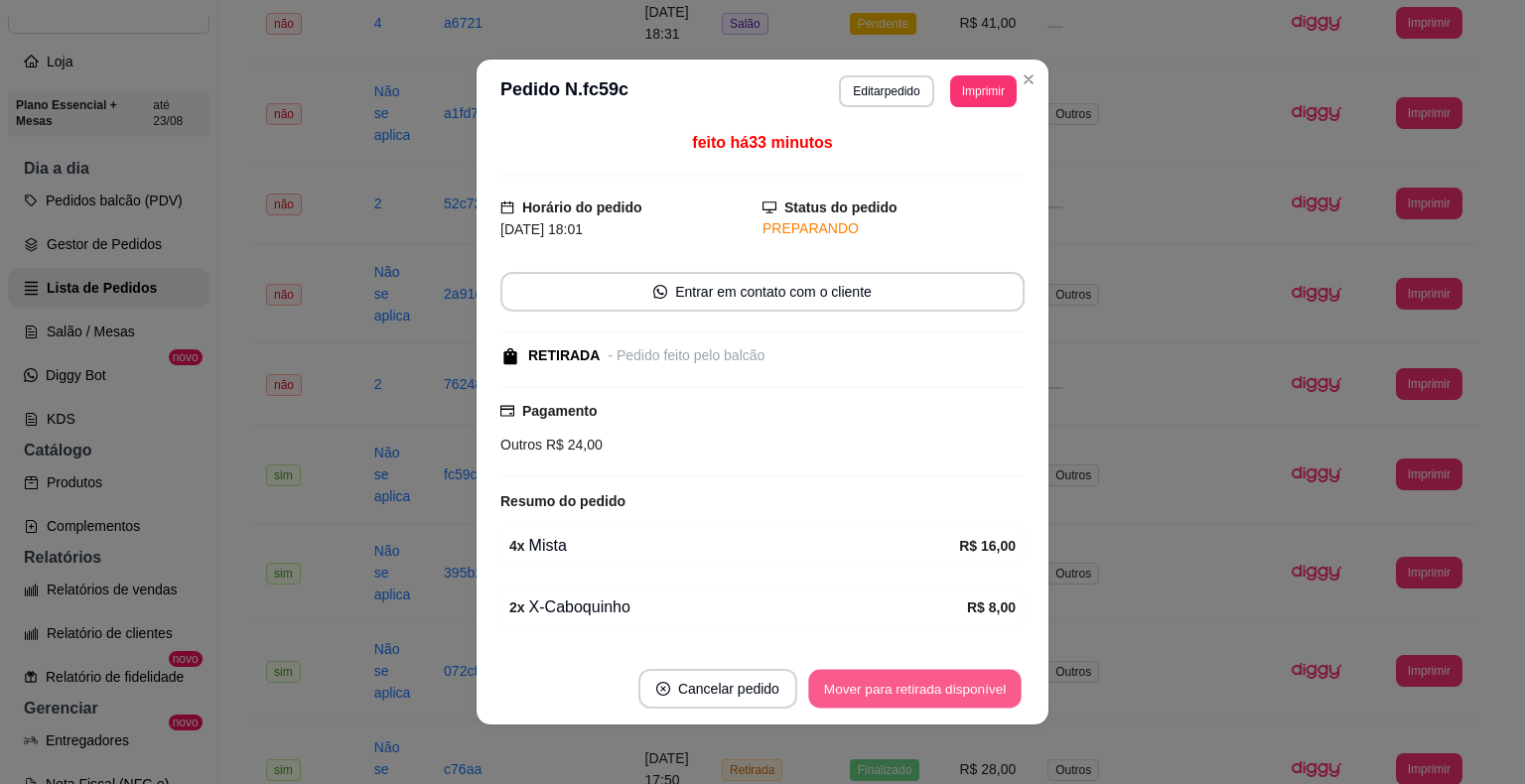 click on "Mover para retirada disponível" at bounding box center [914, 689] 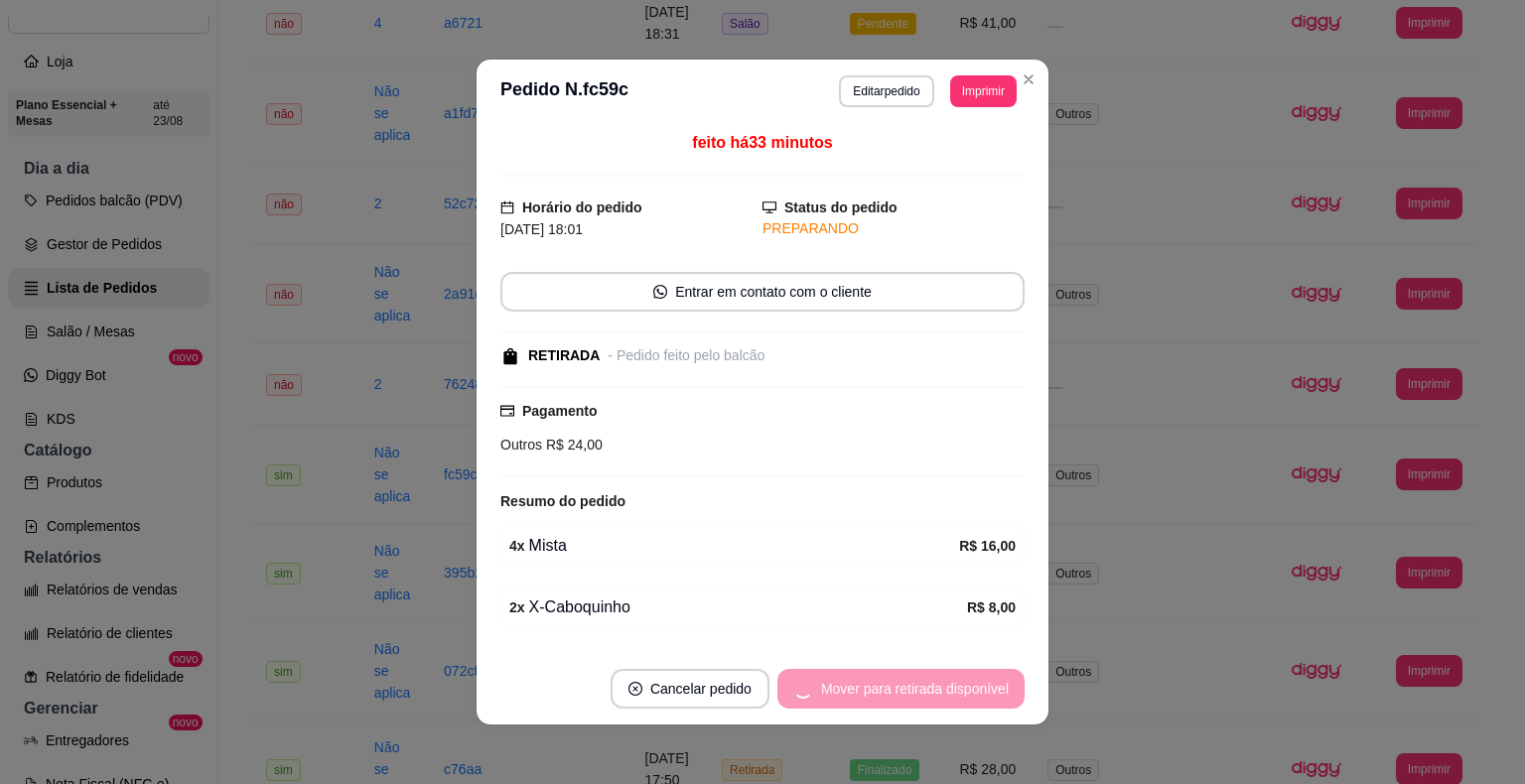 click on "Mover para retirada disponível" at bounding box center (901, 689) 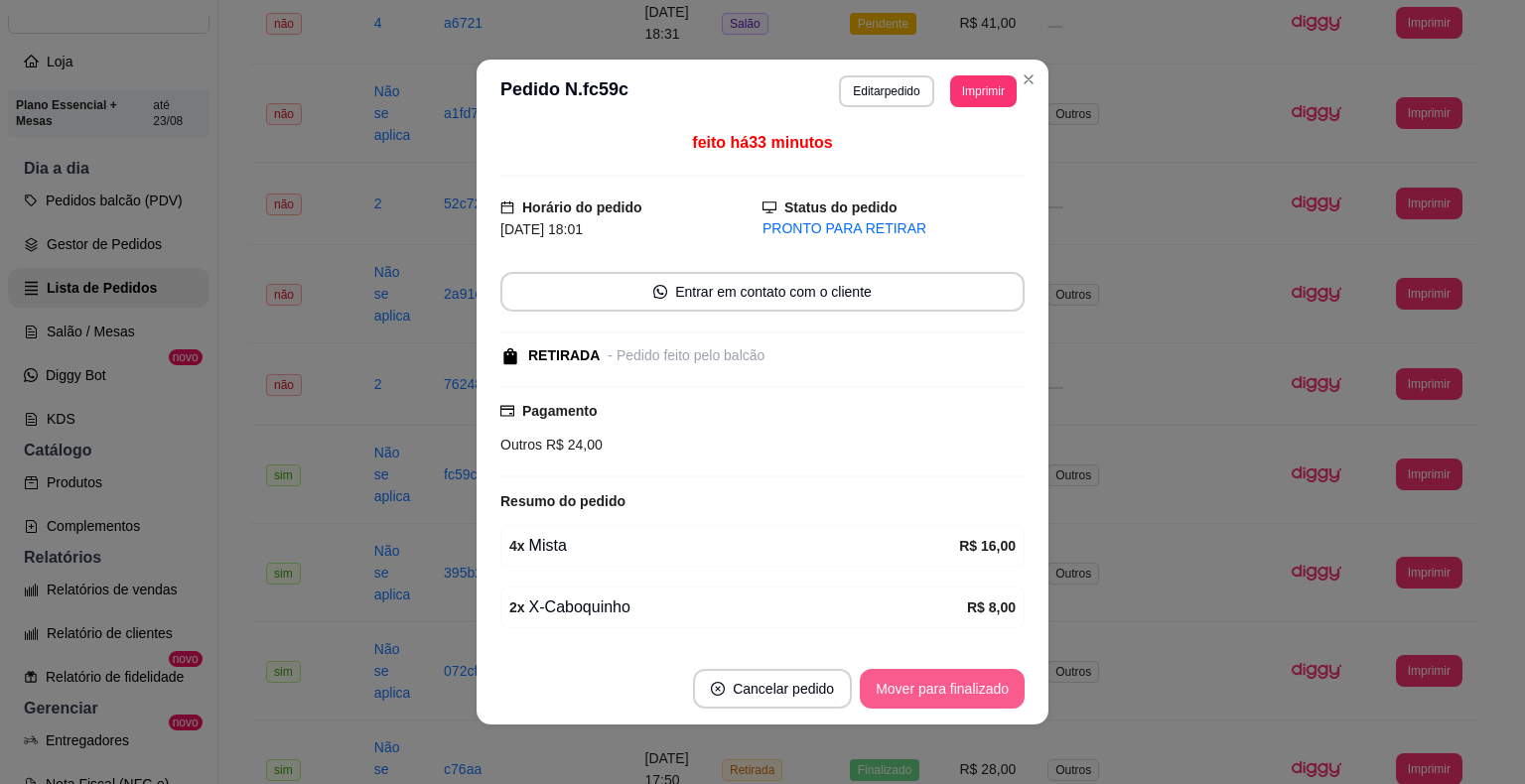 click on "Mover para finalizado" at bounding box center [942, 689] 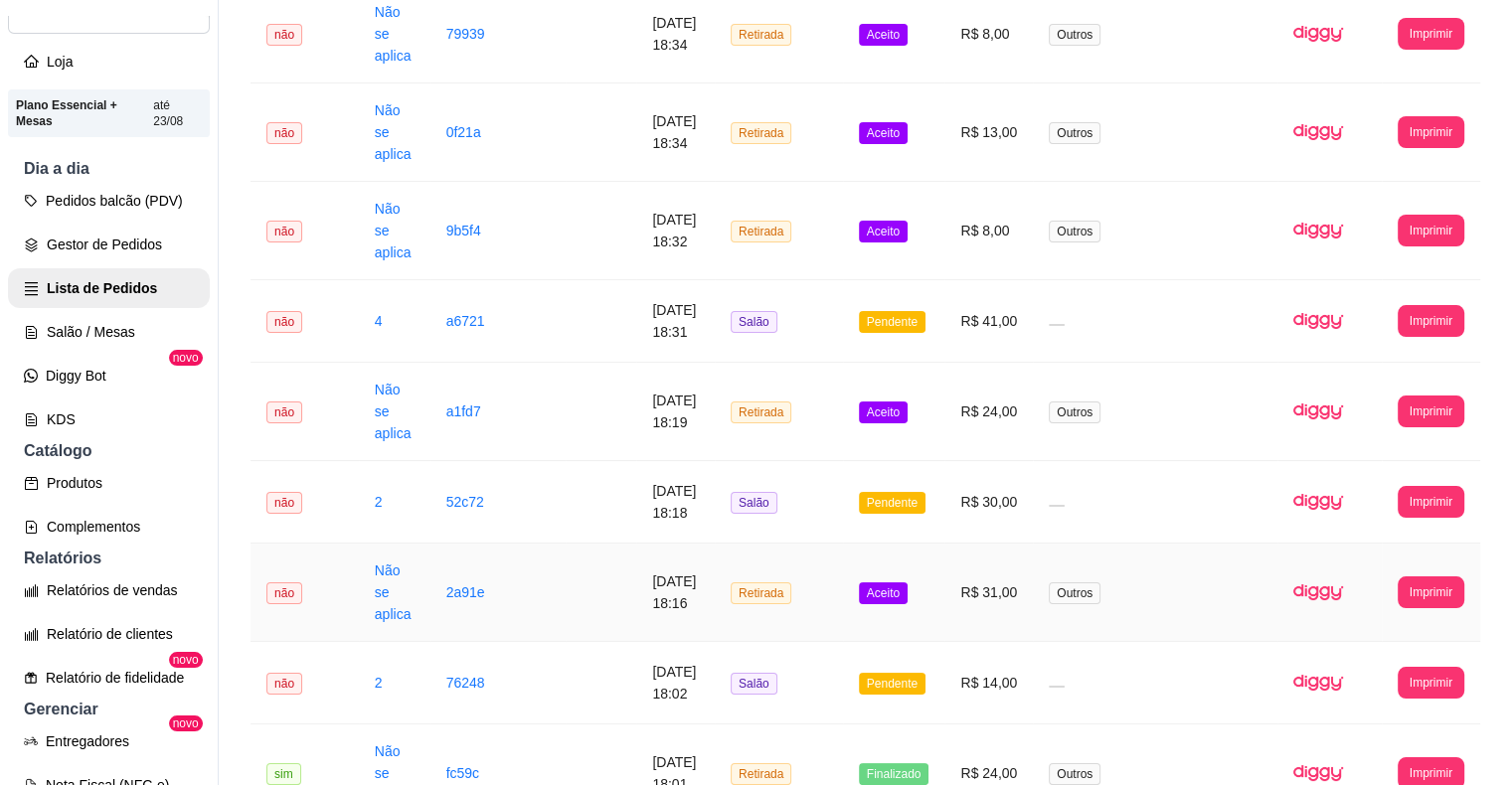 scroll, scrollTop: 469, scrollLeft: 0, axis: vertical 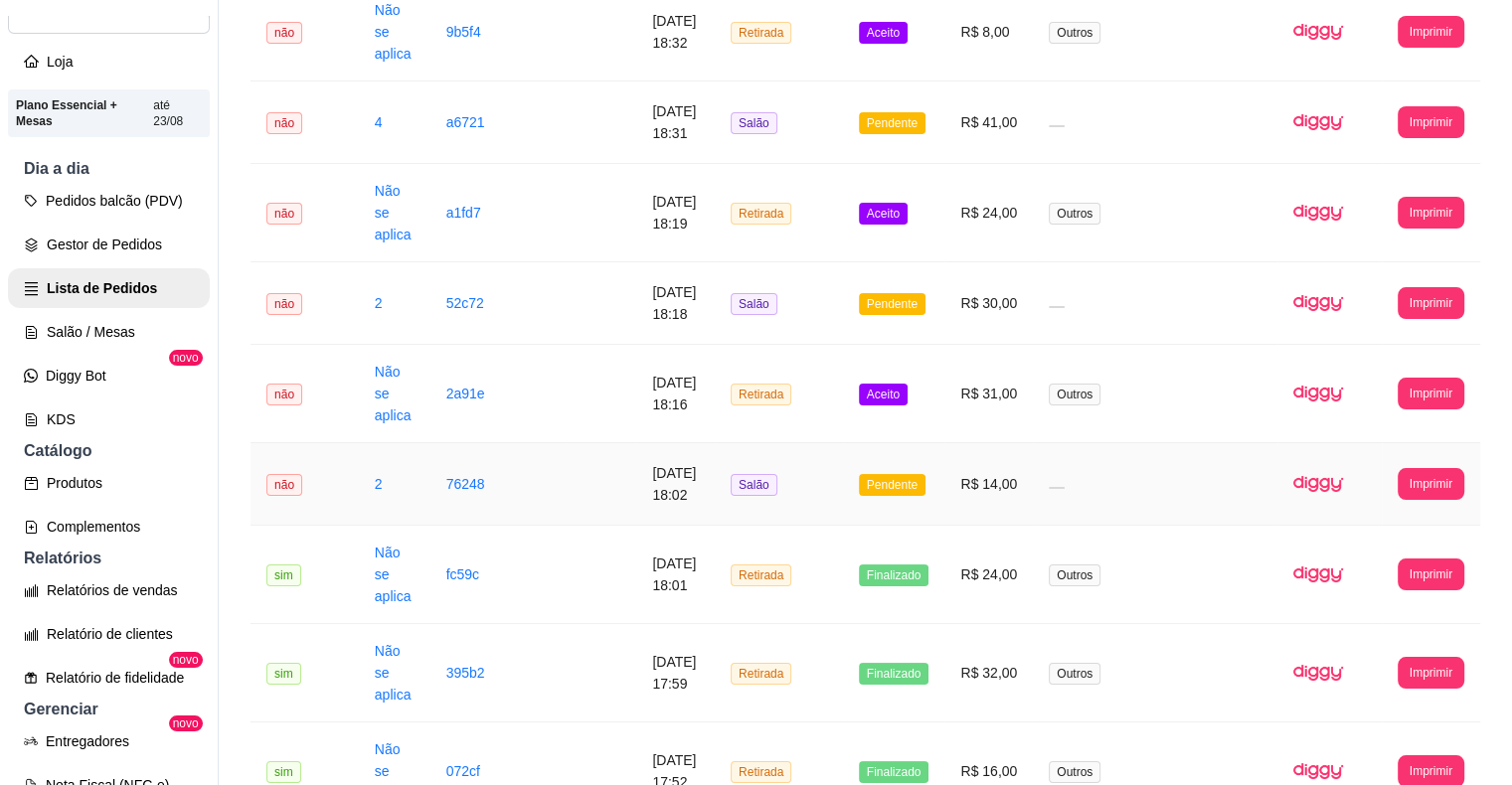 click on "Pendente" at bounding box center (892, 485) 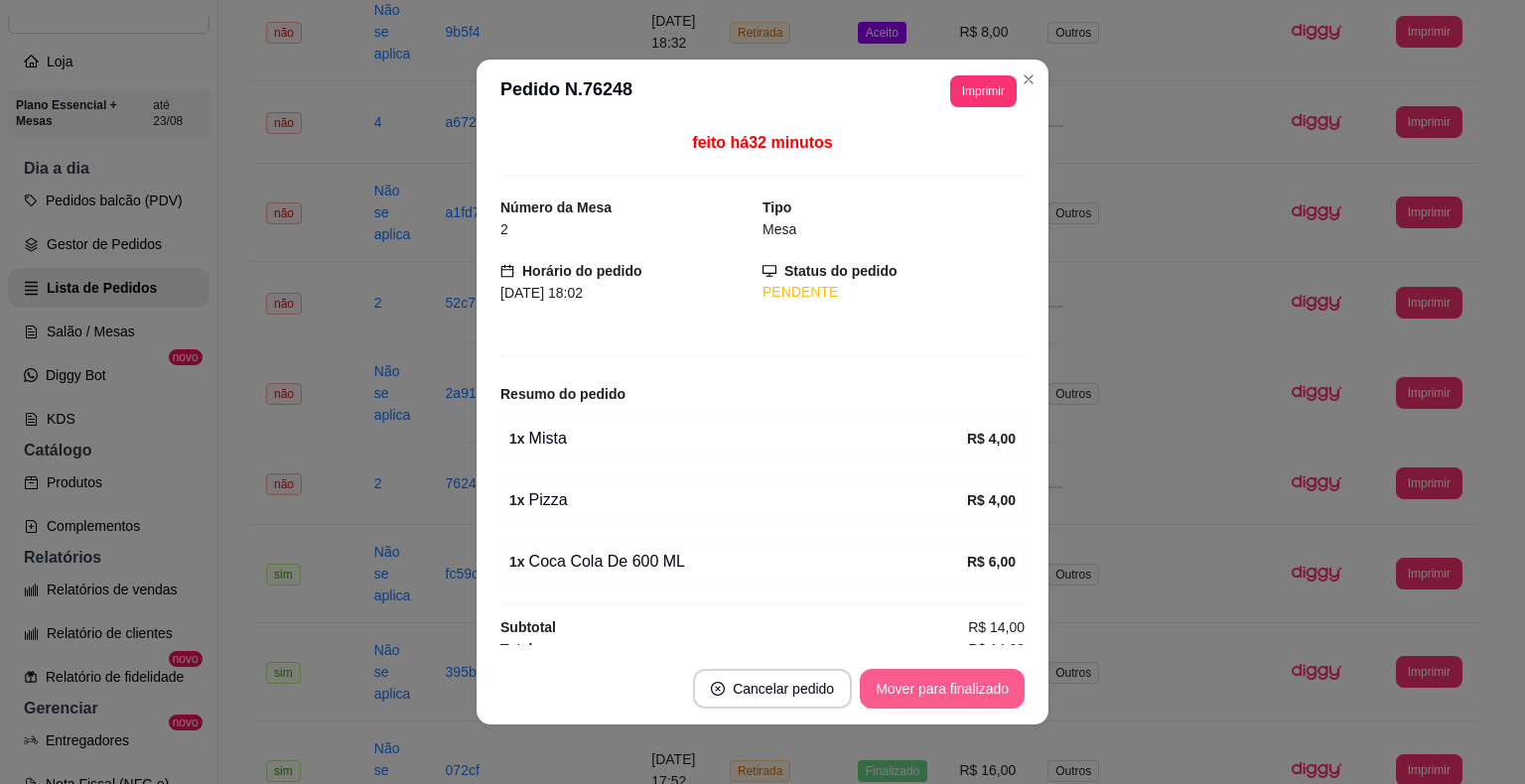 click on "Mover para finalizado" at bounding box center [942, 689] 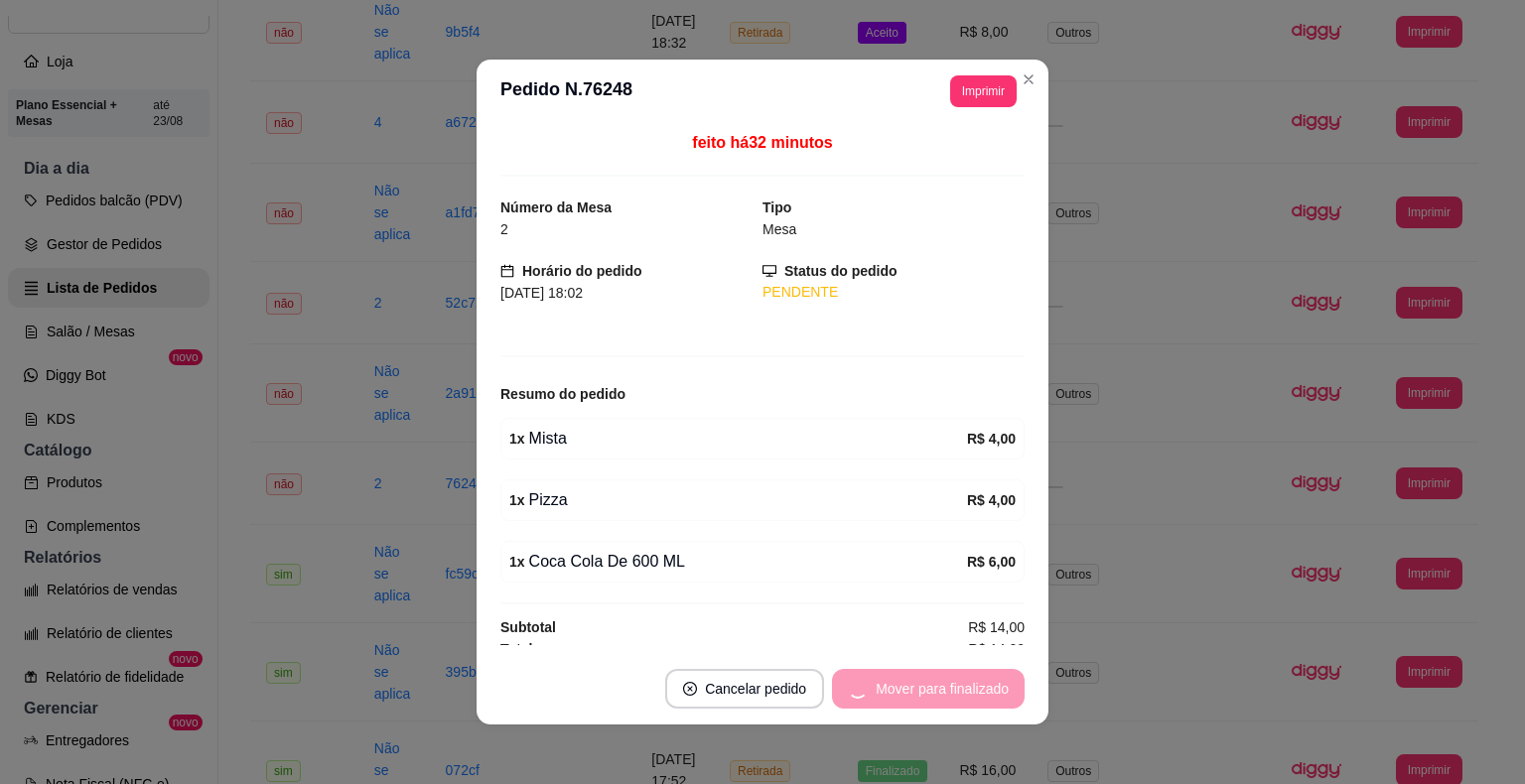click on "Mover para finalizado" at bounding box center [928, 689] 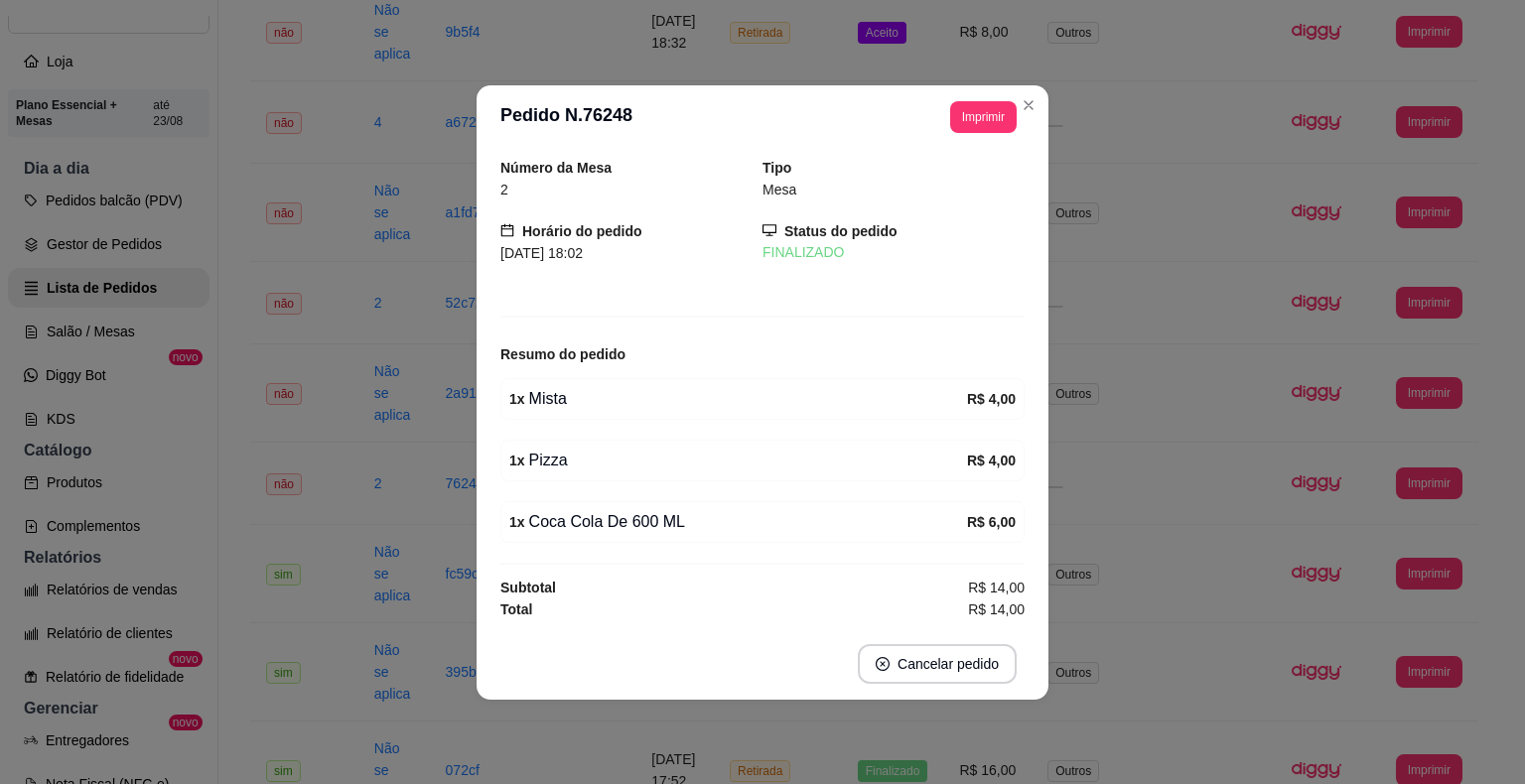 click on "Cancelar pedido" at bounding box center (762, 664) 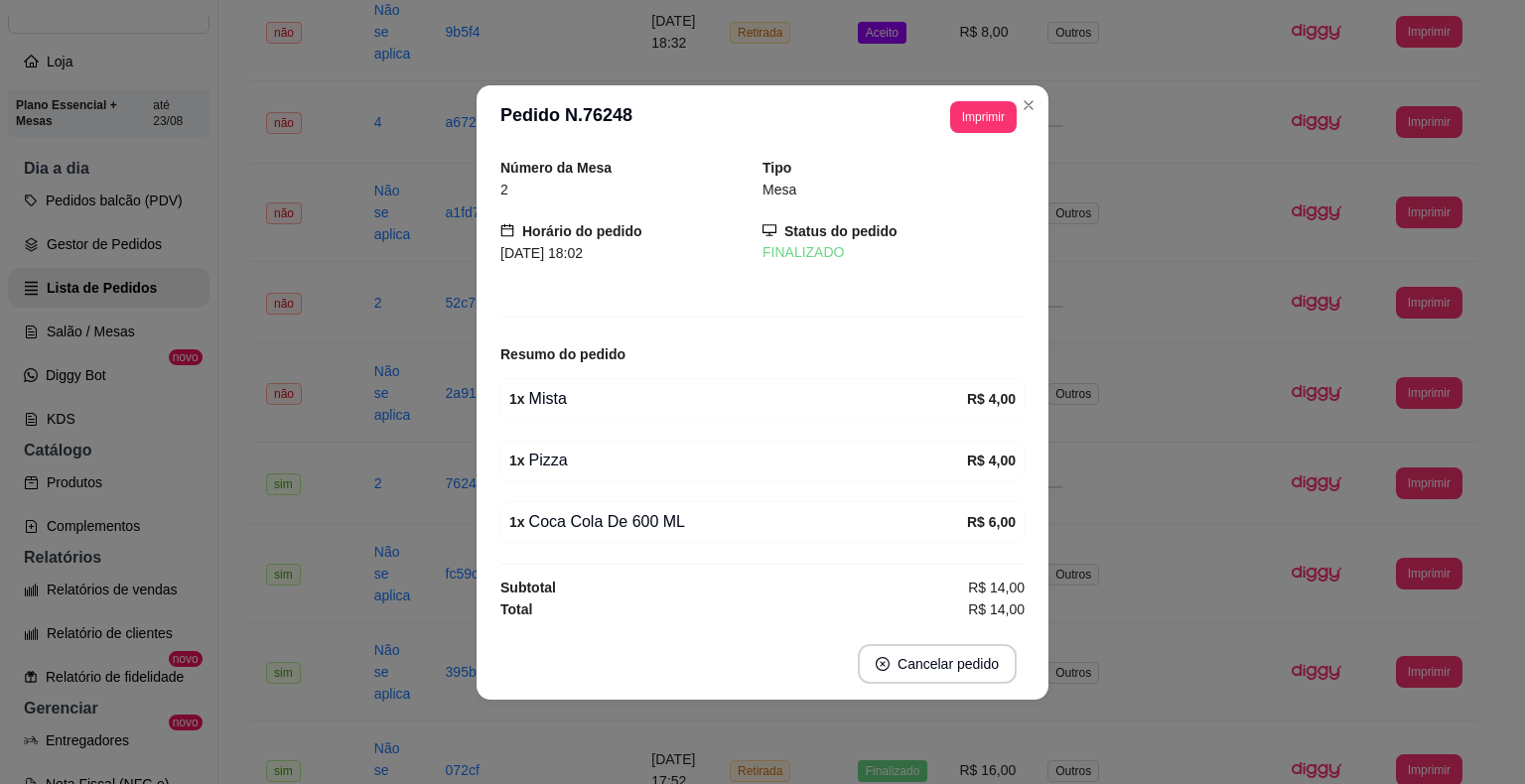 click on "Cancelar pedido" at bounding box center (762, 664) 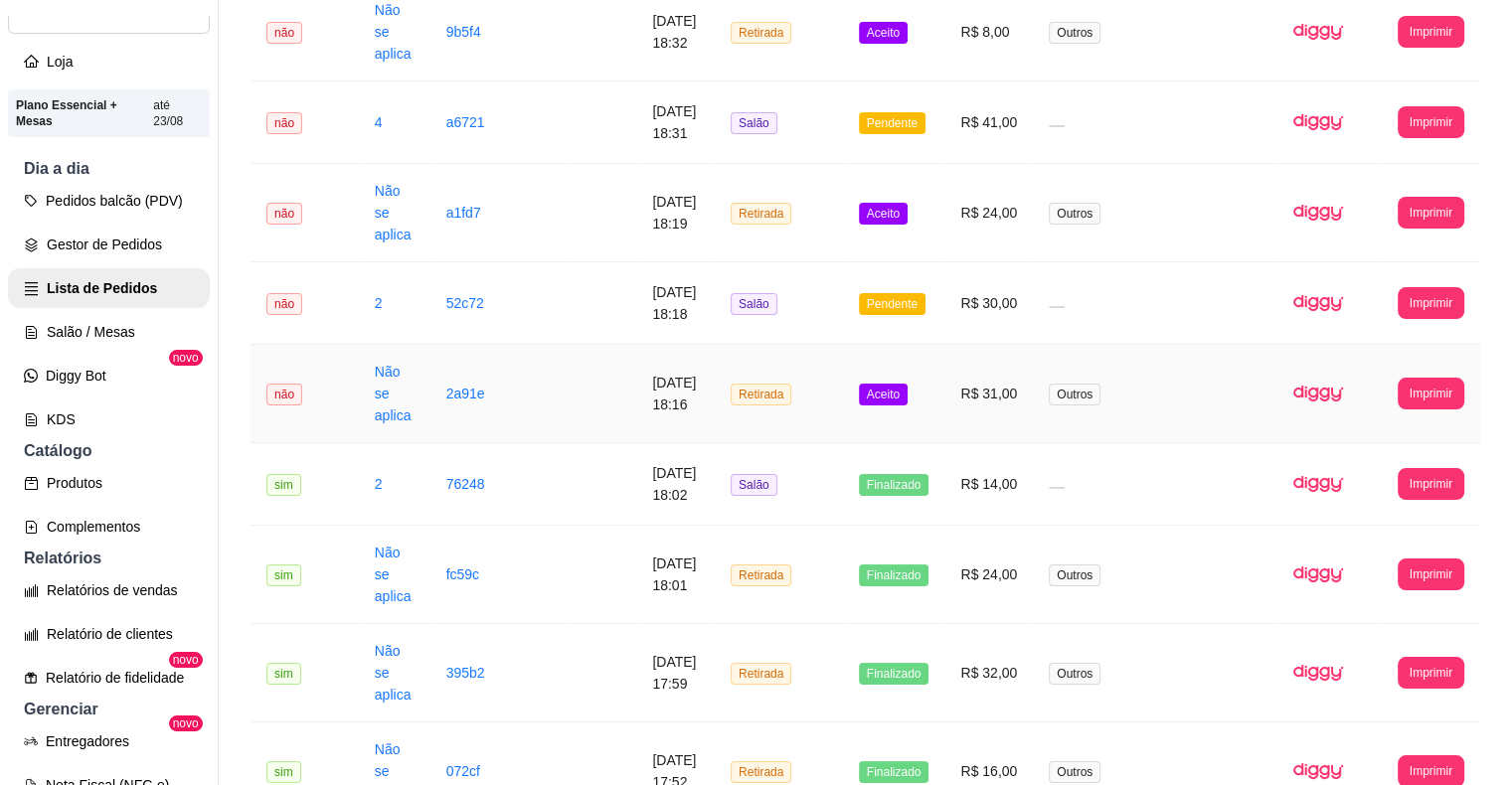 click on "Aceito" at bounding box center [894, 393] 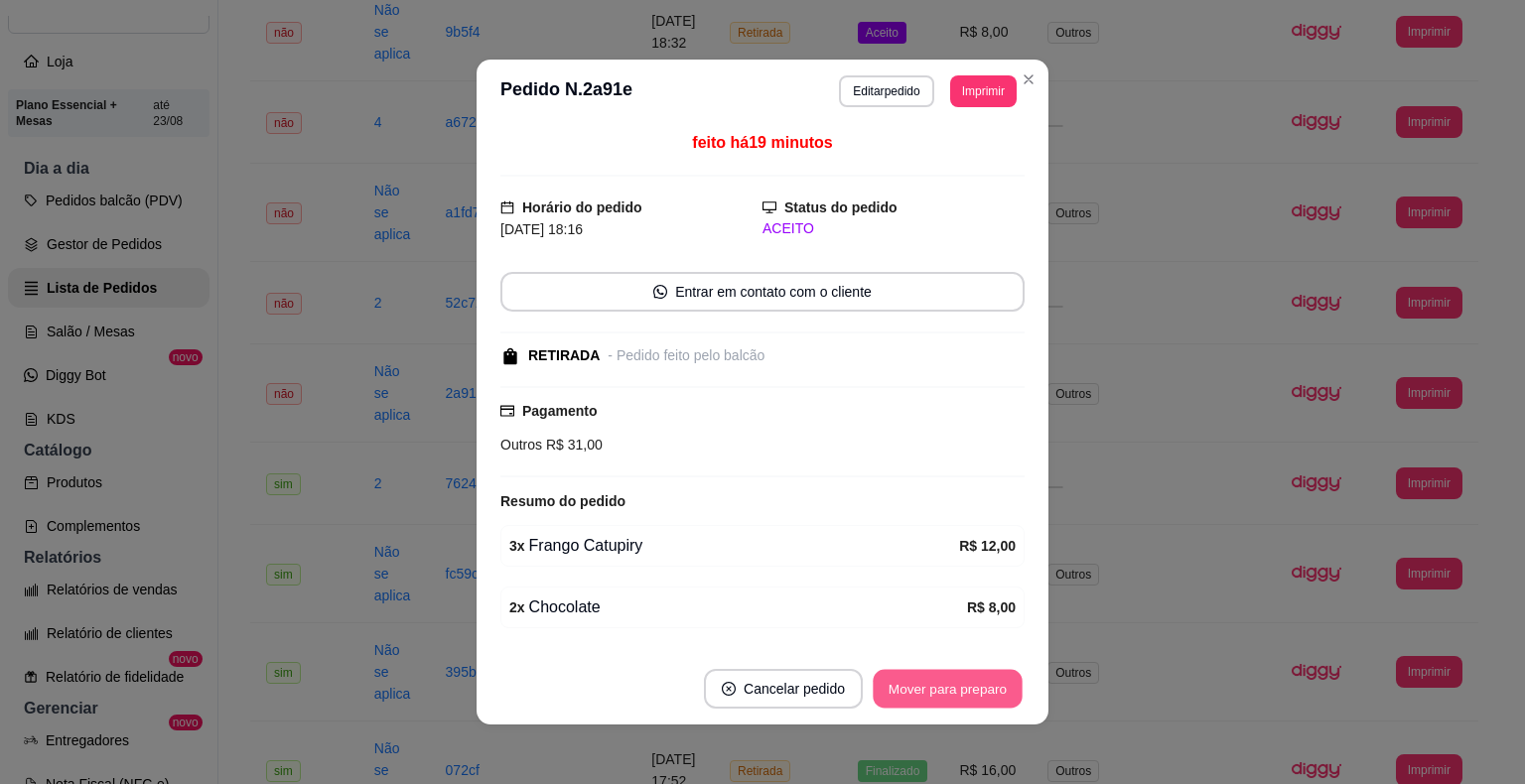 click on "Mover para preparo" at bounding box center [947, 689] 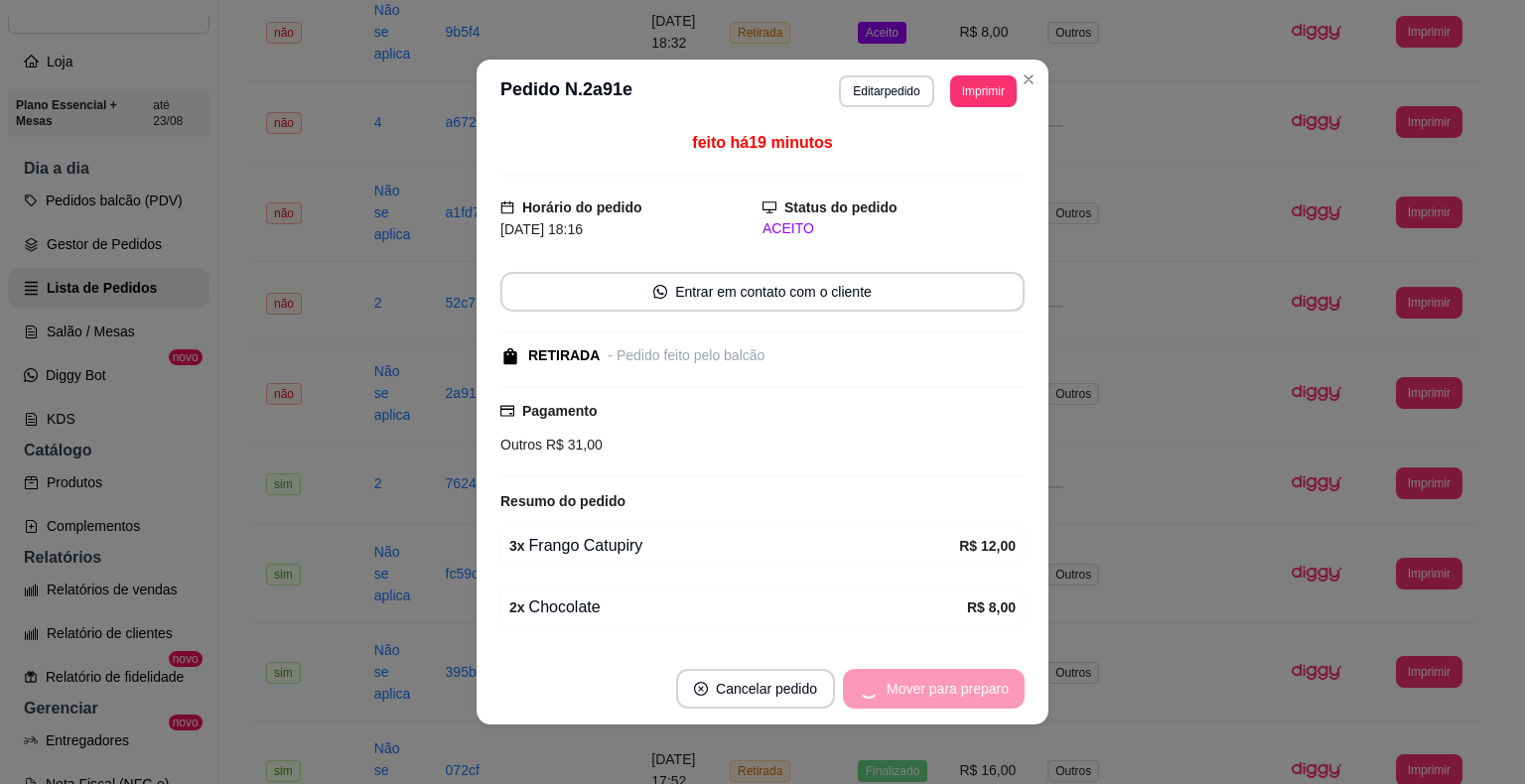 click on "Mover para preparo" at bounding box center (933, 689) 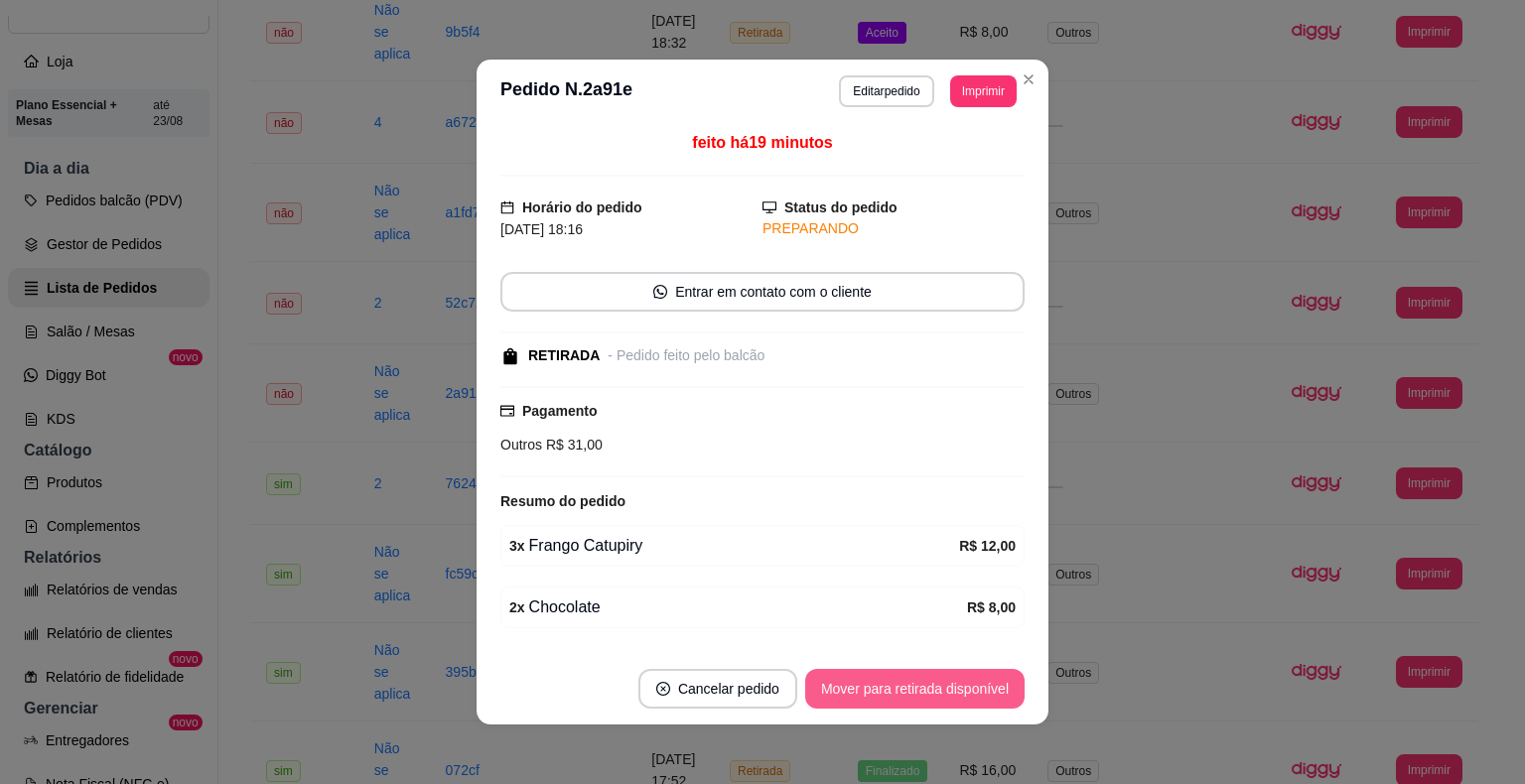 click on "Mover para retirada disponível" at bounding box center [914, 689] 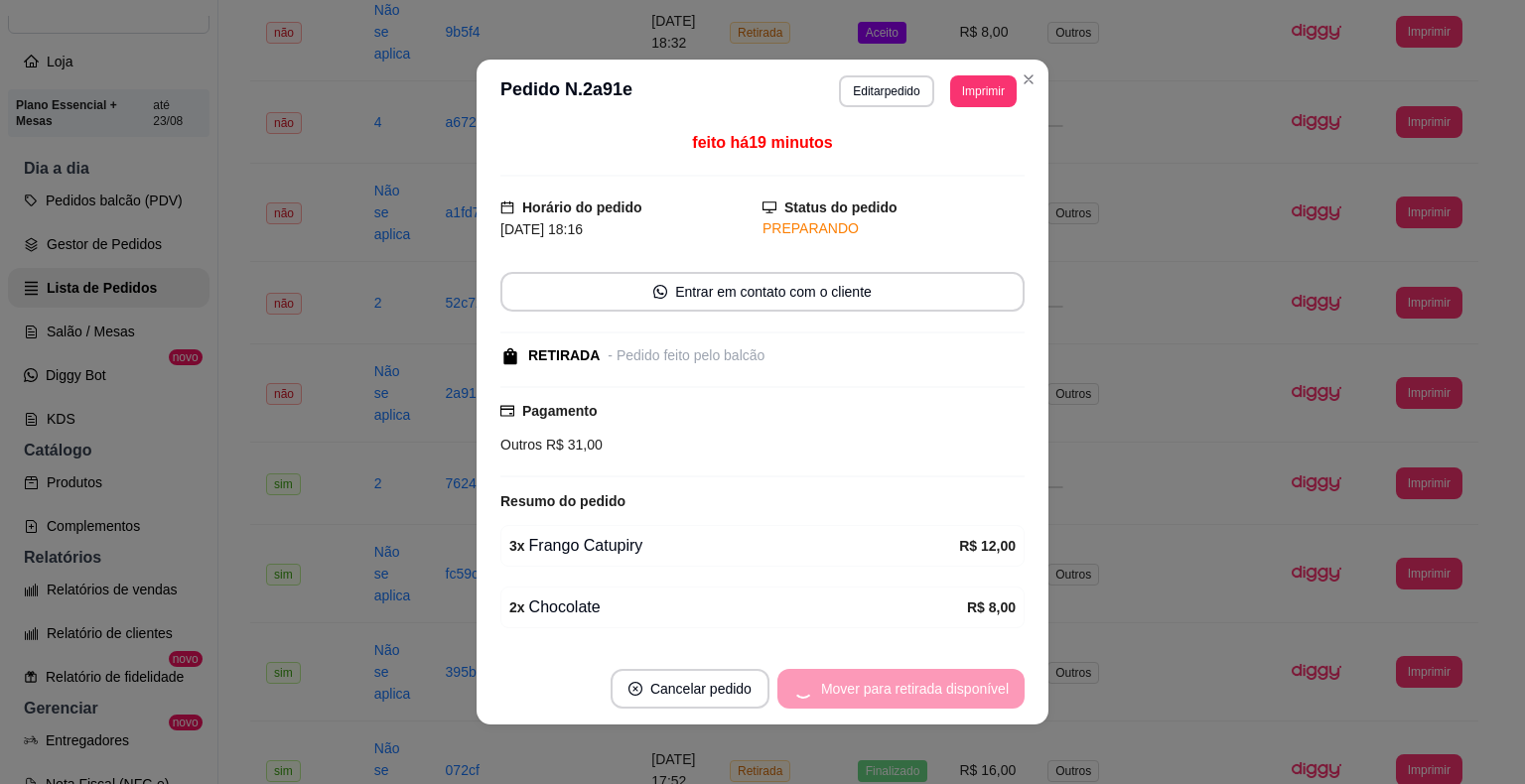 click on "Mover para retirada disponível" at bounding box center (901, 689) 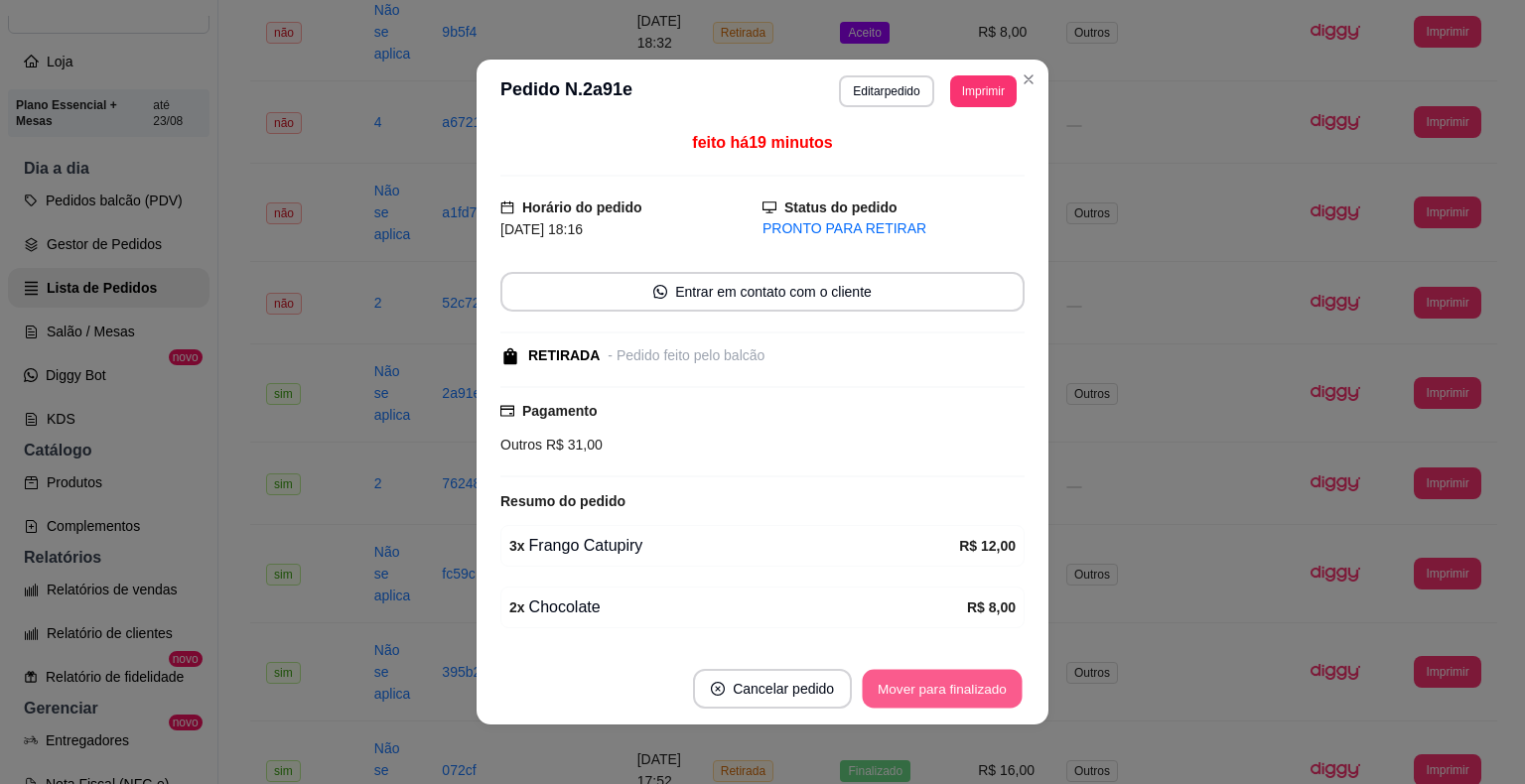 click on "Mover para finalizado" at bounding box center [942, 689] 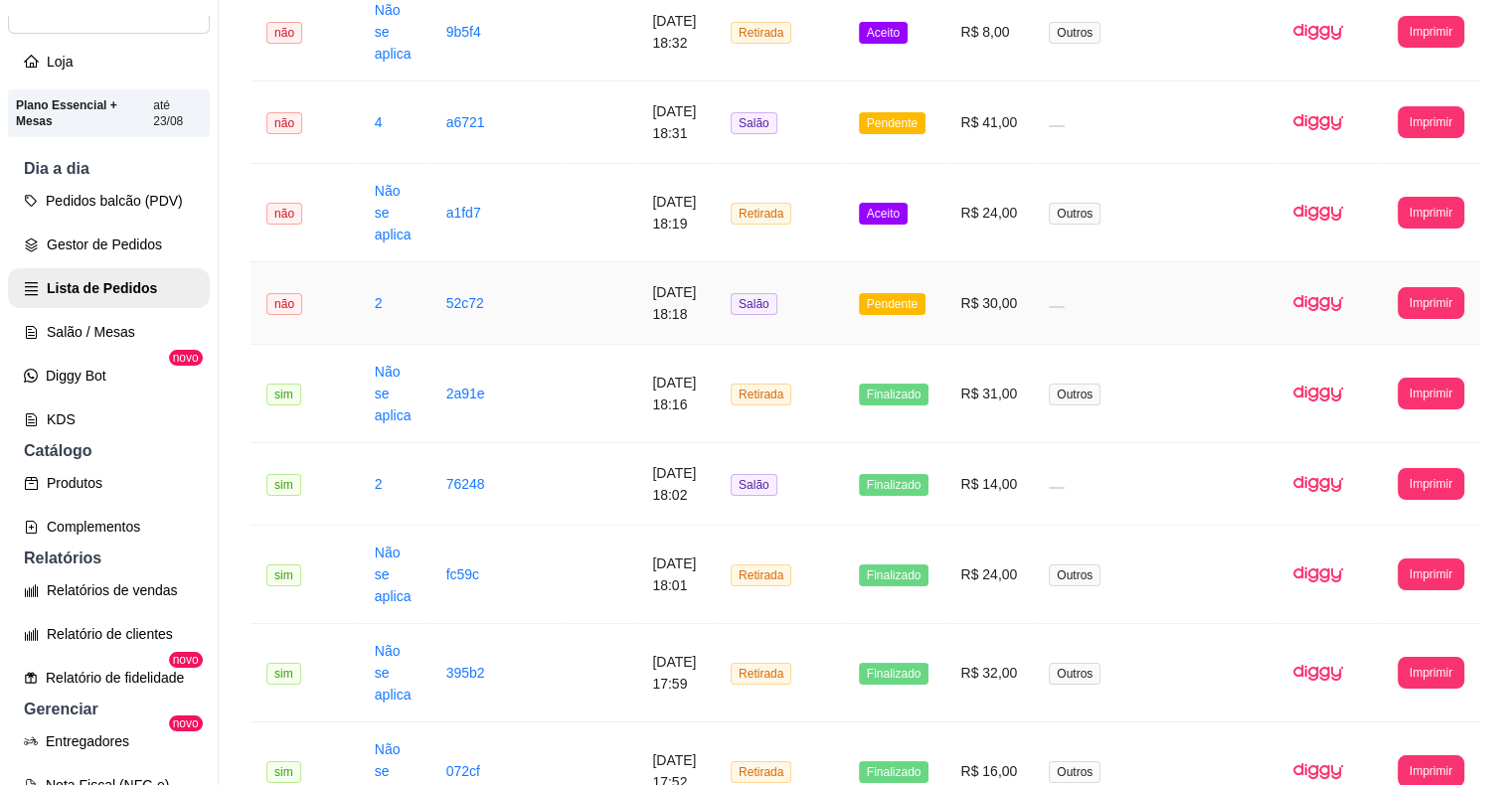 click on "Pendente" at bounding box center [894, 303] 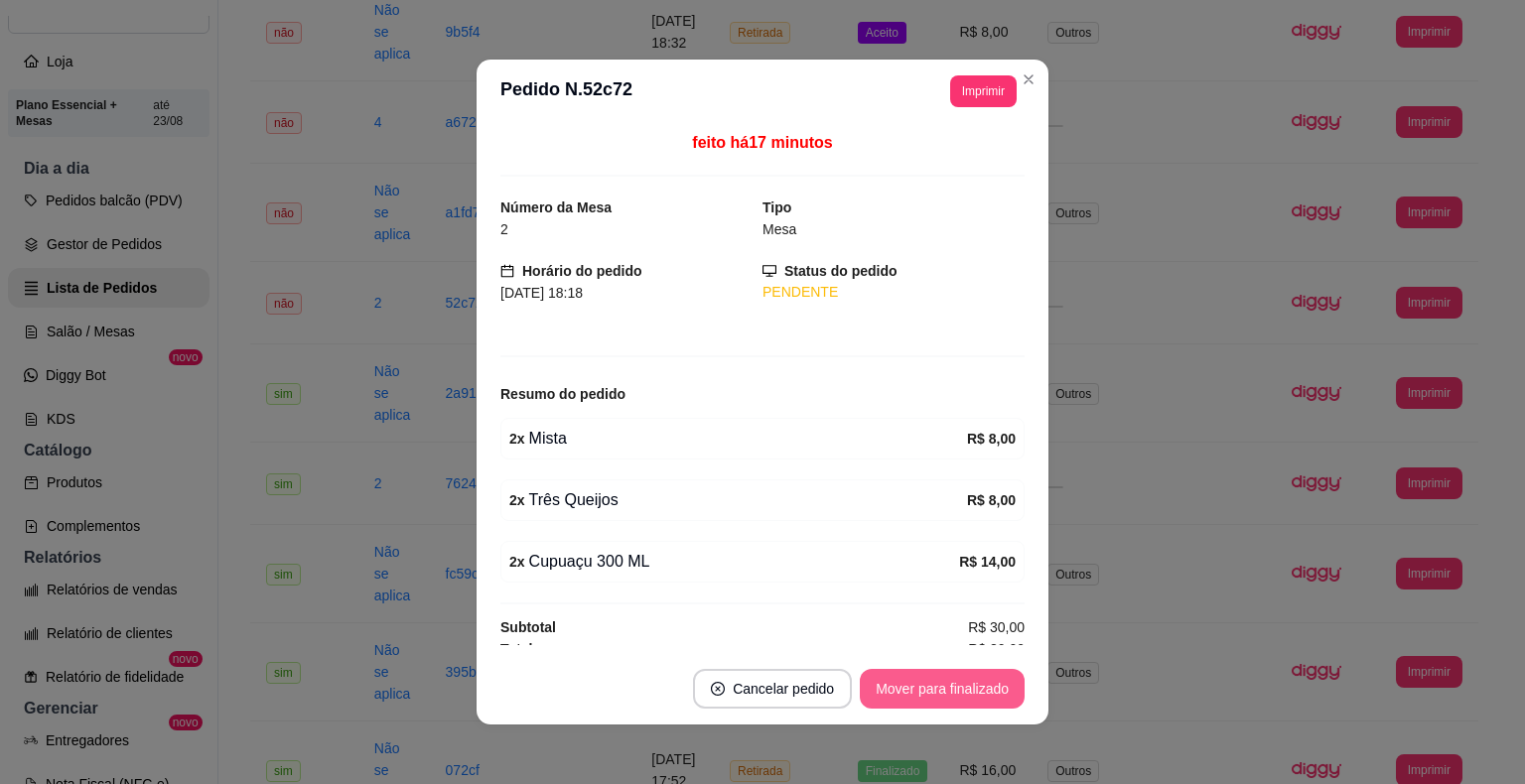 click on "Mover para finalizado" at bounding box center (942, 689) 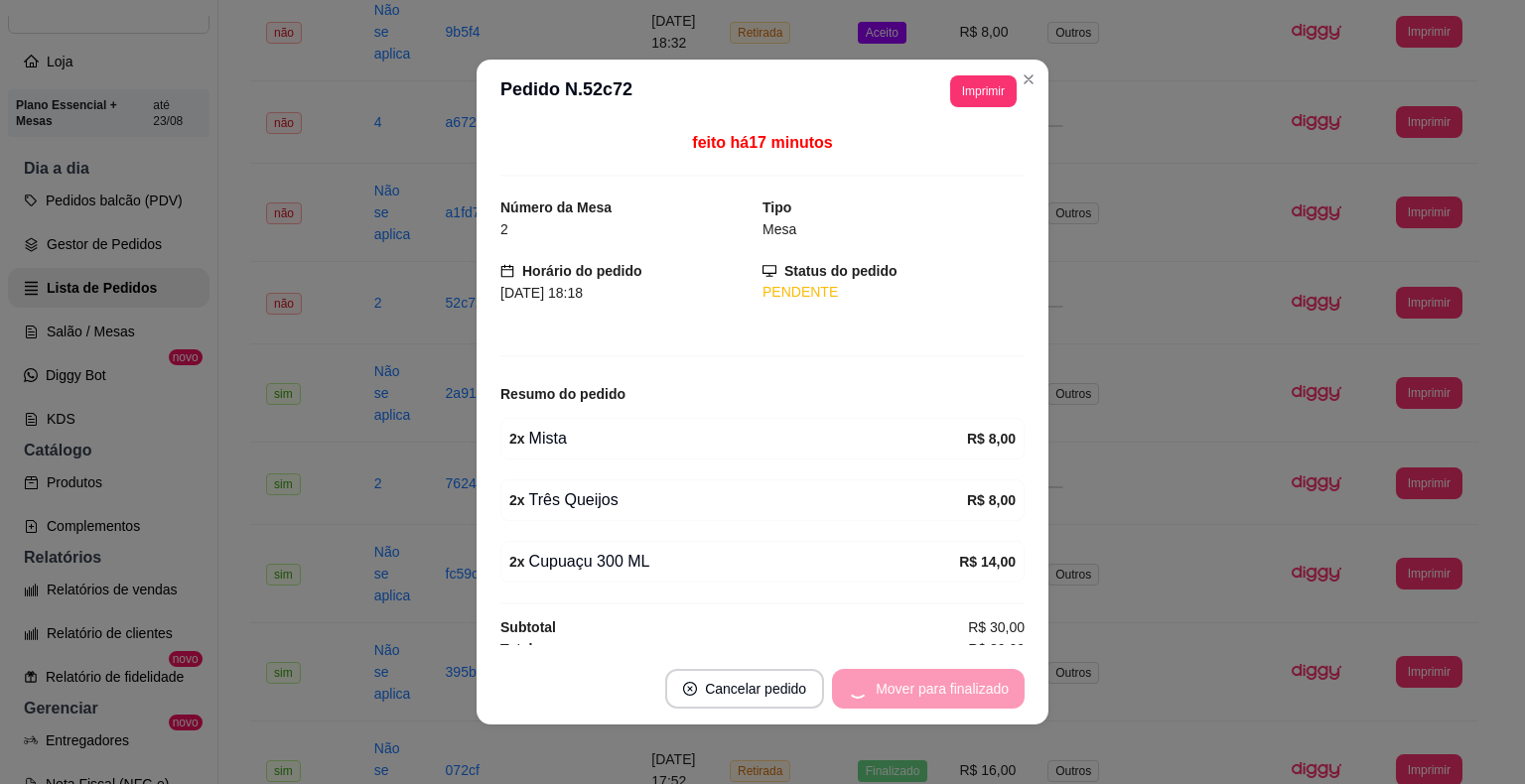 click on "Mover para finalizado" at bounding box center [928, 689] 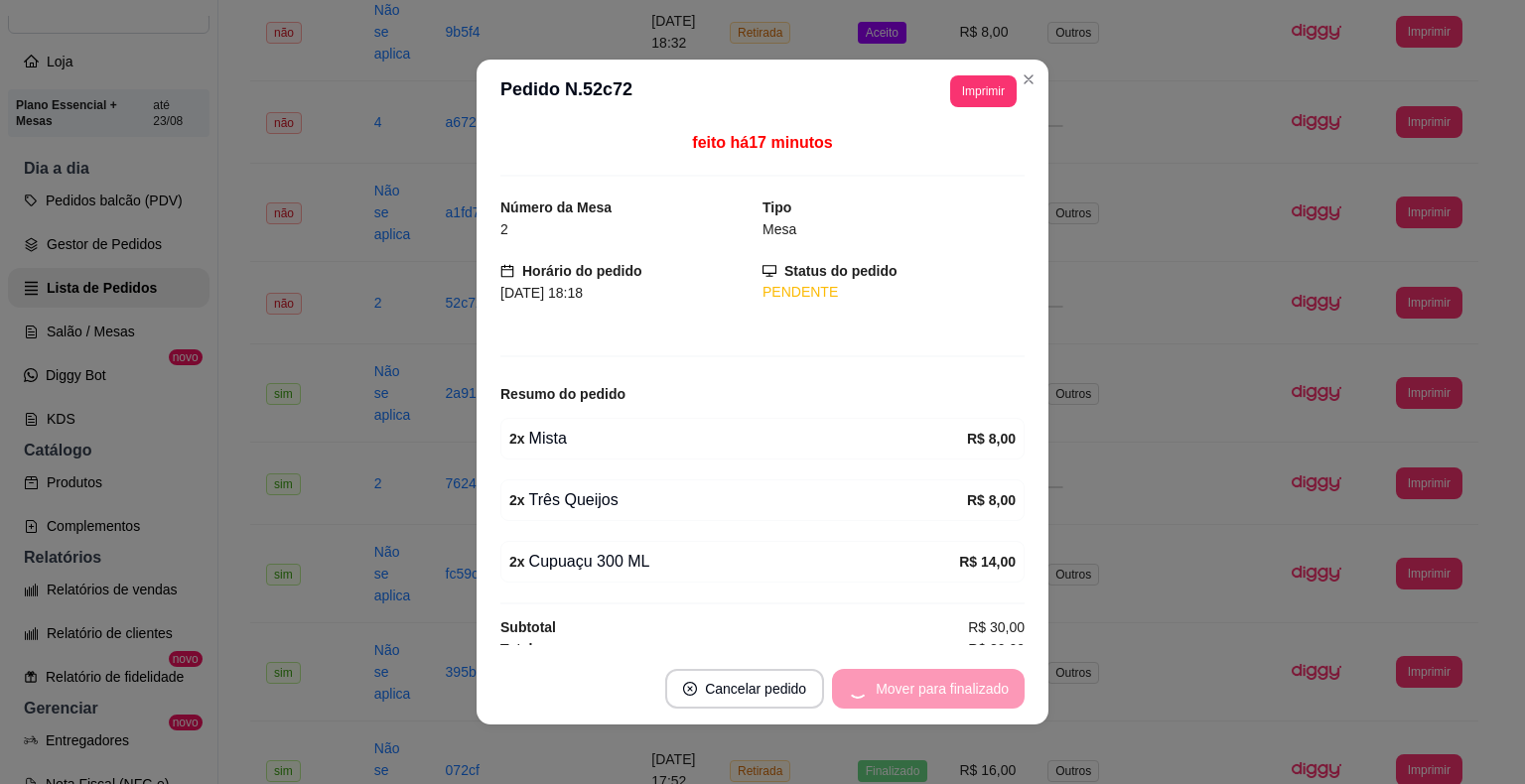 click on "Cancelar pedido" at bounding box center (745, 689) 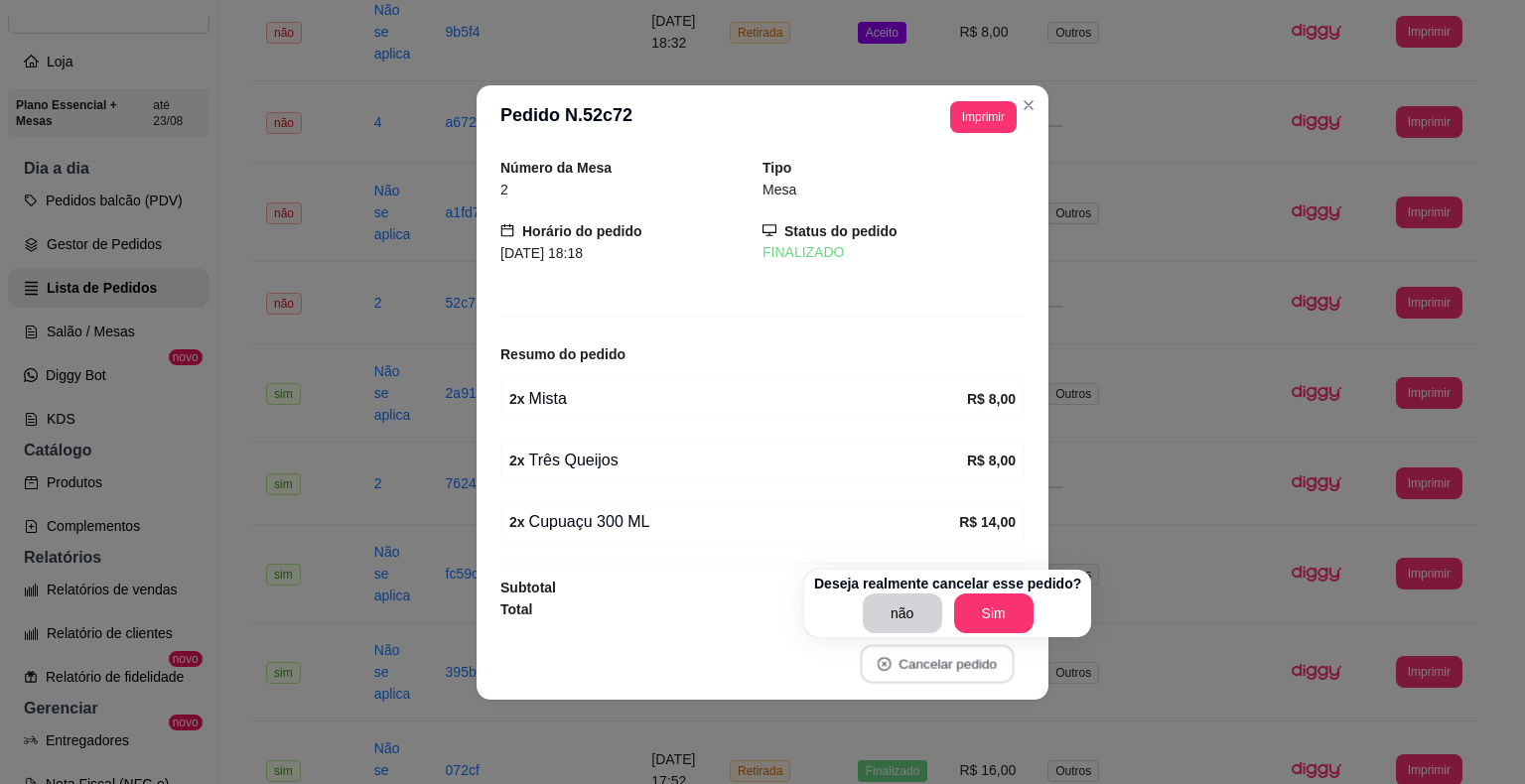 click on "Cancelar pedido" at bounding box center [936, 663] 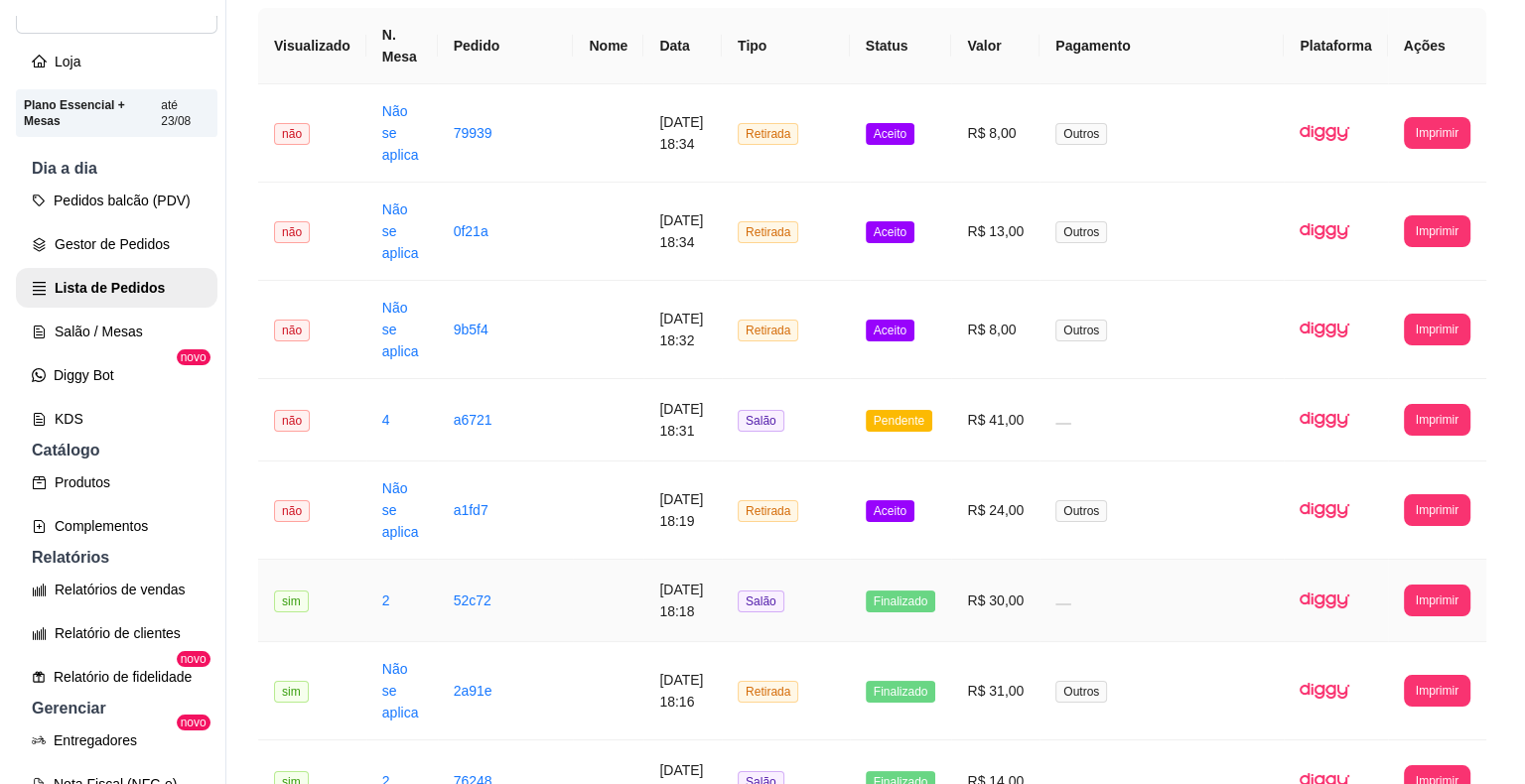scroll, scrollTop: 171, scrollLeft: 0, axis: vertical 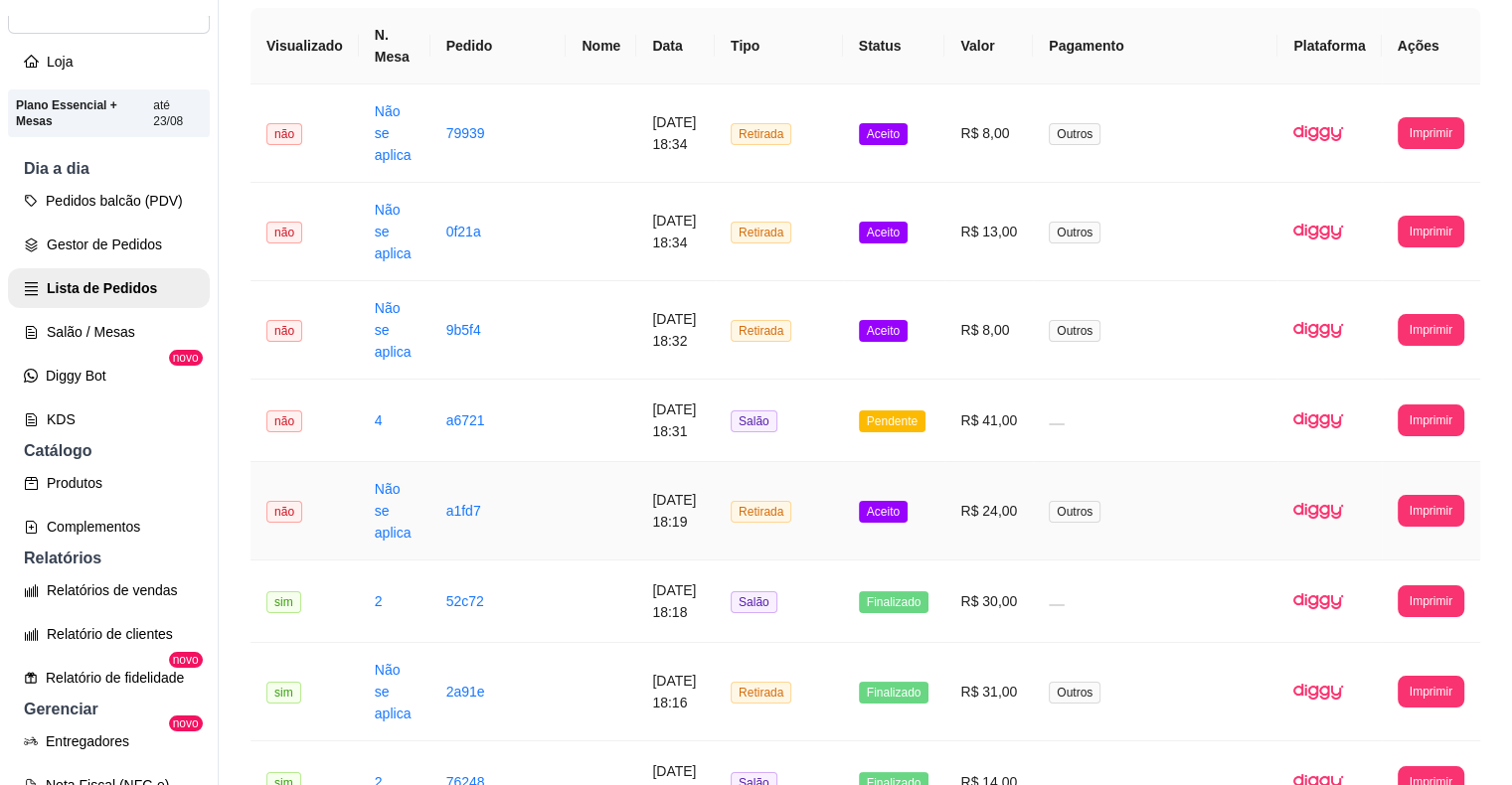 click on "Aceito" at bounding box center (883, 512) 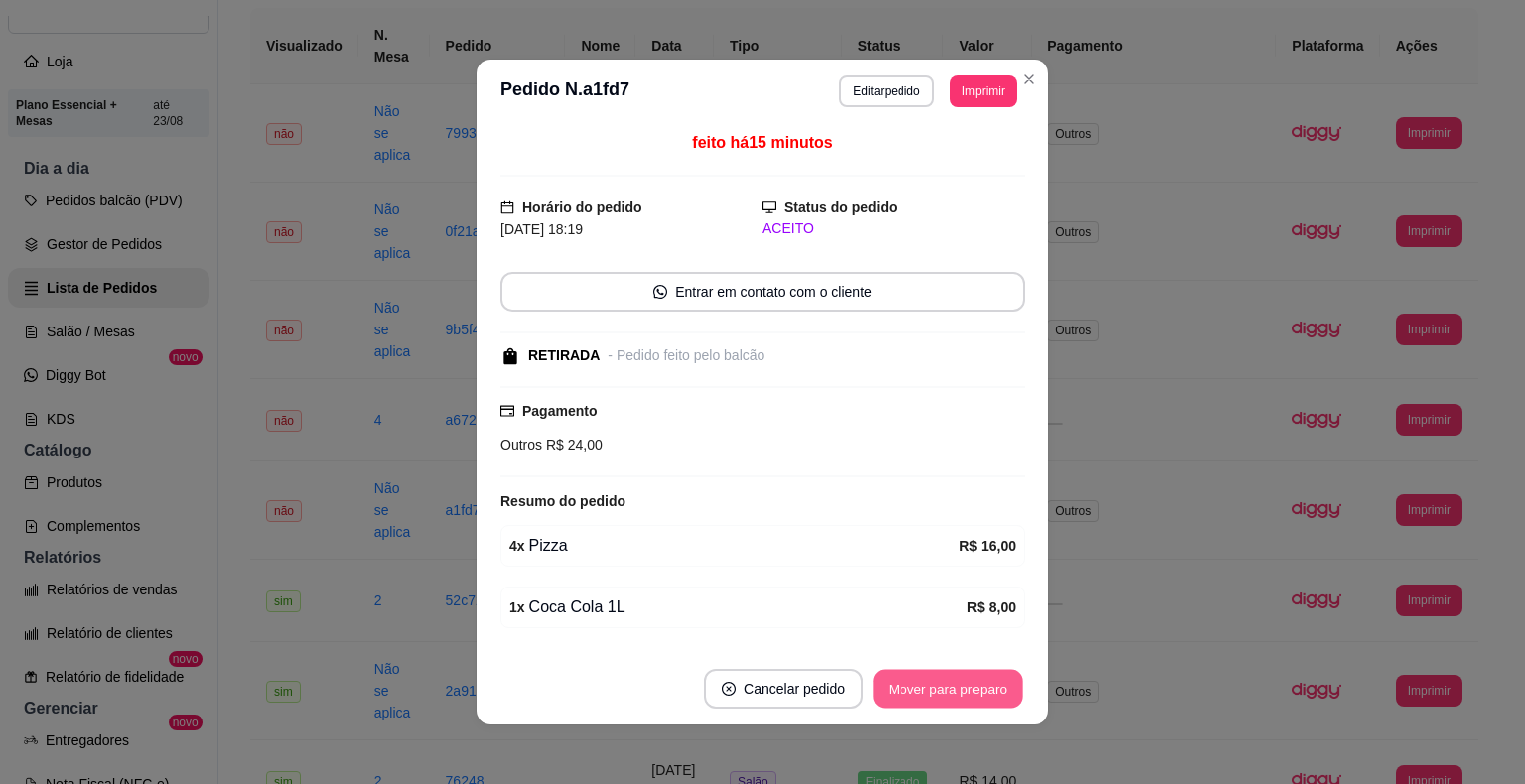 click on "Mover para preparo" at bounding box center (947, 689) 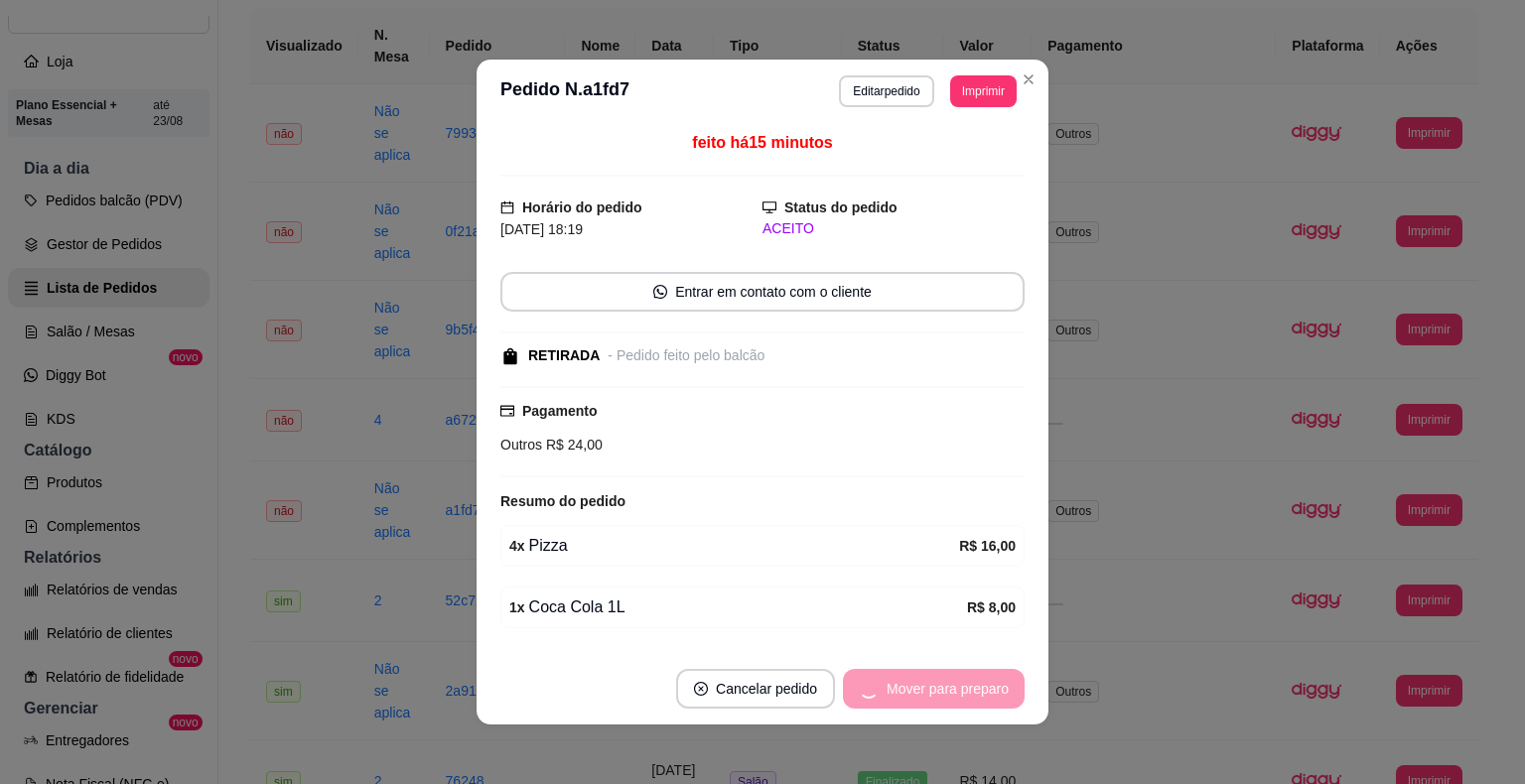 click on "Mover para preparo" at bounding box center [933, 689] 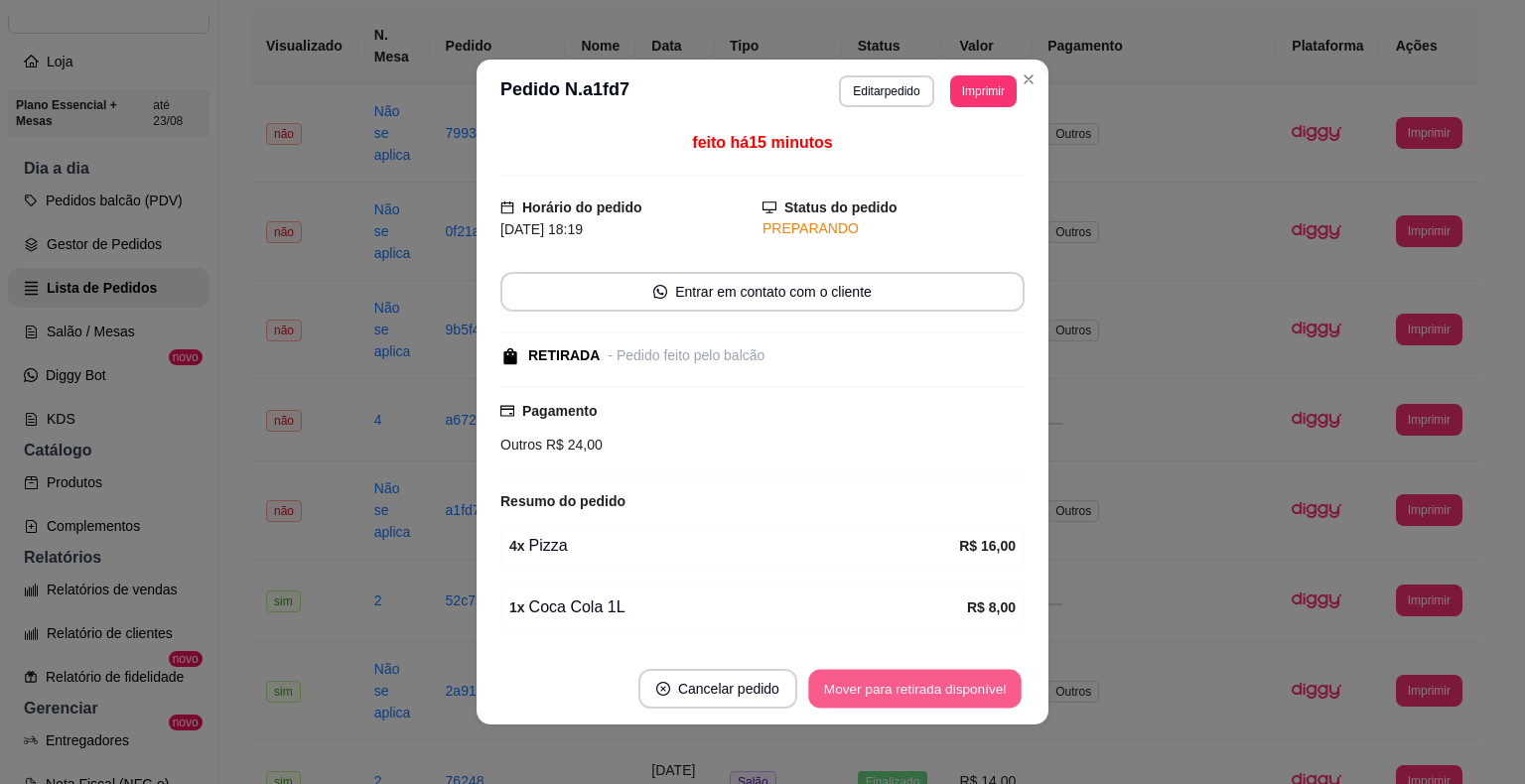 click on "Mover para retirada disponível" at bounding box center (914, 689) 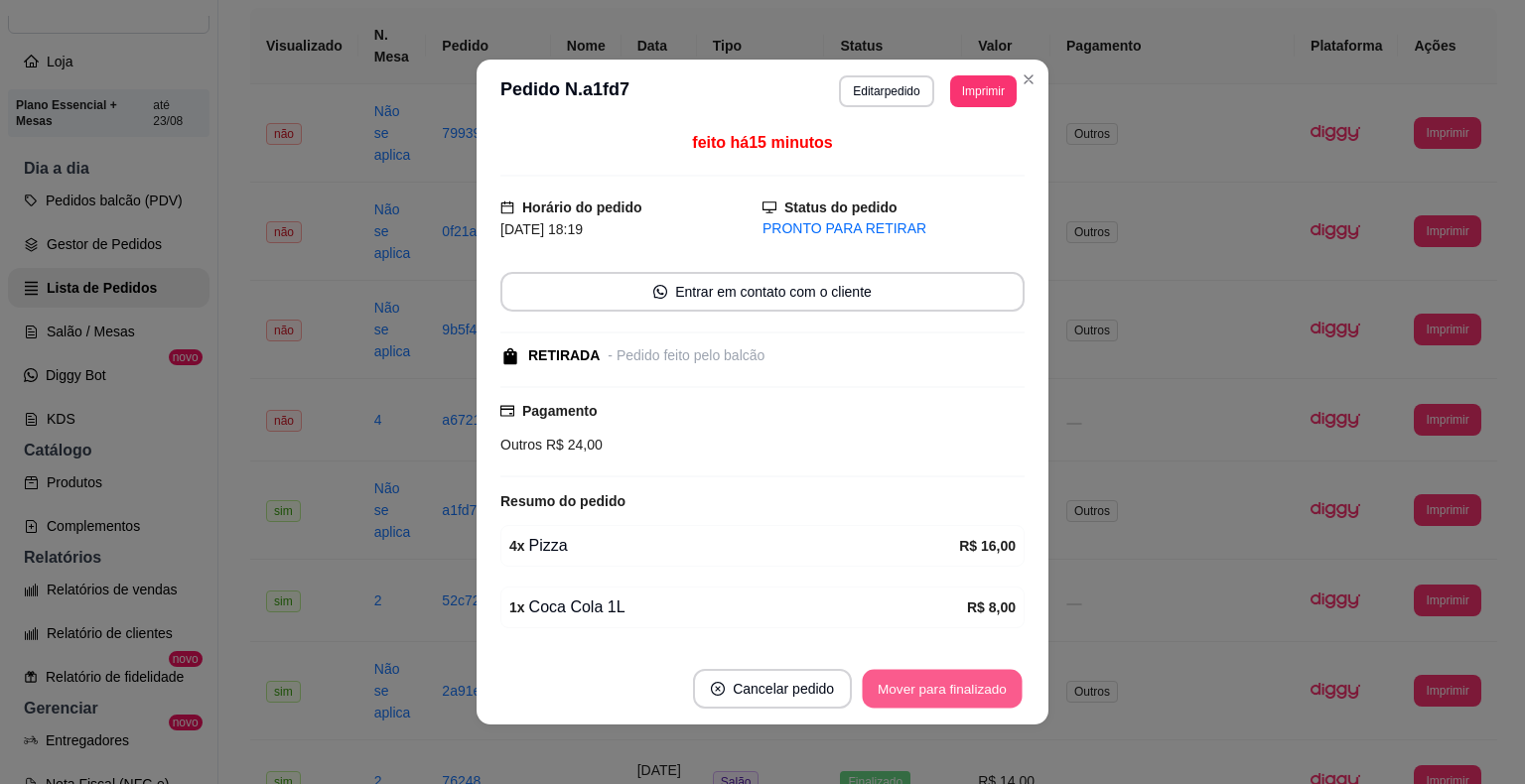 click on "Mover para finalizado" at bounding box center (942, 689) 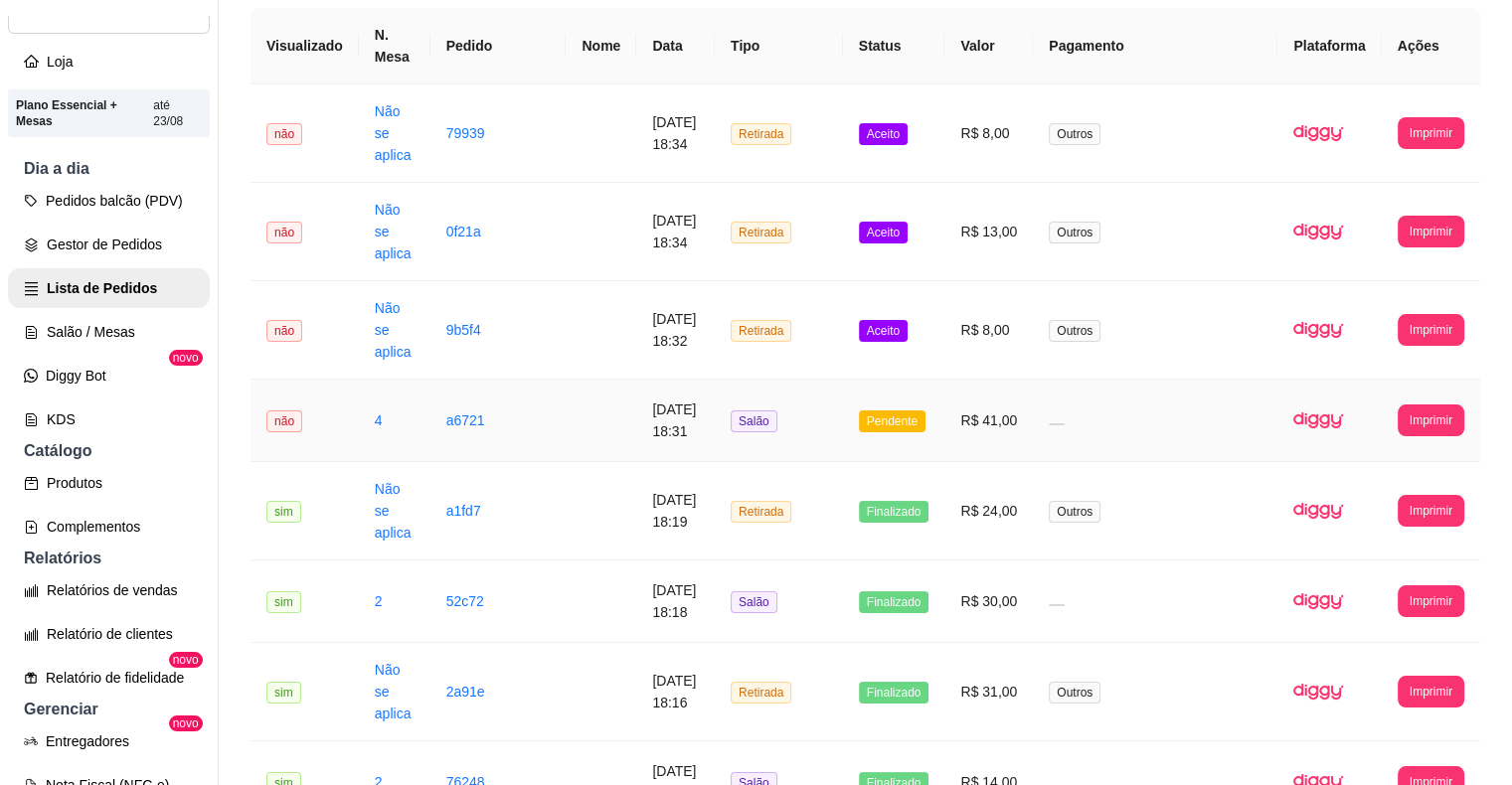 click on "Pendente" at bounding box center [892, 421] 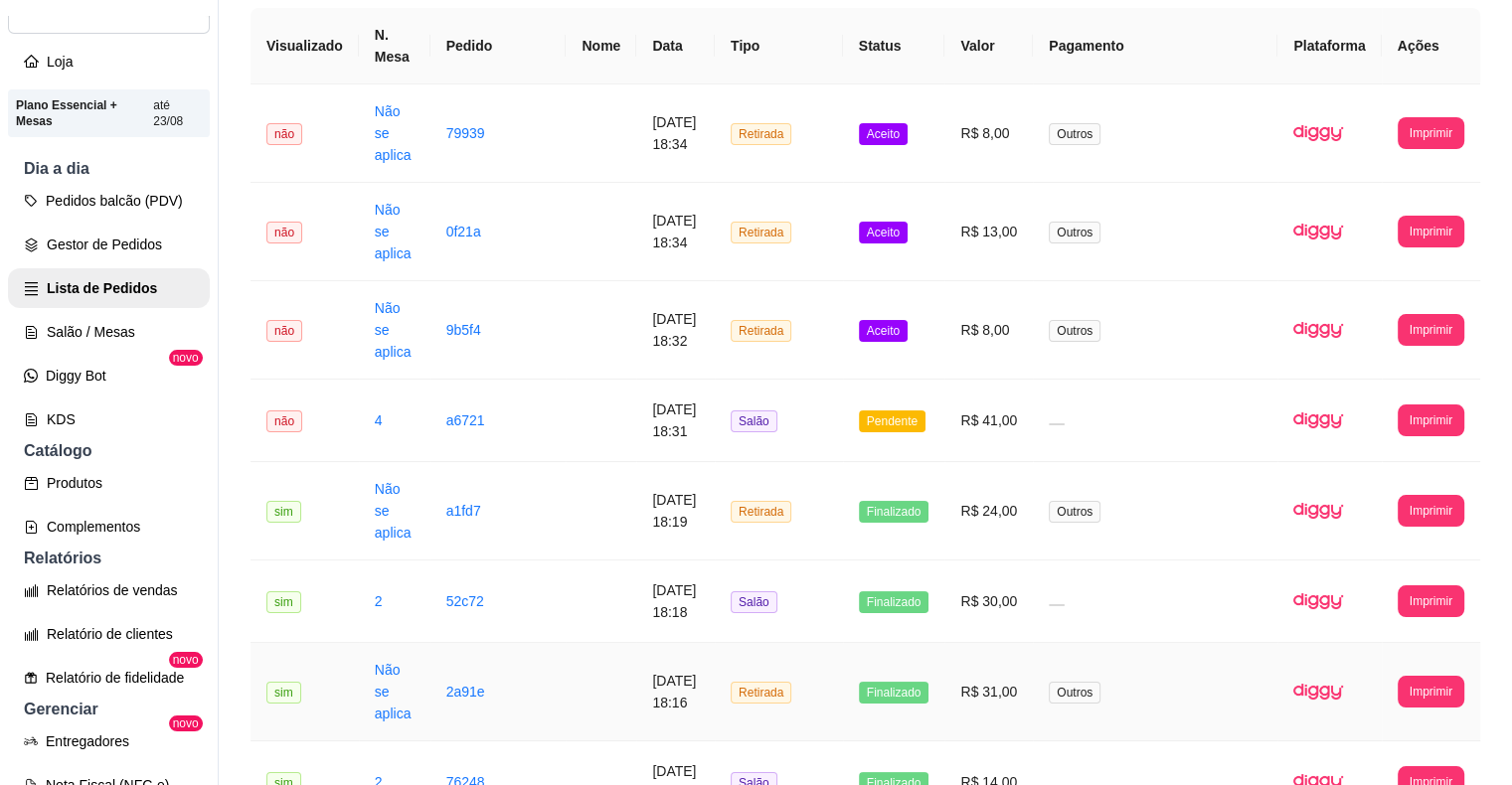 click on "Finalizado" at bounding box center [894, 693] 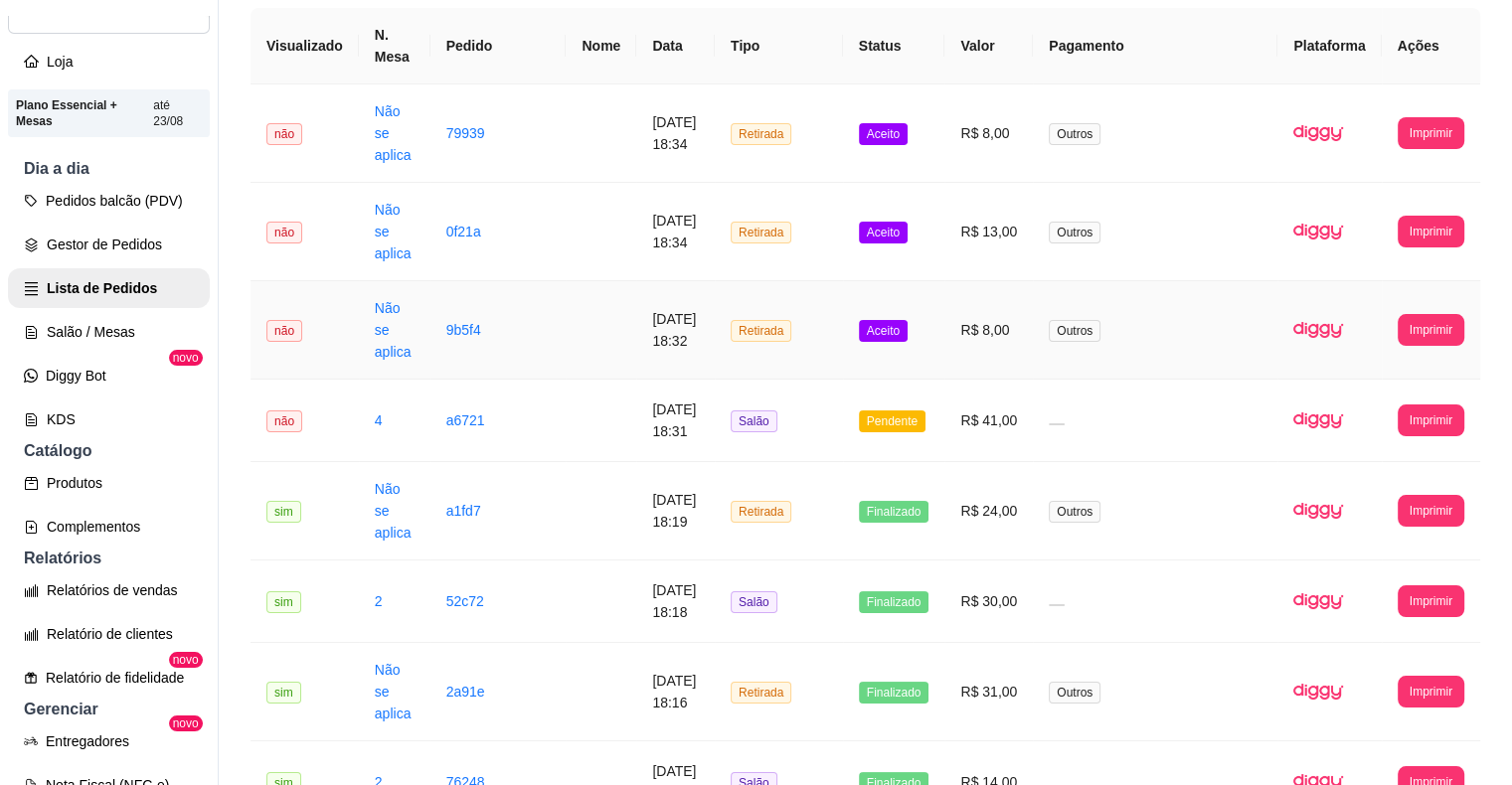 click on "Aceito" at bounding box center (883, 331) 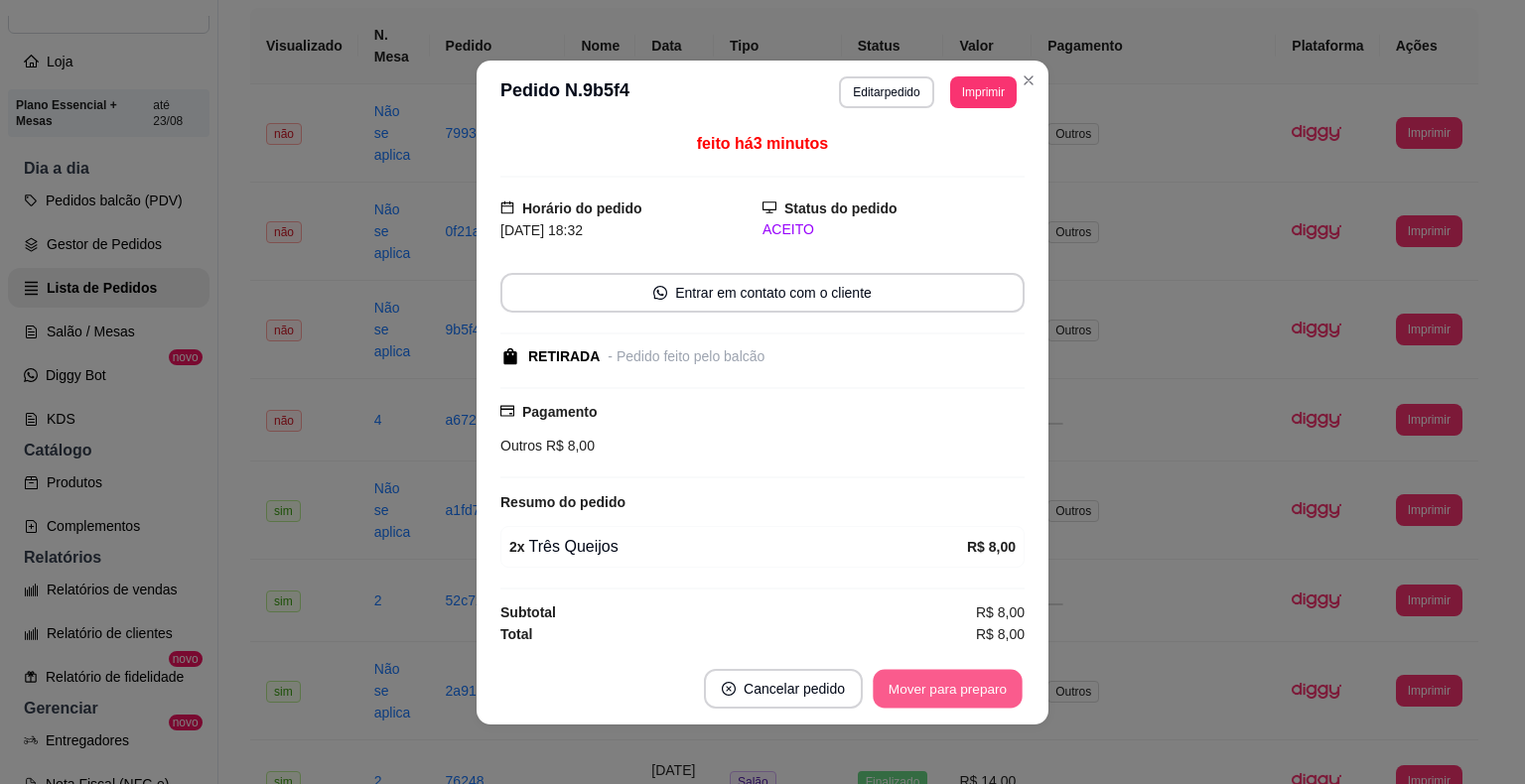 click on "Mover para preparo" at bounding box center (947, 688) 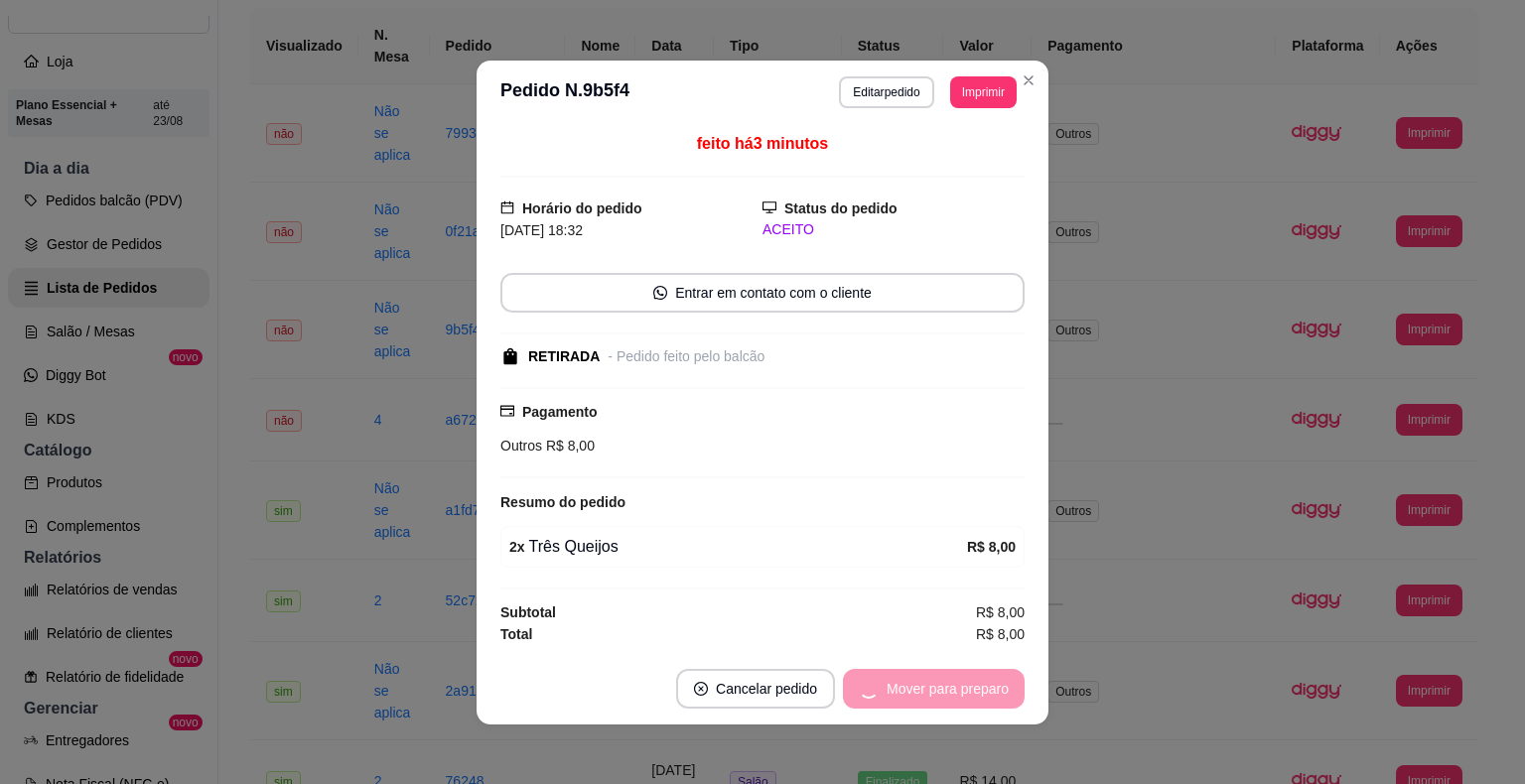click on "Mover para preparo" at bounding box center [933, 689] 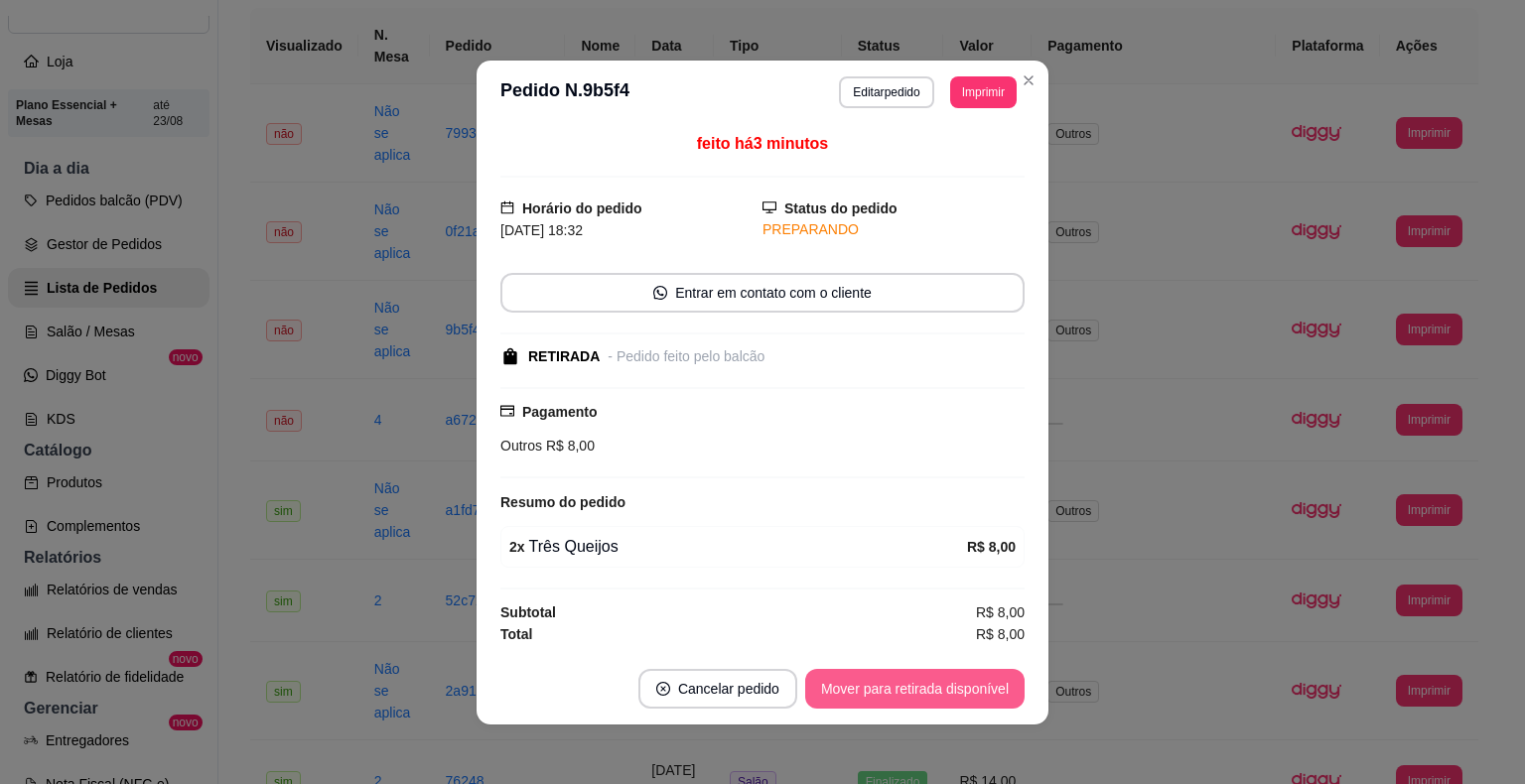 click on "Mover para retirada disponível" at bounding box center (914, 689) 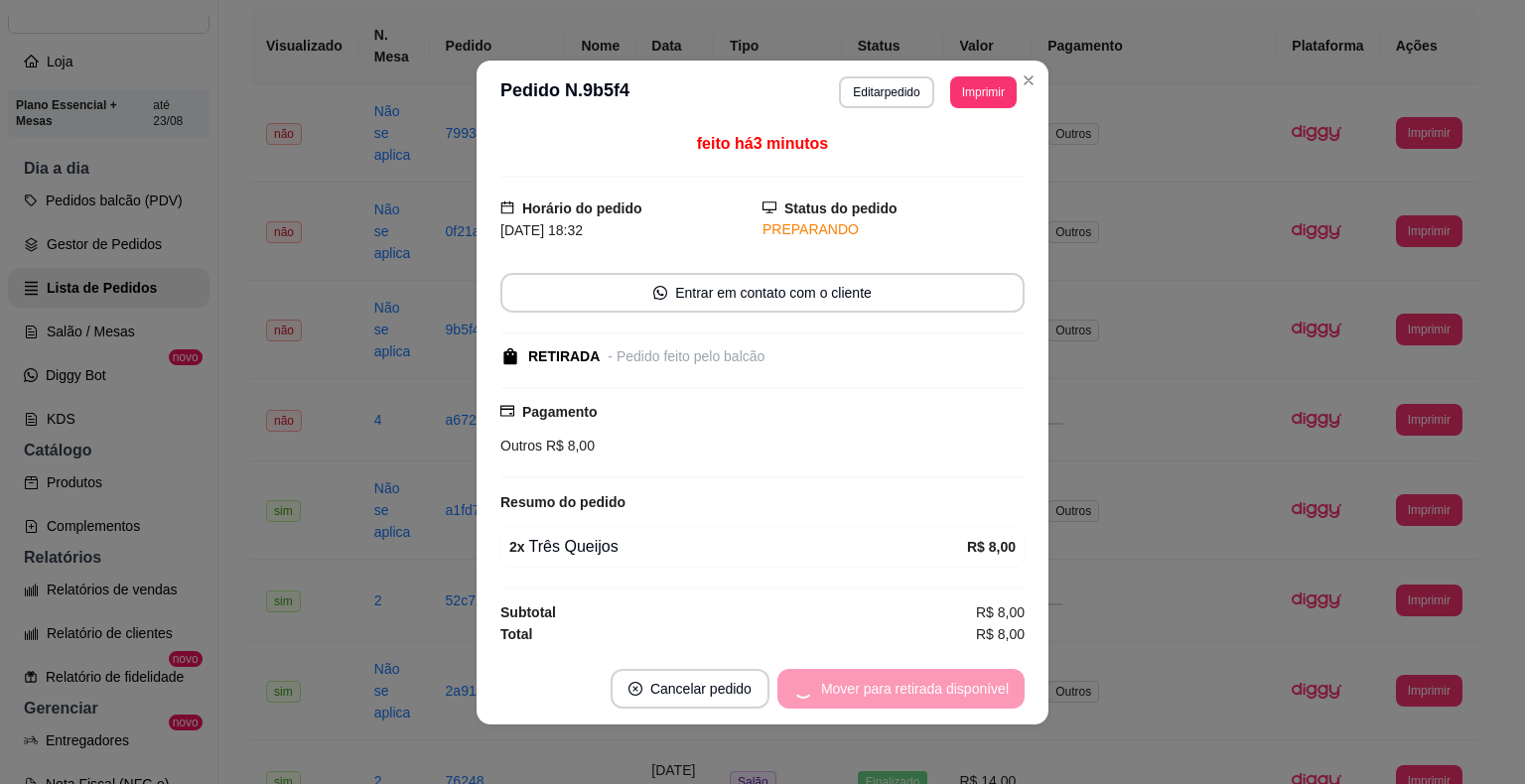 click on "Mover para retirada disponível" at bounding box center [901, 689] 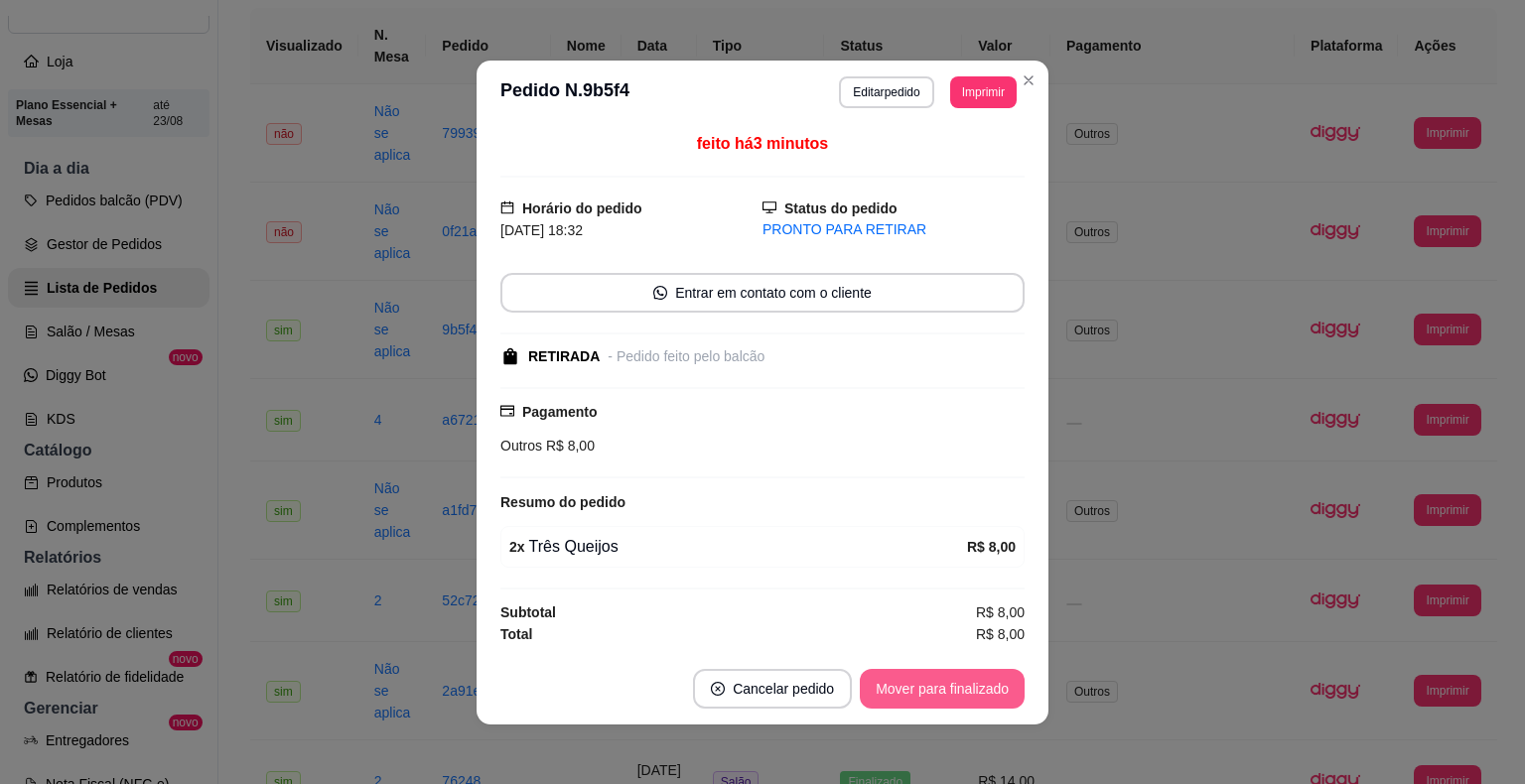click on "Mover para finalizado" at bounding box center [942, 689] 